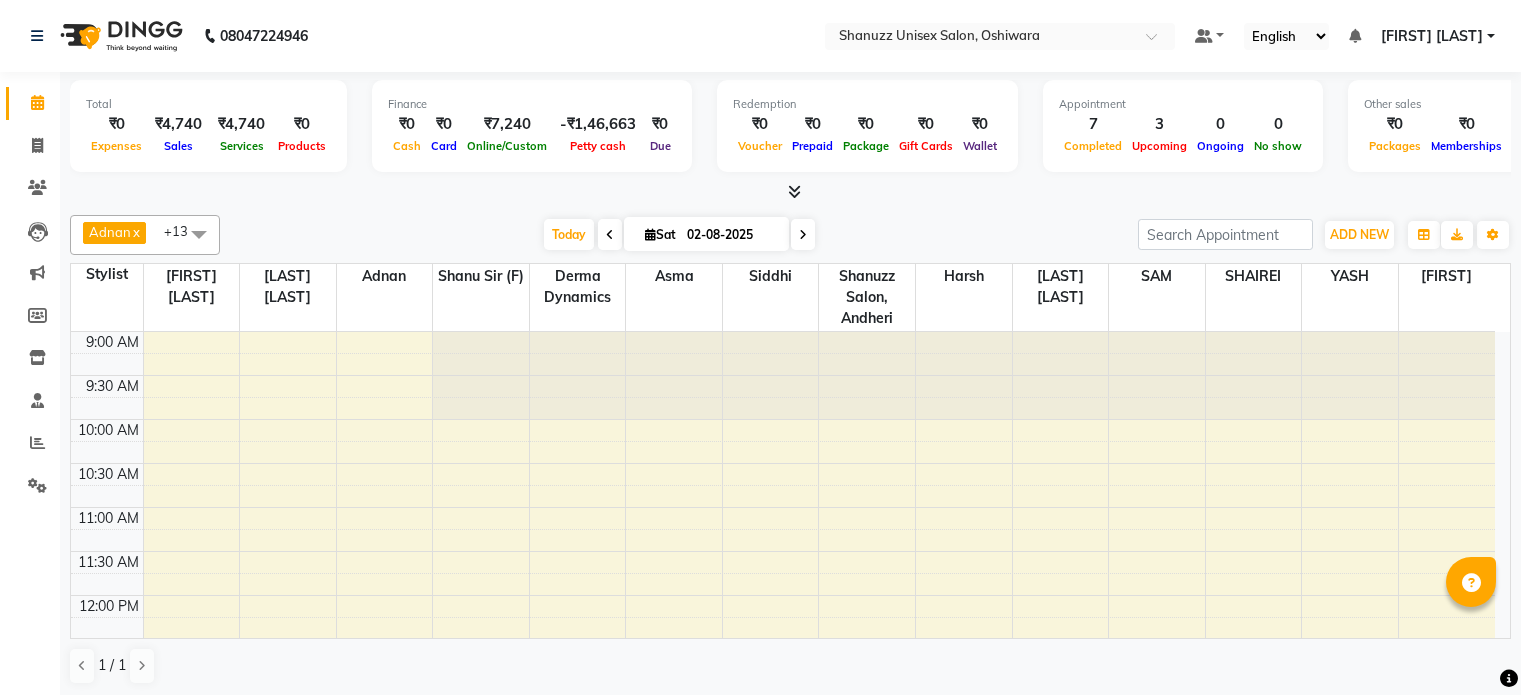 scroll, scrollTop: 0, scrollLeft: 0, axis: both 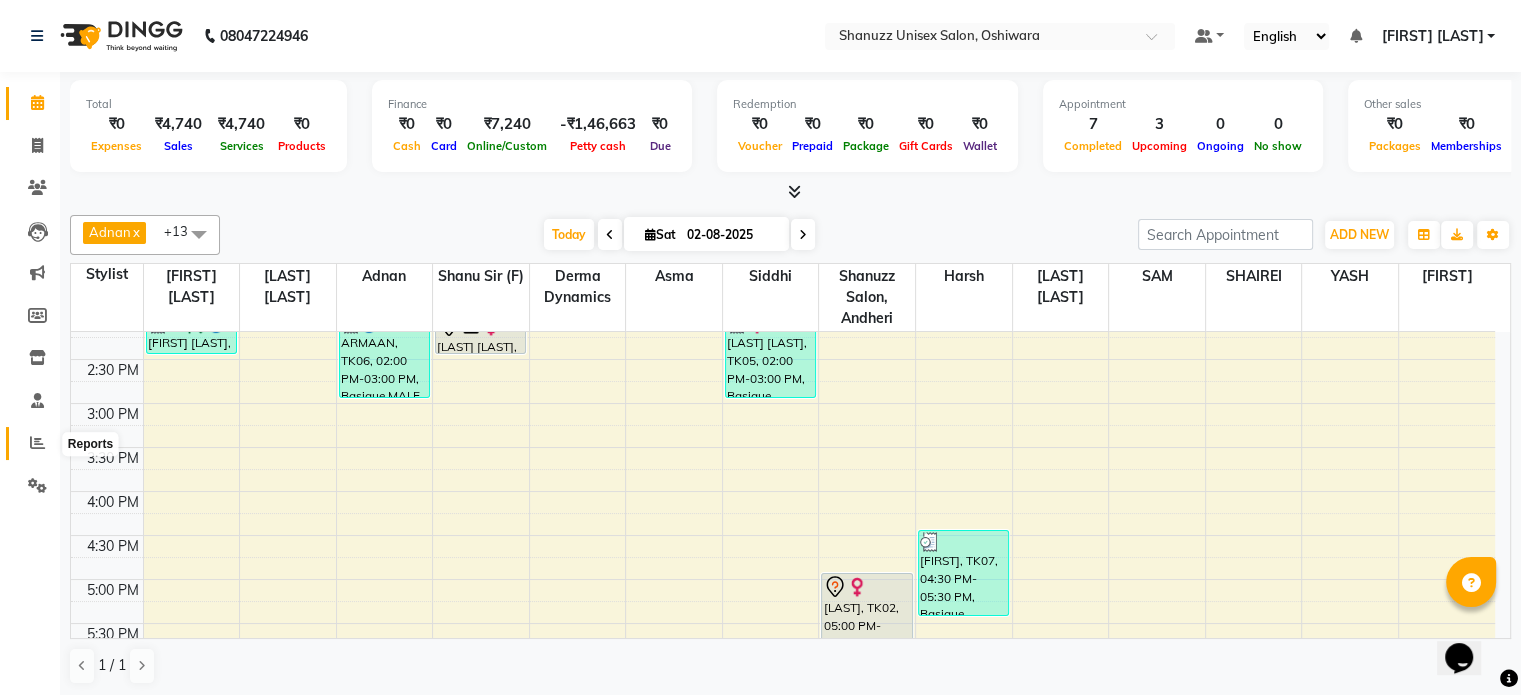 click 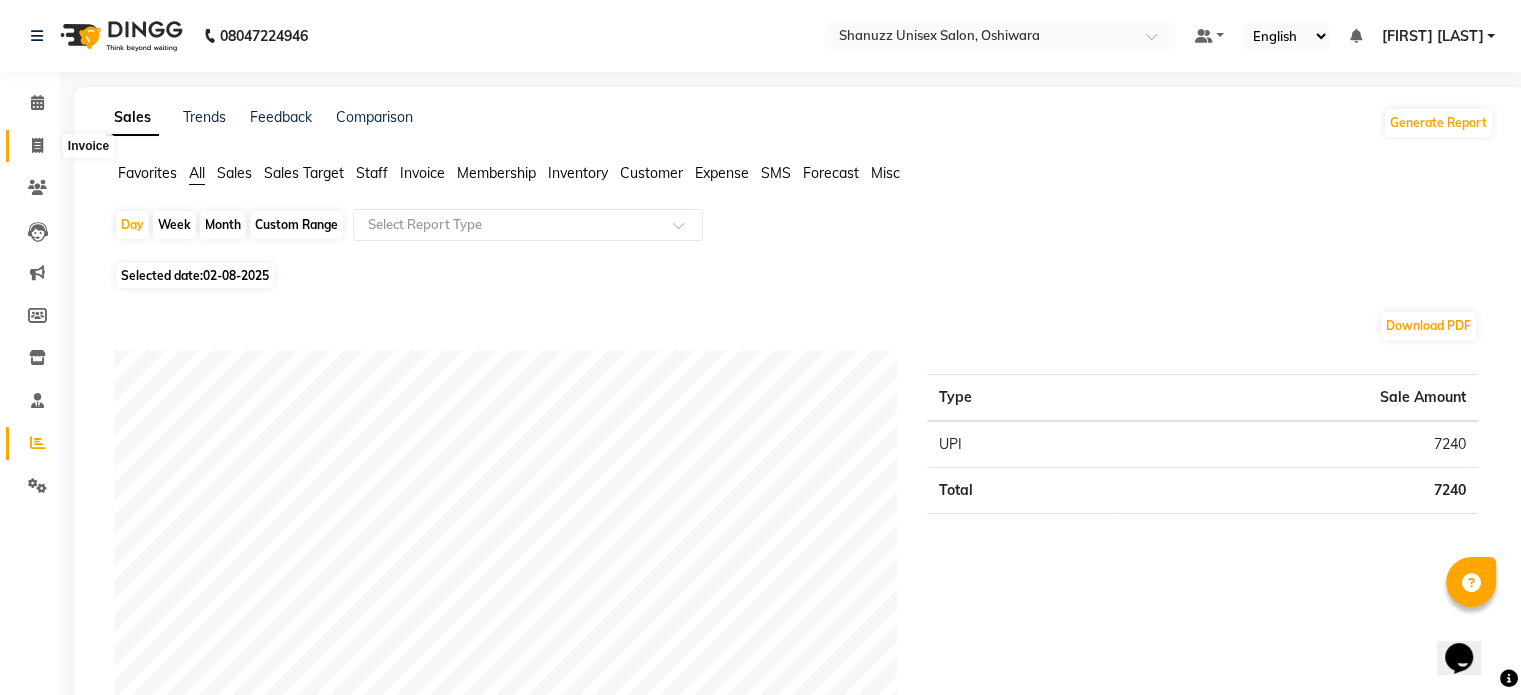 click 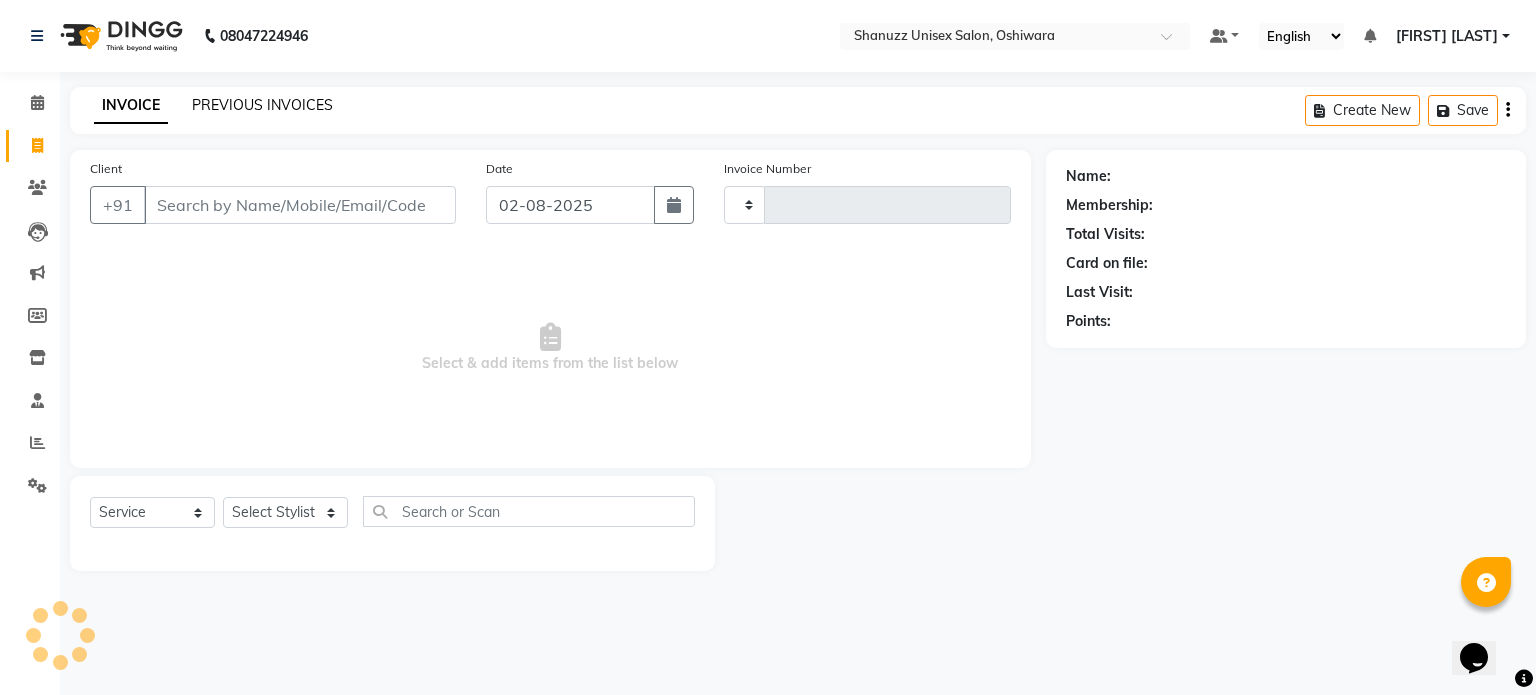 type on "1183" 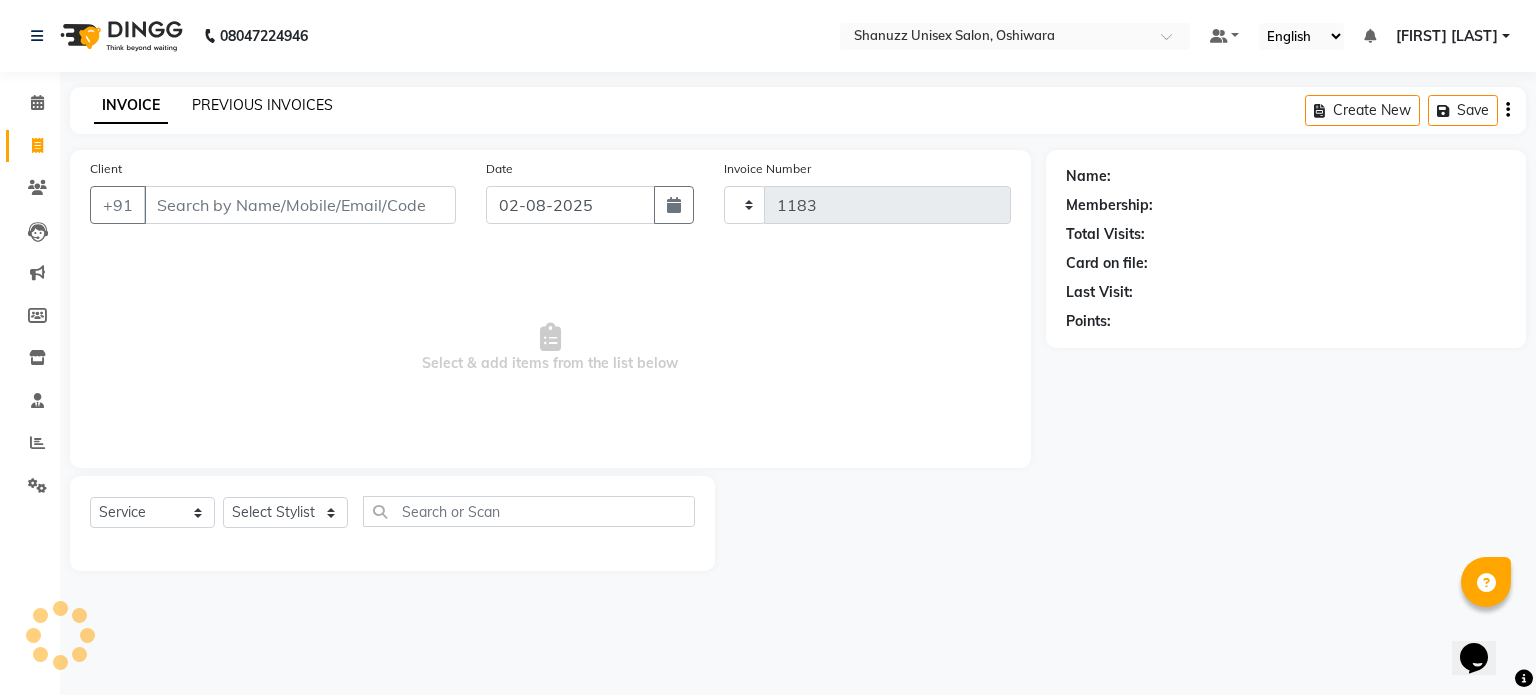 select on "7102" 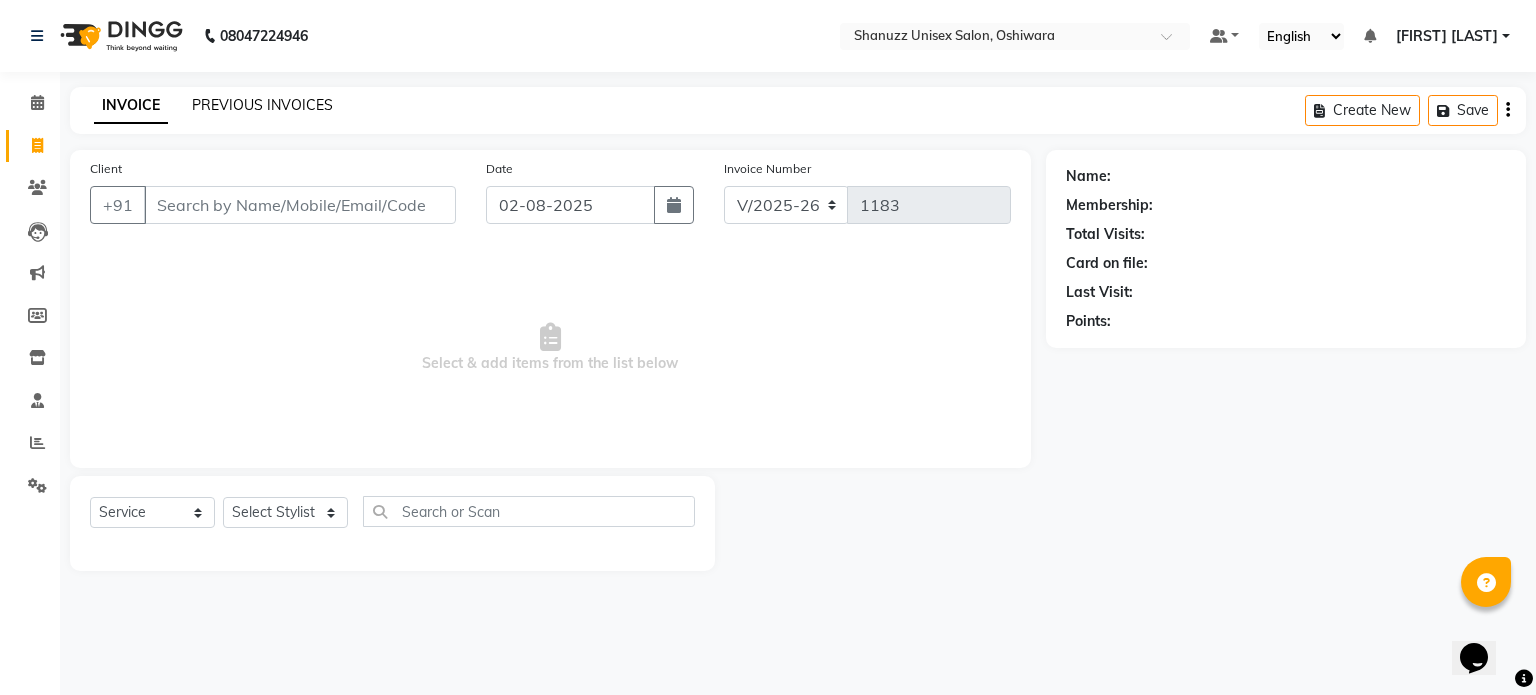click on "PREVIOUS INVOICES" 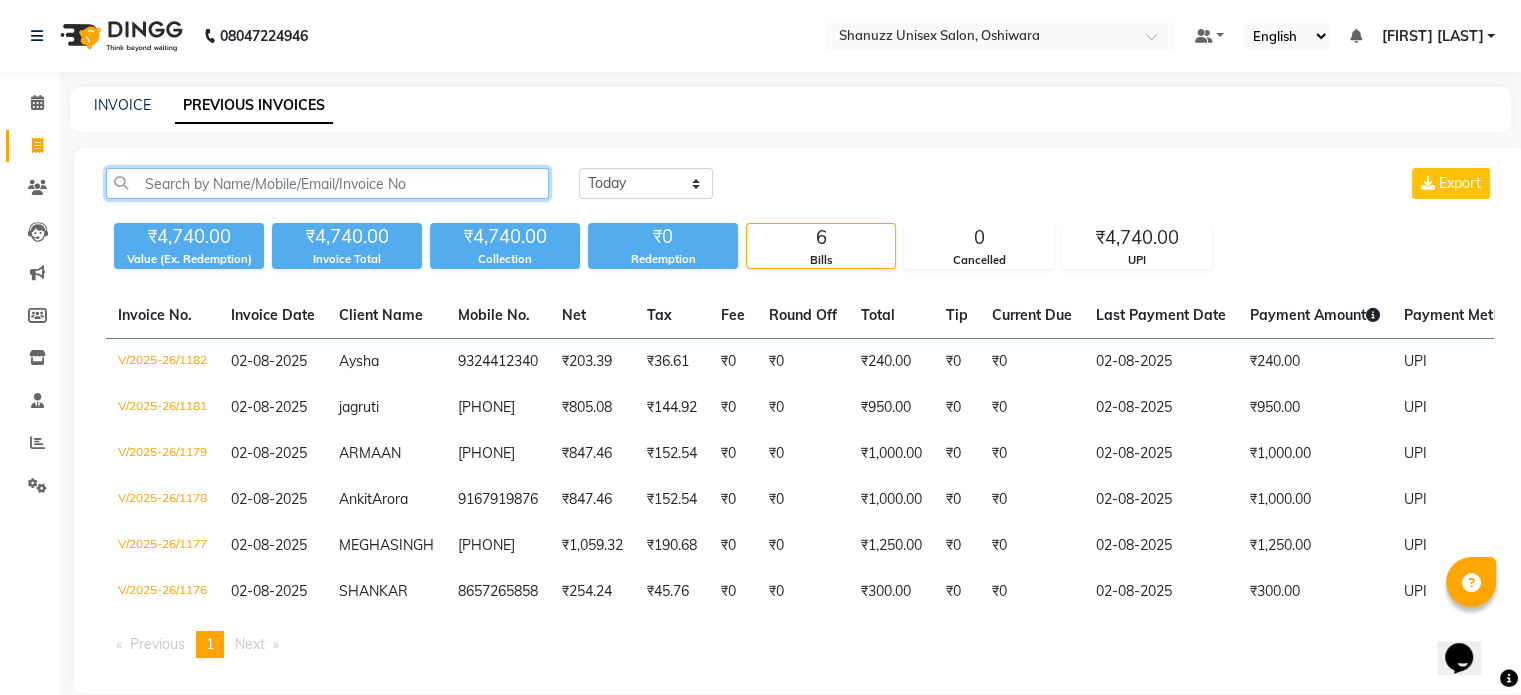 click 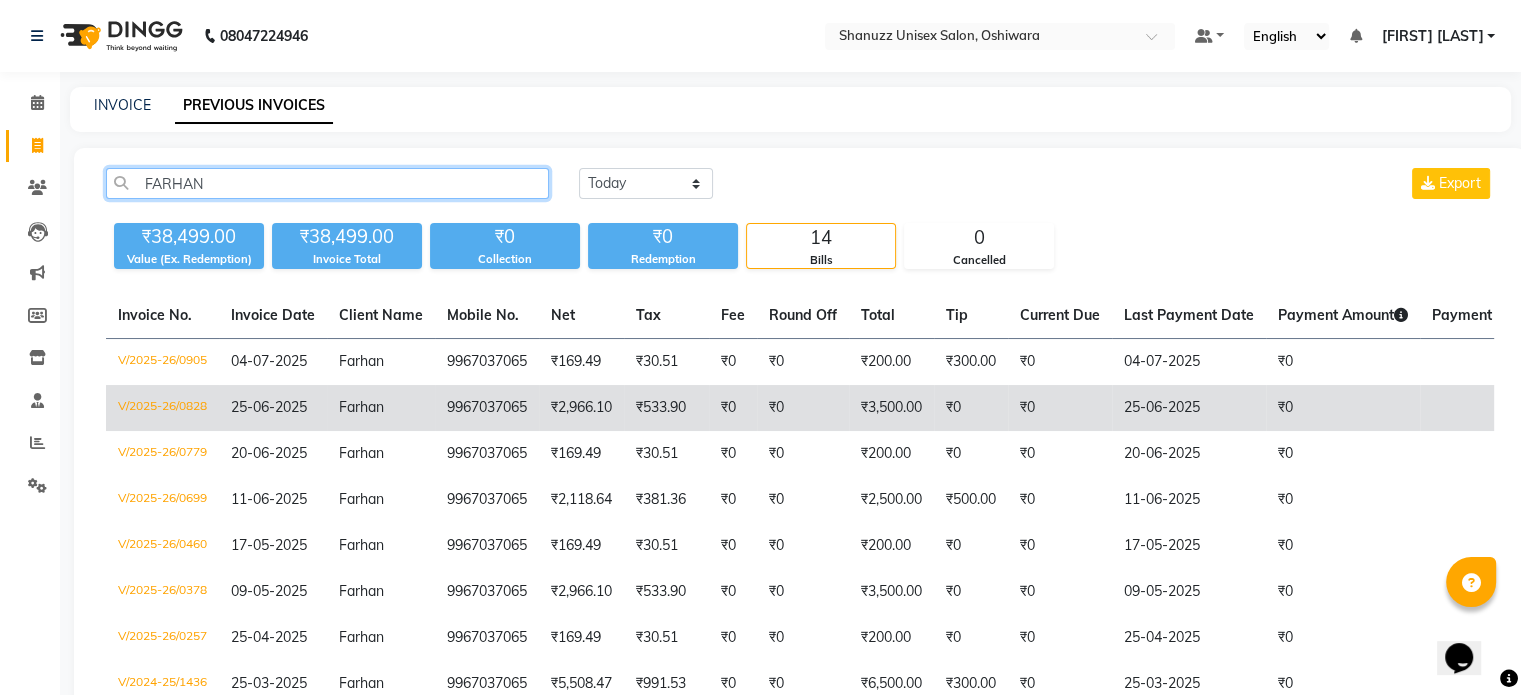type on "FARHAN" 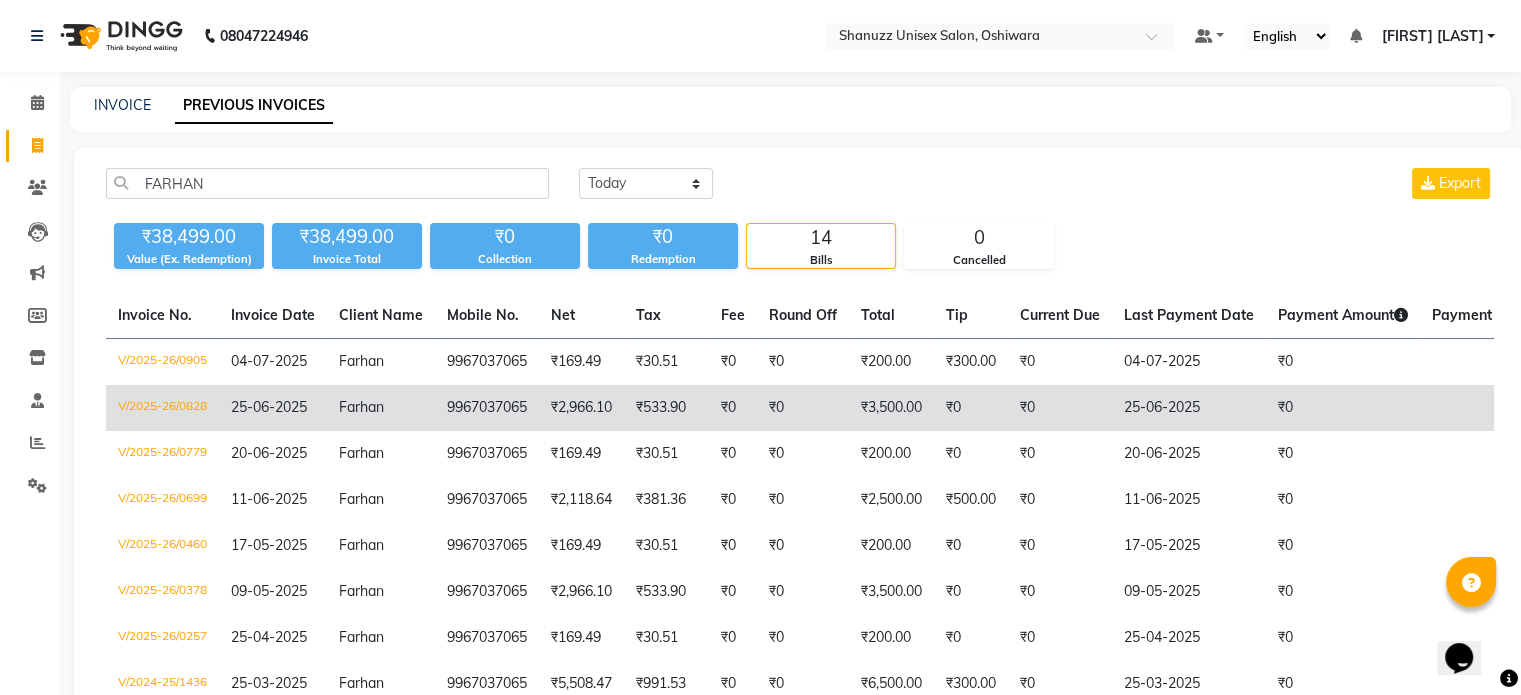 click on "₹533.90" 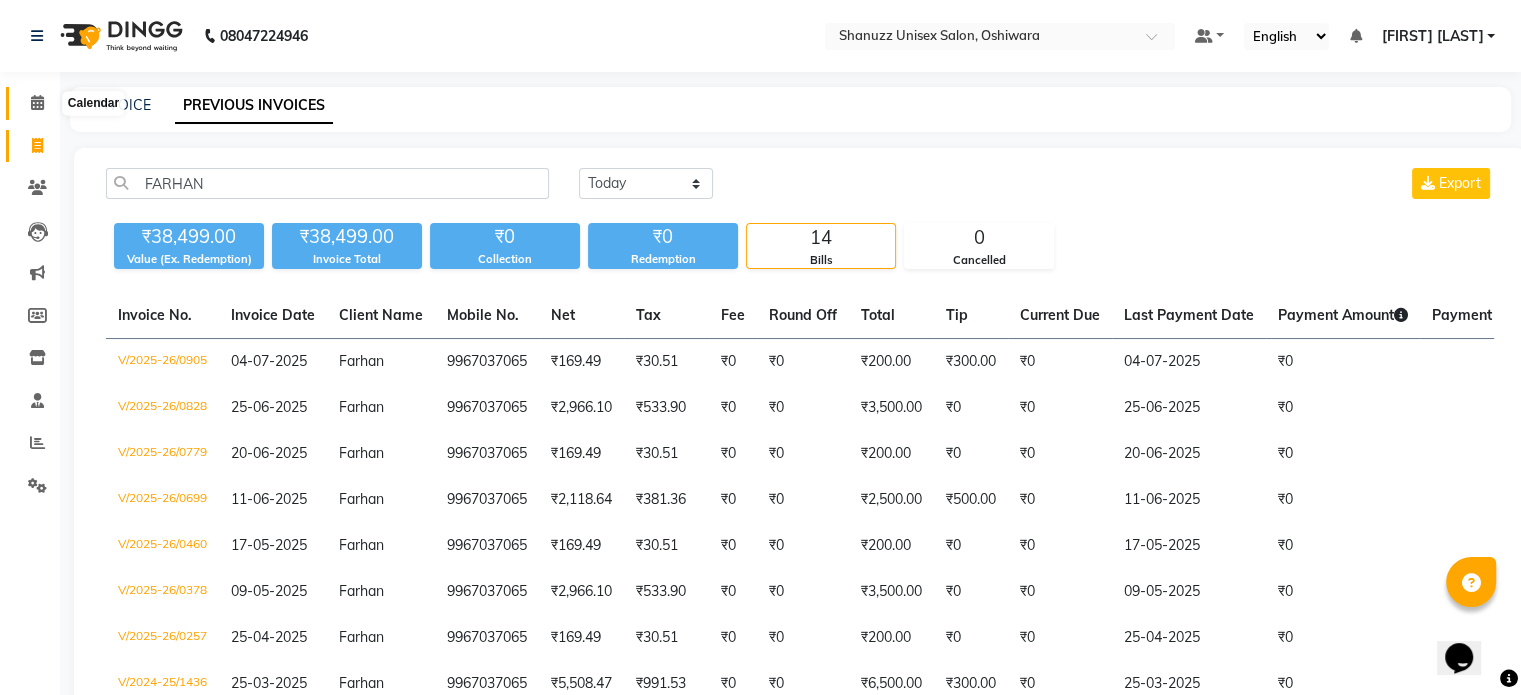 click 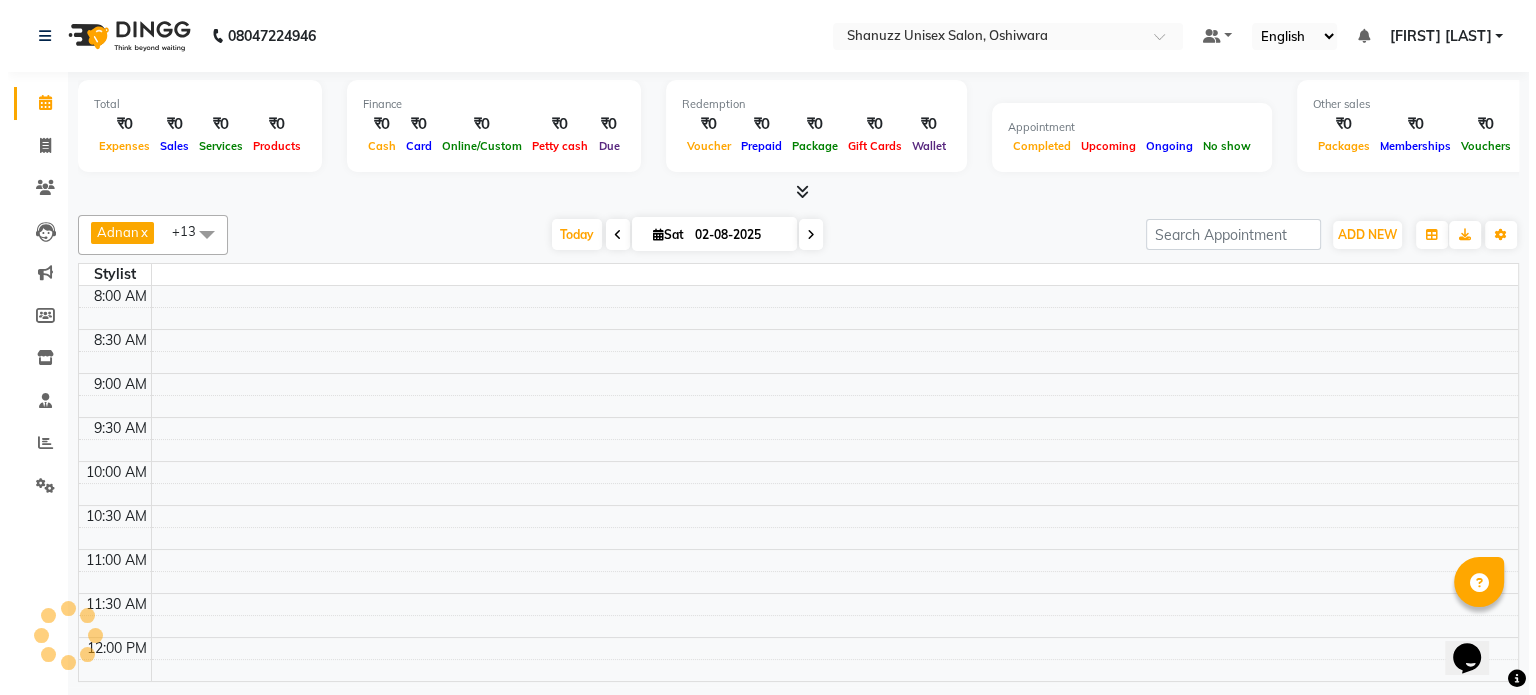 scroll, scrollTop: 701, scrollLeft: 0, axis: vertical 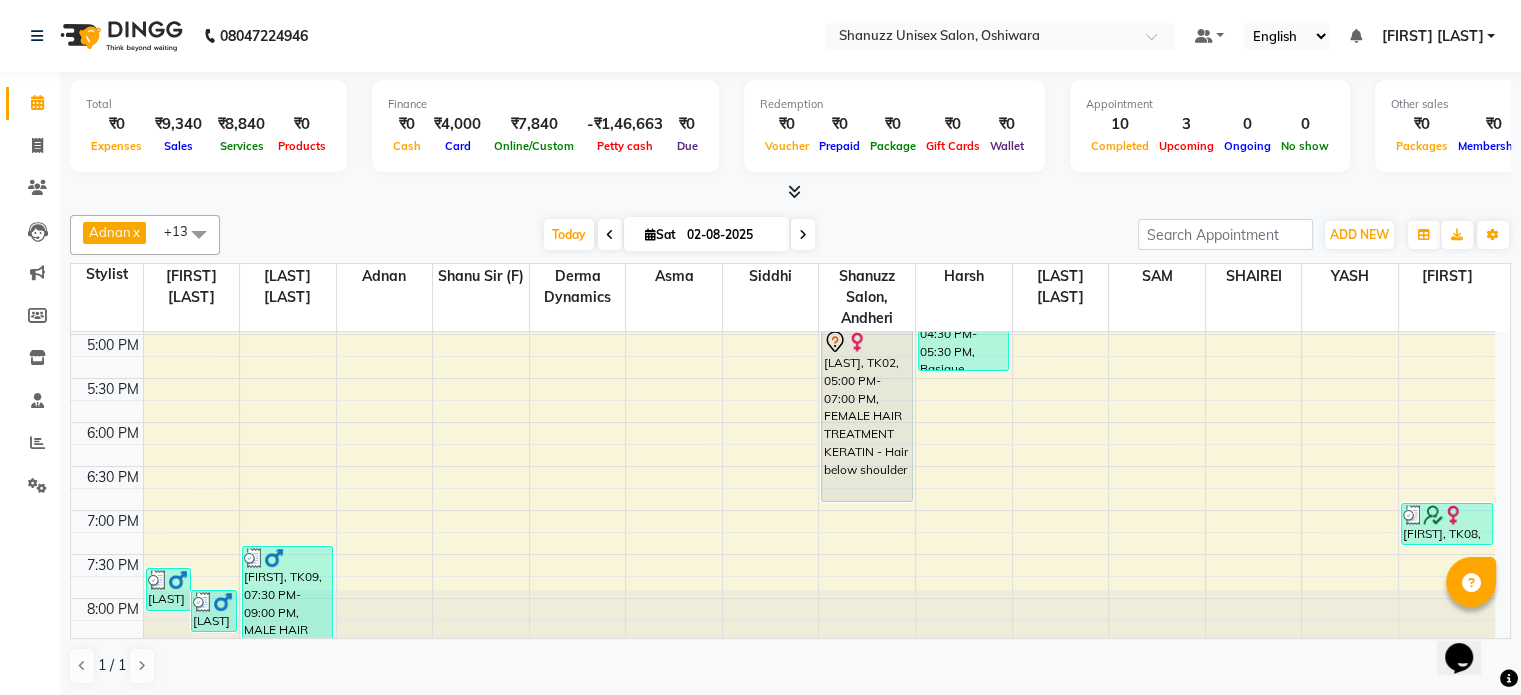 click on "Total  ₹0  Expenses ₹9,340  Sales ₹8,840  Services ₹0  Products Finance  ₹0  Cash ₹4,000  Card ₹7,840  Online/Custom -₹1,46,663 Petty cash ₹0 Due  Redemption  ₹0 Voucher ₹0 Prepaid ₹0 Package ₹0  Gift Cards ₹0  Wallet  Appointment  10 Completed 3 Upcoming 0 Ongoing 0 No show  Other sales  ₹0  Packages ₹0  Memberships ₹0  Vouchers ₹0  Prepaids ₹0  Gift Cards" at bounding box center (790, 129) 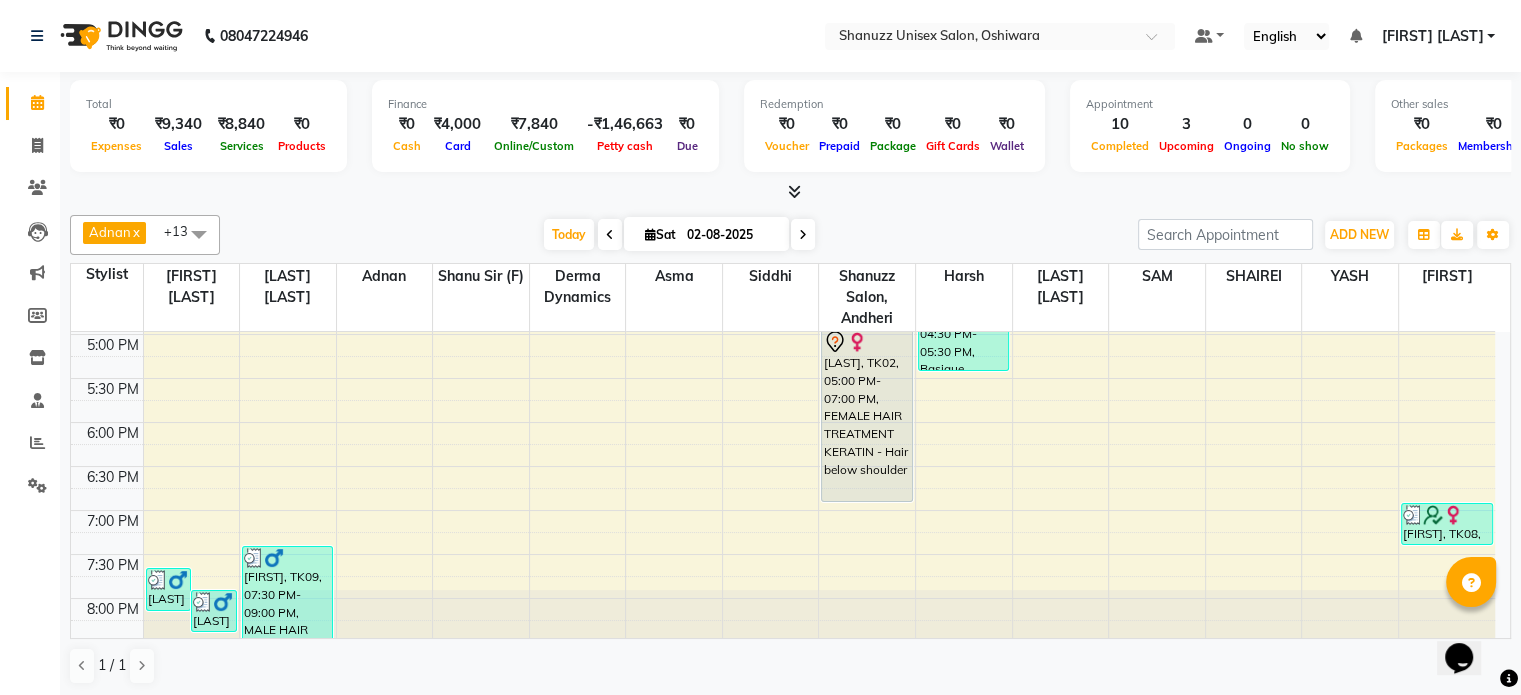 click on "[FIRST] [LAST]" at bounding box center [1432, 36] 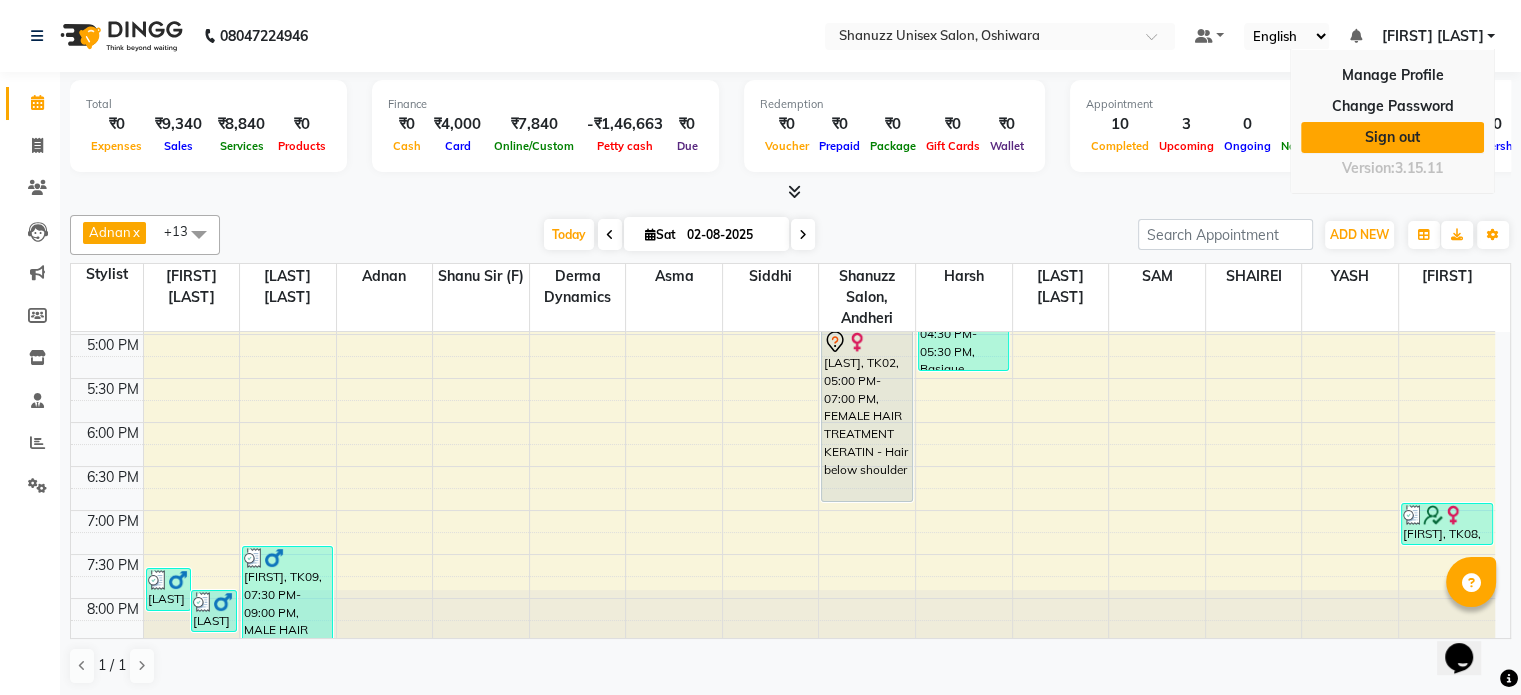 click on "Sign out" at bounding box center [1392, 137] 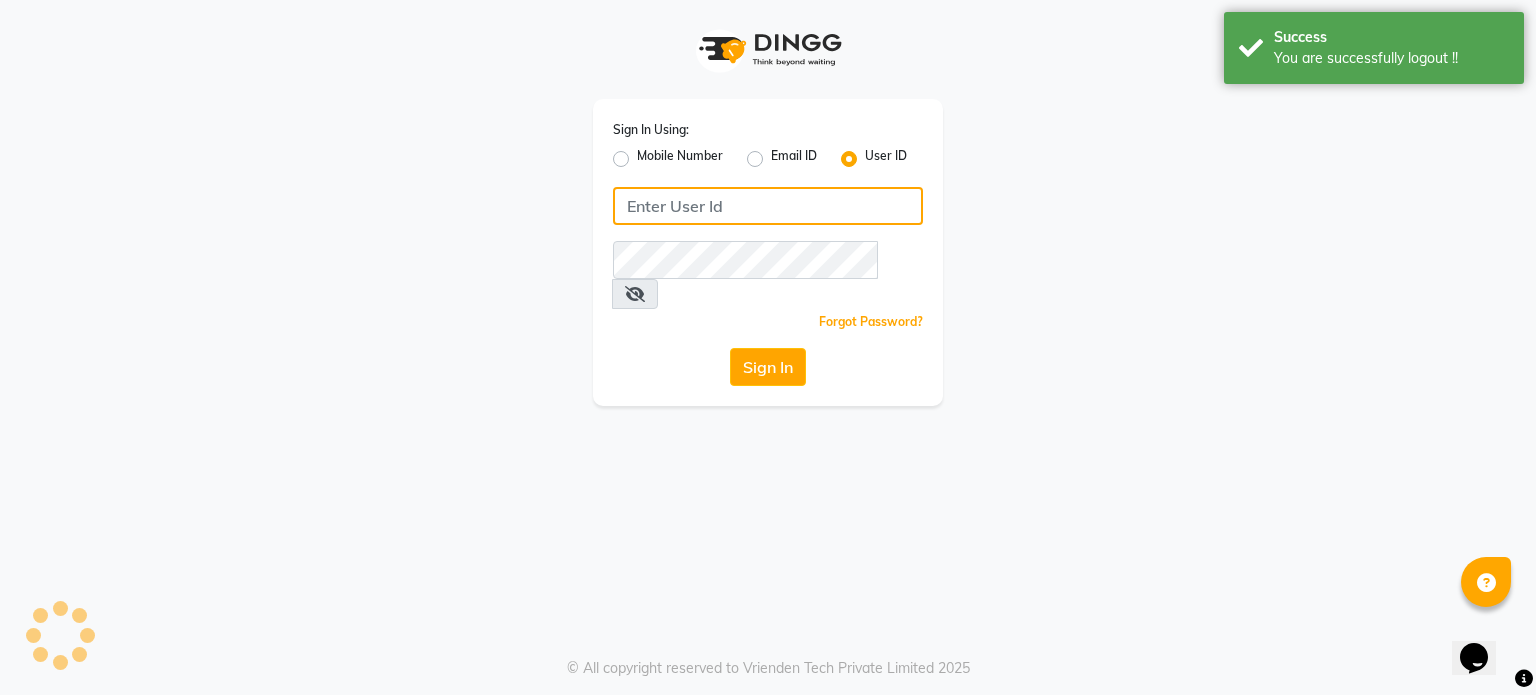 type on "shanuzz" 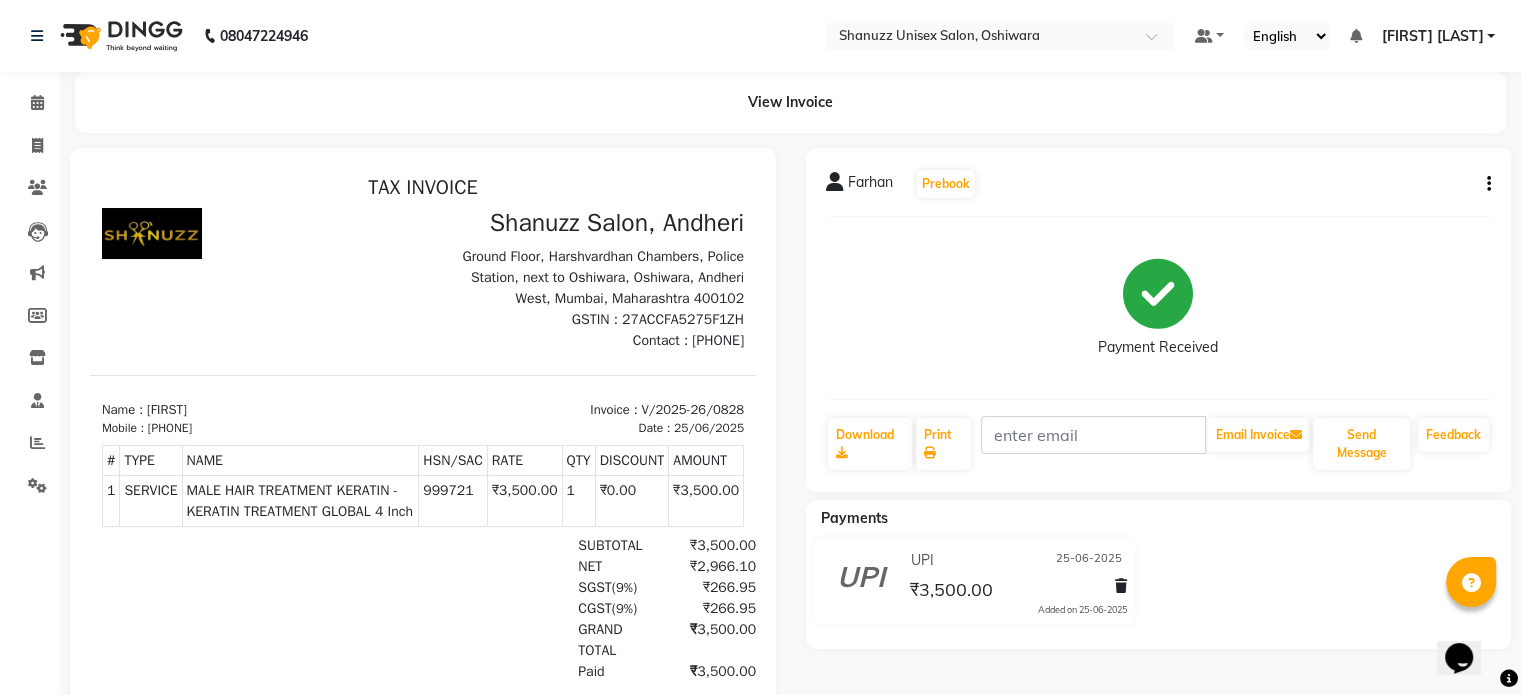 scroll, scrollTop: 0, scrollLeft: 0, axis: both 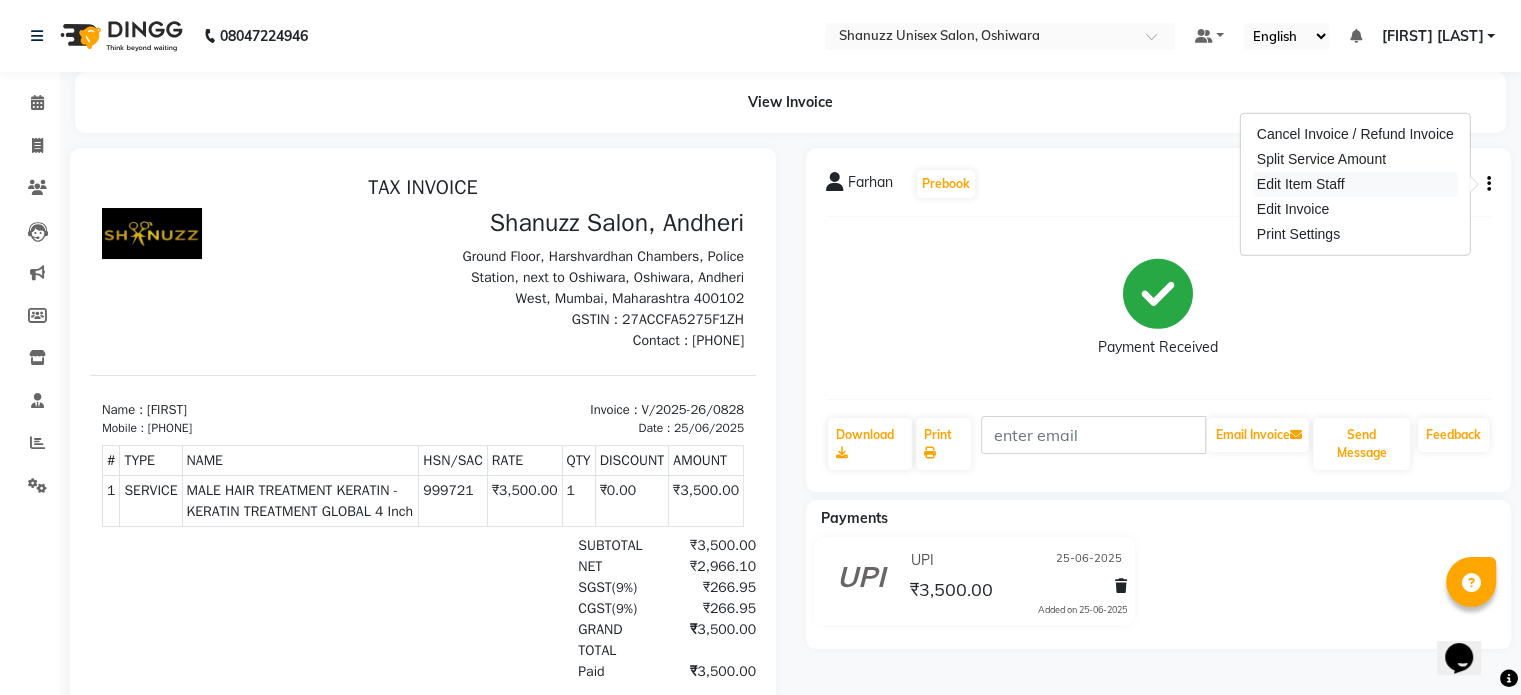 click on "Edit Item Staff" at bounding box center [1355, 184] 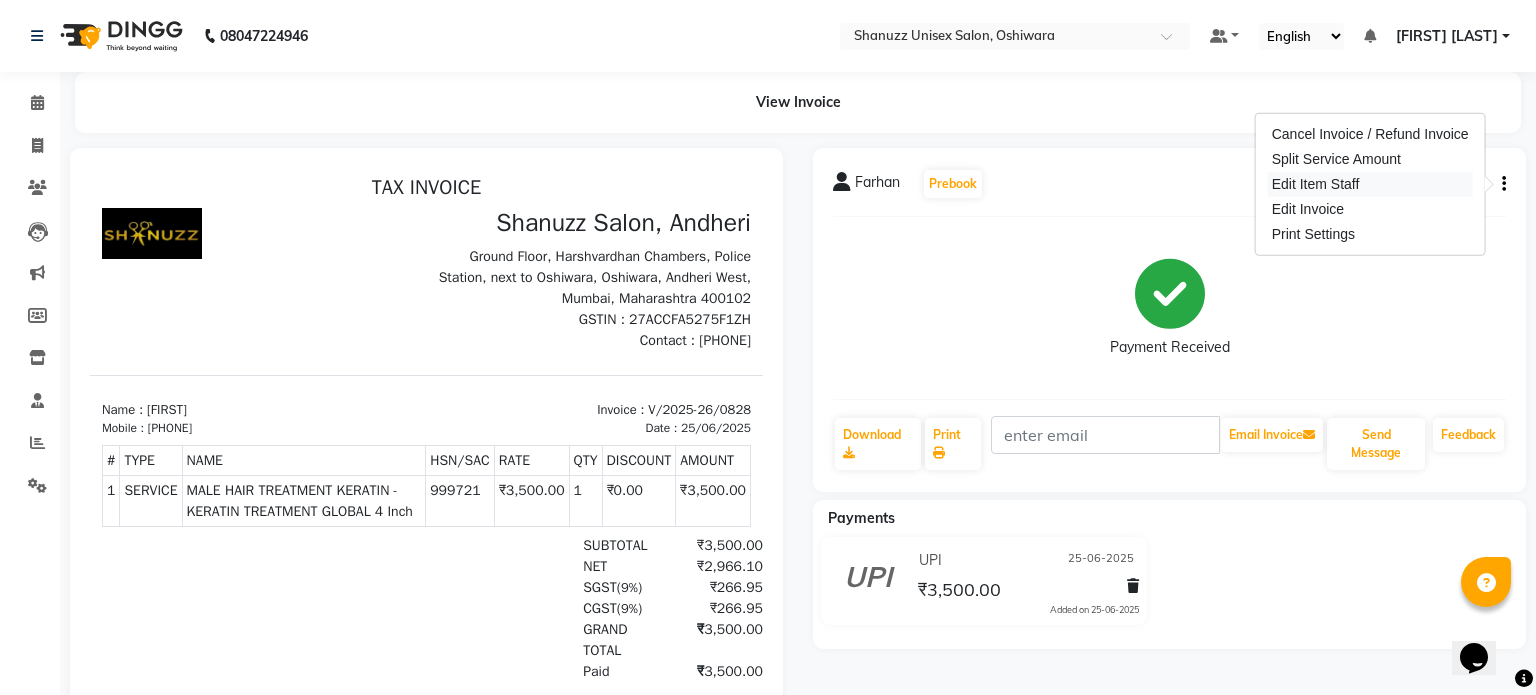 select on "59235" 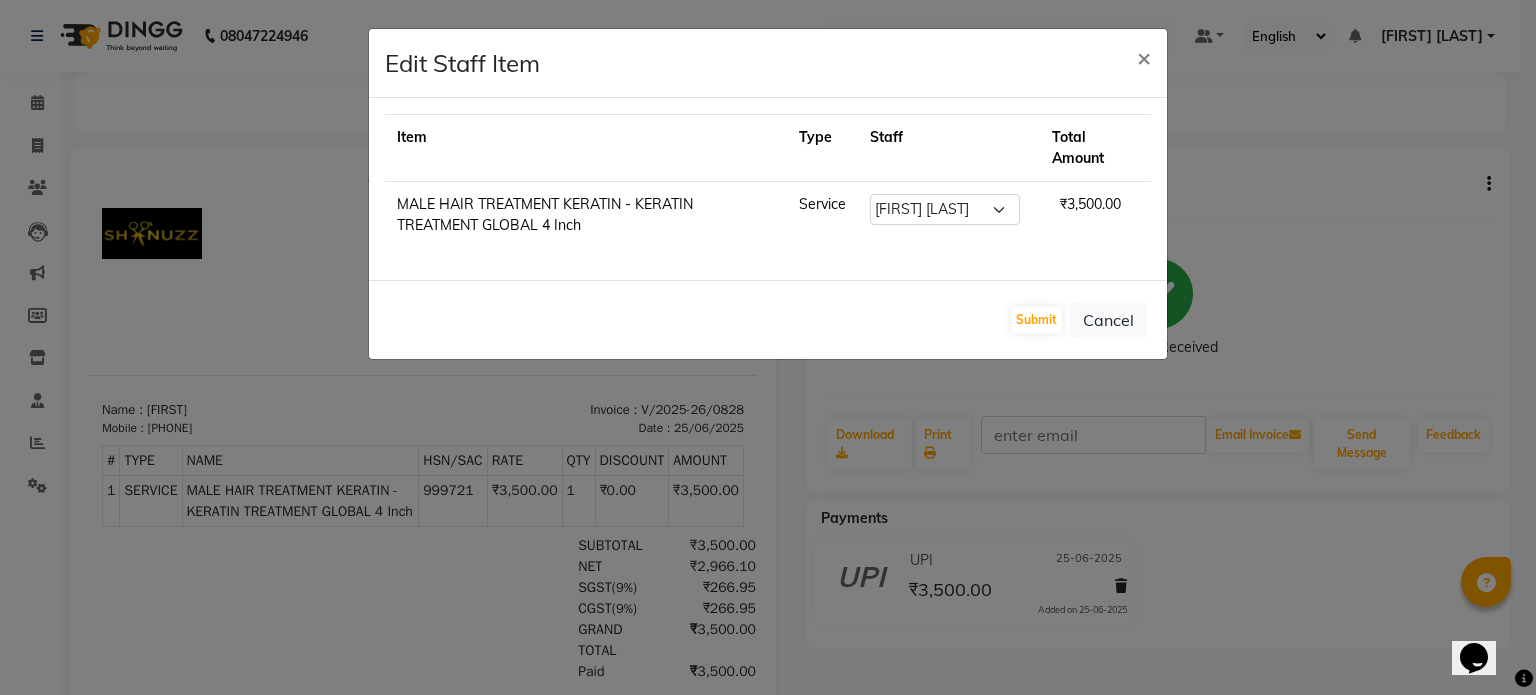 click on "Edit Staff Item  × Item Type Staff Total Amount MALE HAIR TREATMENT KERATIN - KERATIN TREATMENT GLOBAL 4 Inch Service Select  [FIRST]    [FIRST]    [FIRST]    Derma Dynamics   [FIRST]  [FIRST] (MO)   [FIRST] [LAST]   [FIRST]  [FIRST] [LAST]    [FIRST]  [FIRST] [LAST]    [FIRST]  [FIRST]    [FIRST] [LAST]   [FIRST] [LAST]   [FIRST] (D)   [FIRST] [LAST]   SHAIREI   [FIRST] Sir (F)   Shanuzz (Oshiwara)   Shanuzz Salon, Andheri   [FIRST]    [FIRST]    [FIRST] [LAST]   [FIRST] [LAST]   [FIRST]    ₹3,500.00  Submit   Cancel" 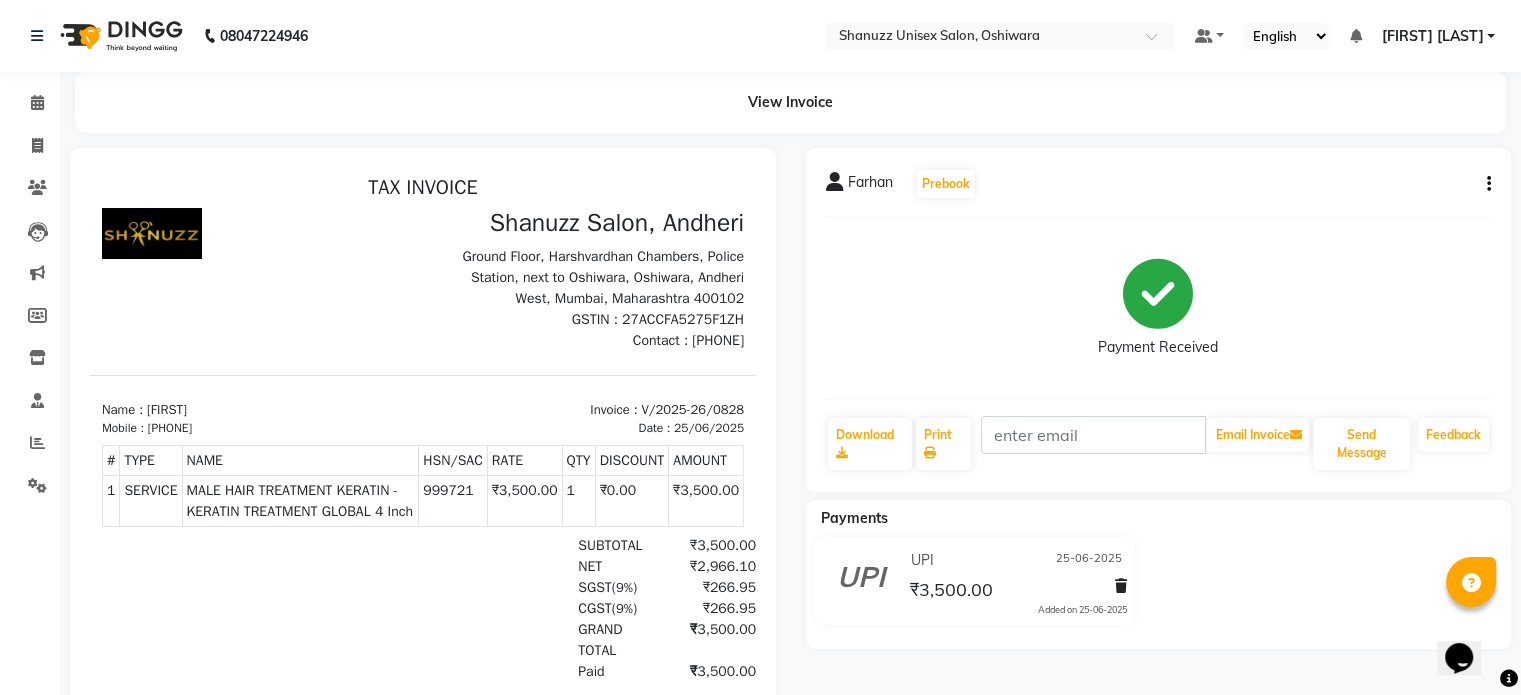 click on "[PHONE]" at bounding box center [170, 428] 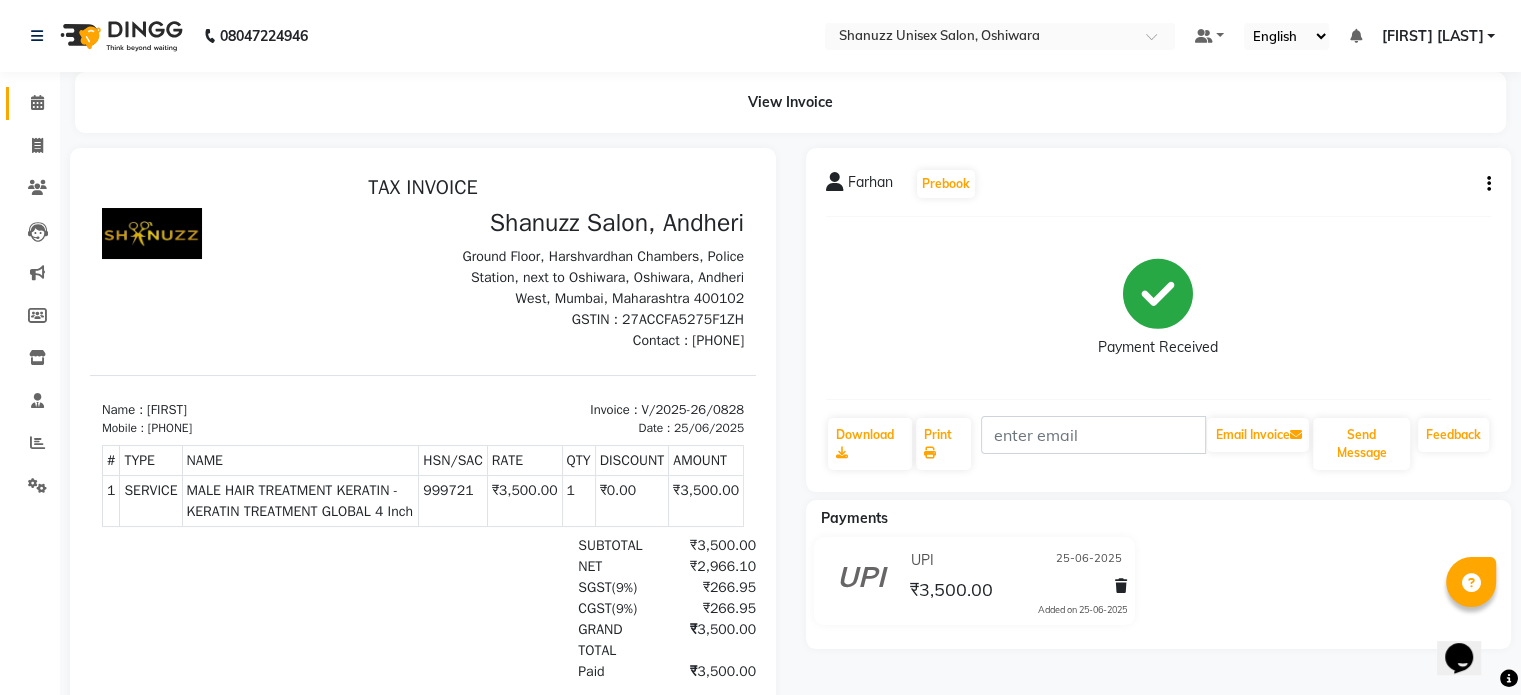 click on "Calendar" 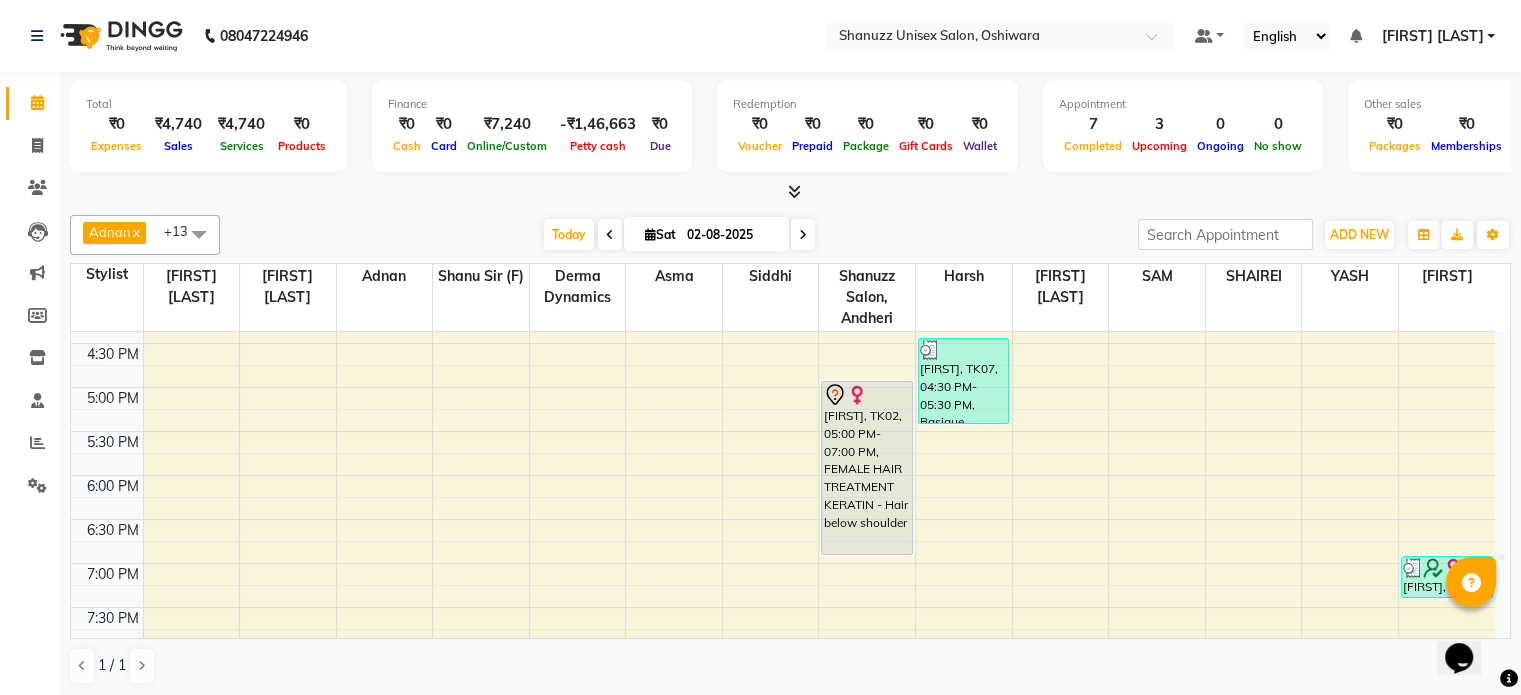 scroll, scrollTop: 740, scrollLeft: 0, axis: vertical 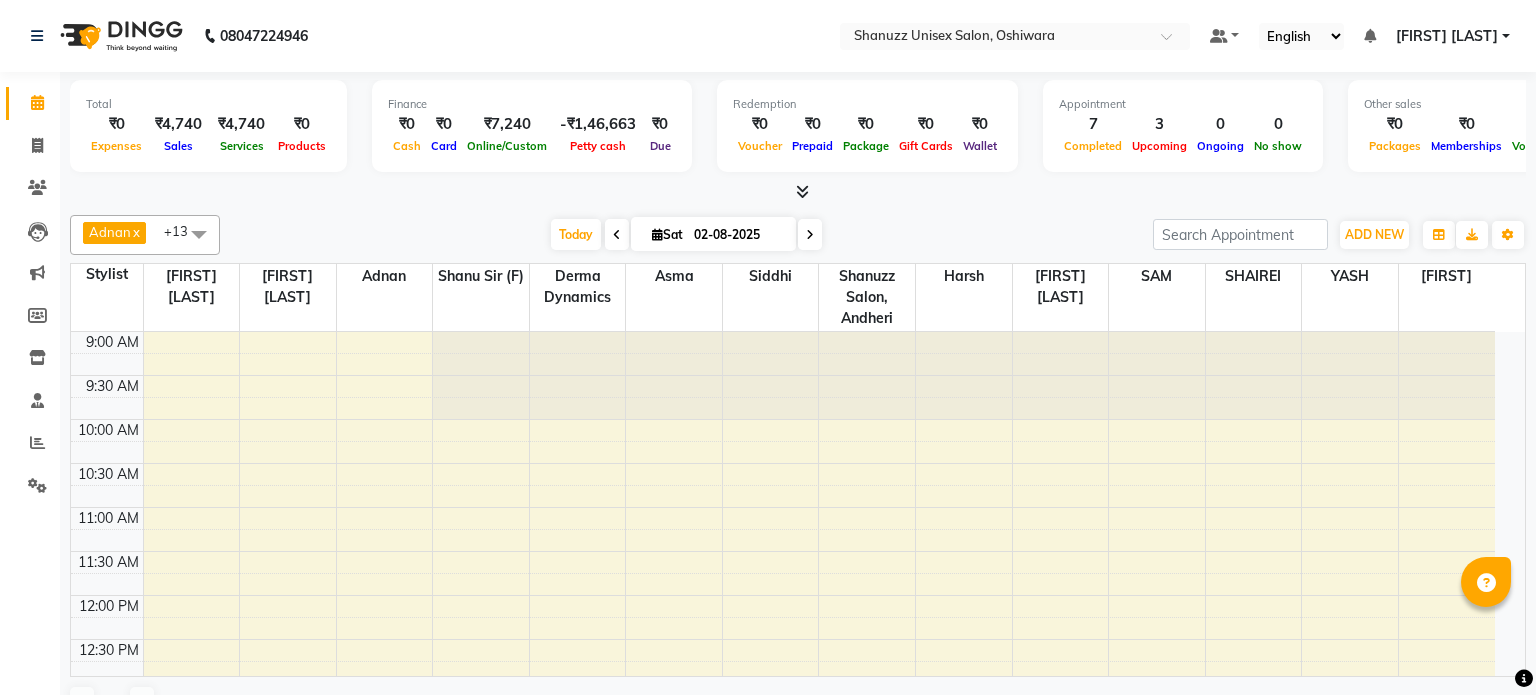 select on "en" 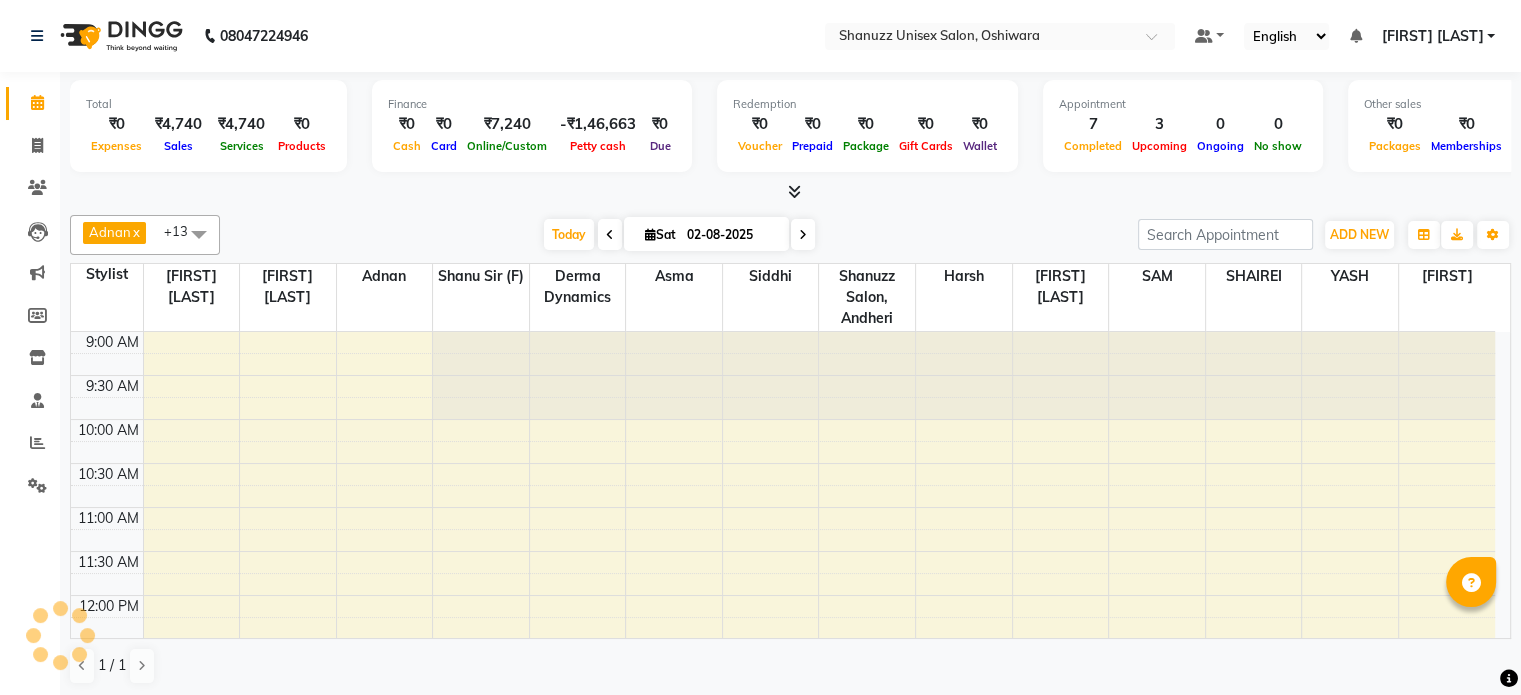 scroll, scrollTop: 0, scrollLeft: 0, axis: both 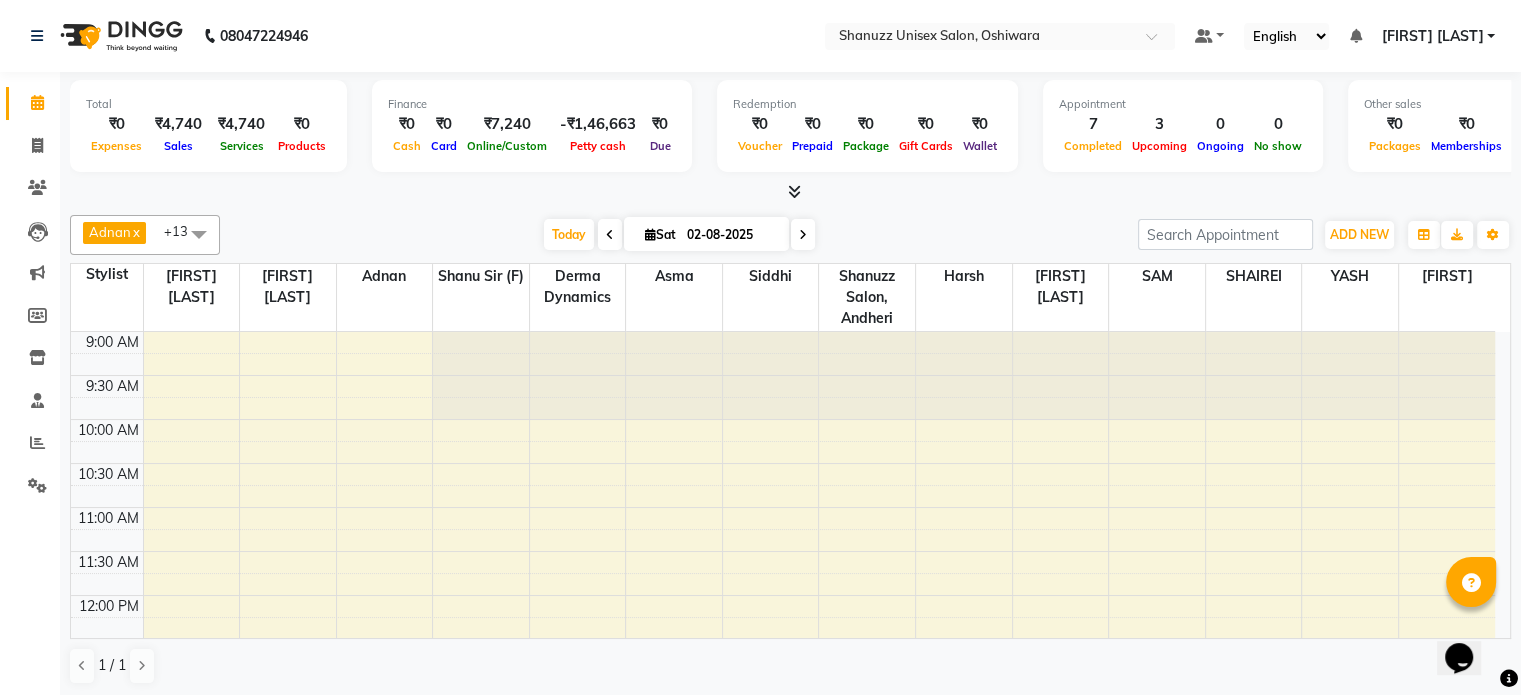click 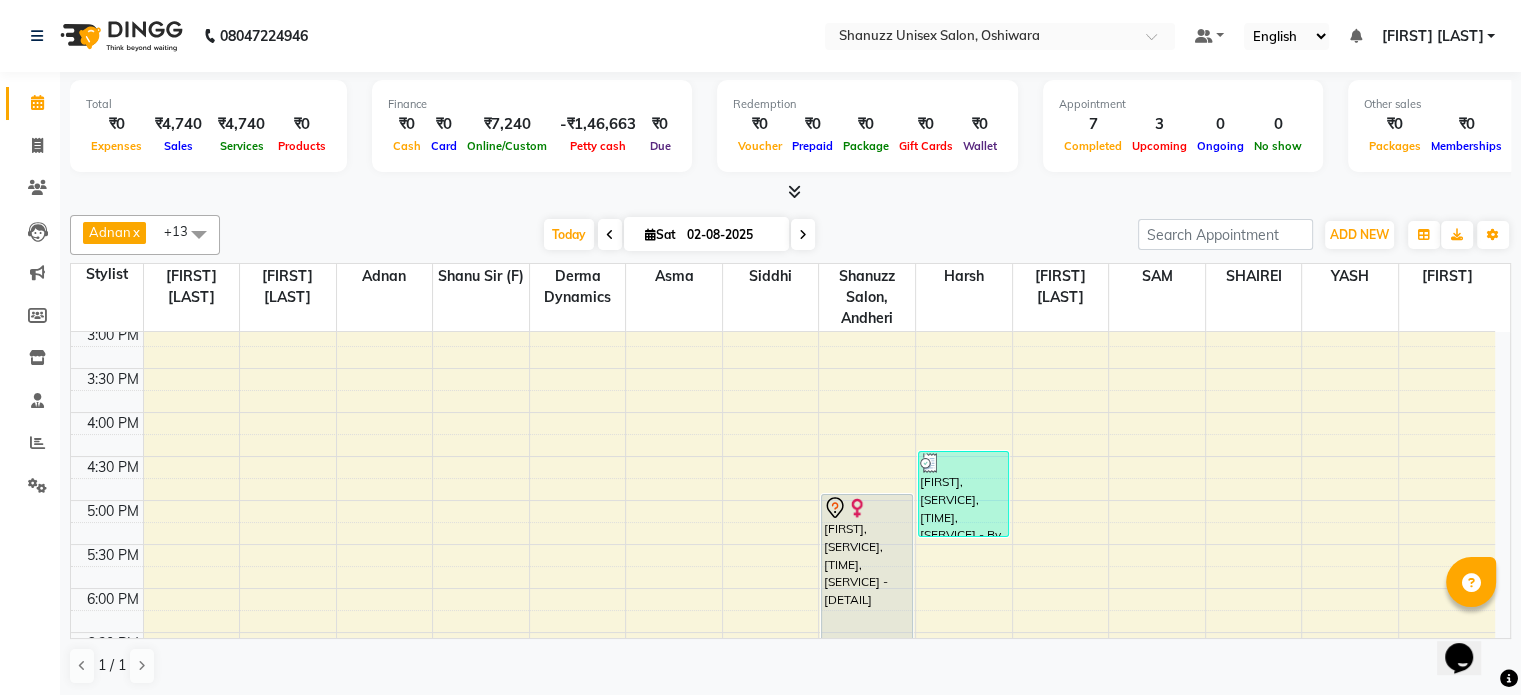 scroll, scrollTop: 740, scrollLeft: 0, axis: vertical 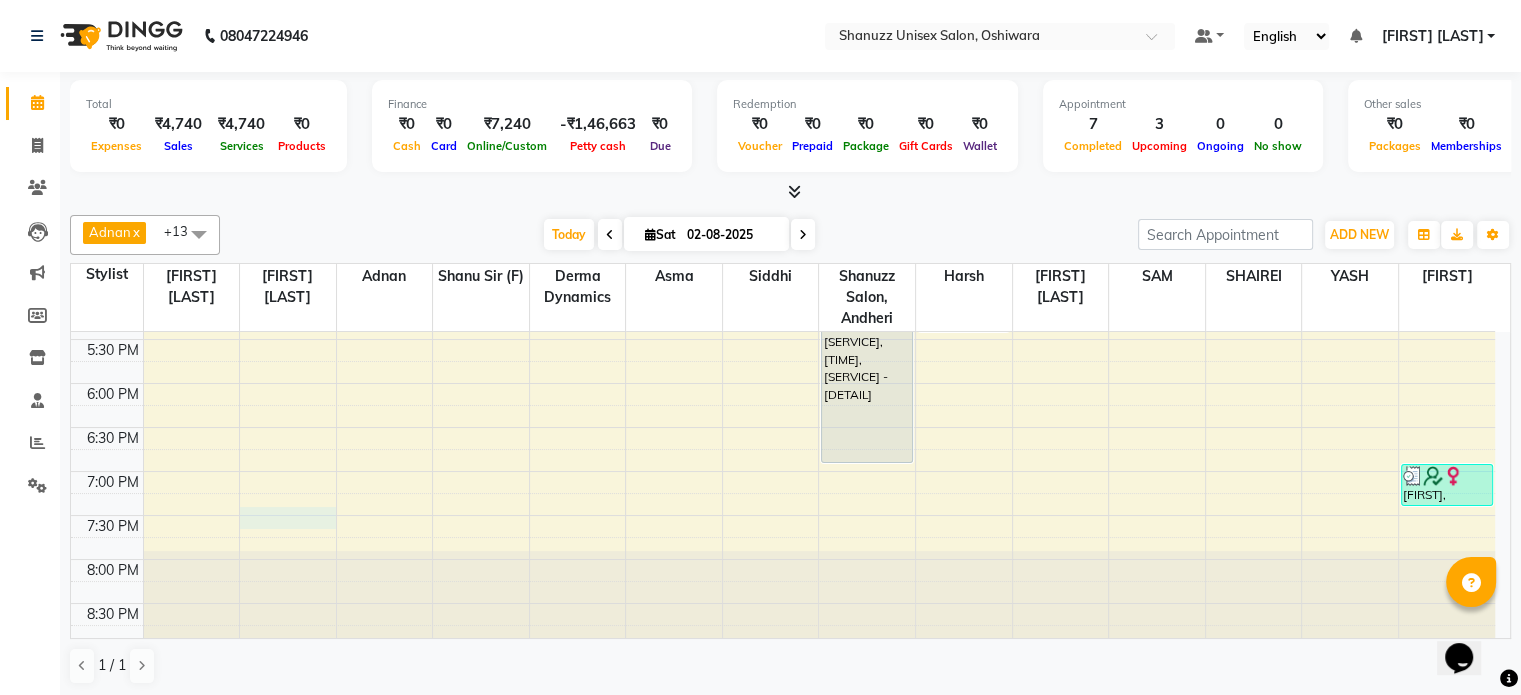 click on "9:00 AM 9:30 AM 10:00 AM 10:30 AM 11:00 AM 11:30 AM 12:00 PM 12:30 PM 1:00 PM 1:30 PM 2:00 PM 2:30 PM 3:00 PM 3:30 PM 4:00 PM 4:30 PM 5:00 PM 5:30 PM 6:00 PM 6:30 PM 7:00 PM 7:30 PM 8:00 PM 8:30 PM     Ankit Arora, TK03, 01:00 PM-02:00 PM, Basique MALE Haircut - By Seasoned Hairdresser (10+ Years of Experience)     Ankit Arora, TK03, 02:00 PM-02:30 PM, SHAVE / BEARD TRIM - By Experienced Hairdresser (3+ Years of Experience)     ARMAAN, TK06, 02:00 PM-03:00 PM, Basique MALE Haircut - By Seasoned Hairdresser (10+ Years of Experience)             MAHIMA CHOUDHARY, TK01, 01:00 PM-02:00 PM, Basique FEMALE Haircut - By Shanuzz (18+ Years of Experience)             MAHIMA CHOUDHARY, TK01, 02:00 PM-02:30 PM, GLOBAL COLOR + HIGHLIGHTS  - Hair upto back     MEGHA SINGH, TK05, 02:00 PM-03:00 PM, Basique FEMALE Haircut - By Seasoned Hairdresser (10+ Years of Experience)             NAZMA, TK02, 05:00 PM-07:00 PM, FEMALE HAIR TREATMENT KERATIN - Hair below shoulder" at bounding box center (783, 119) 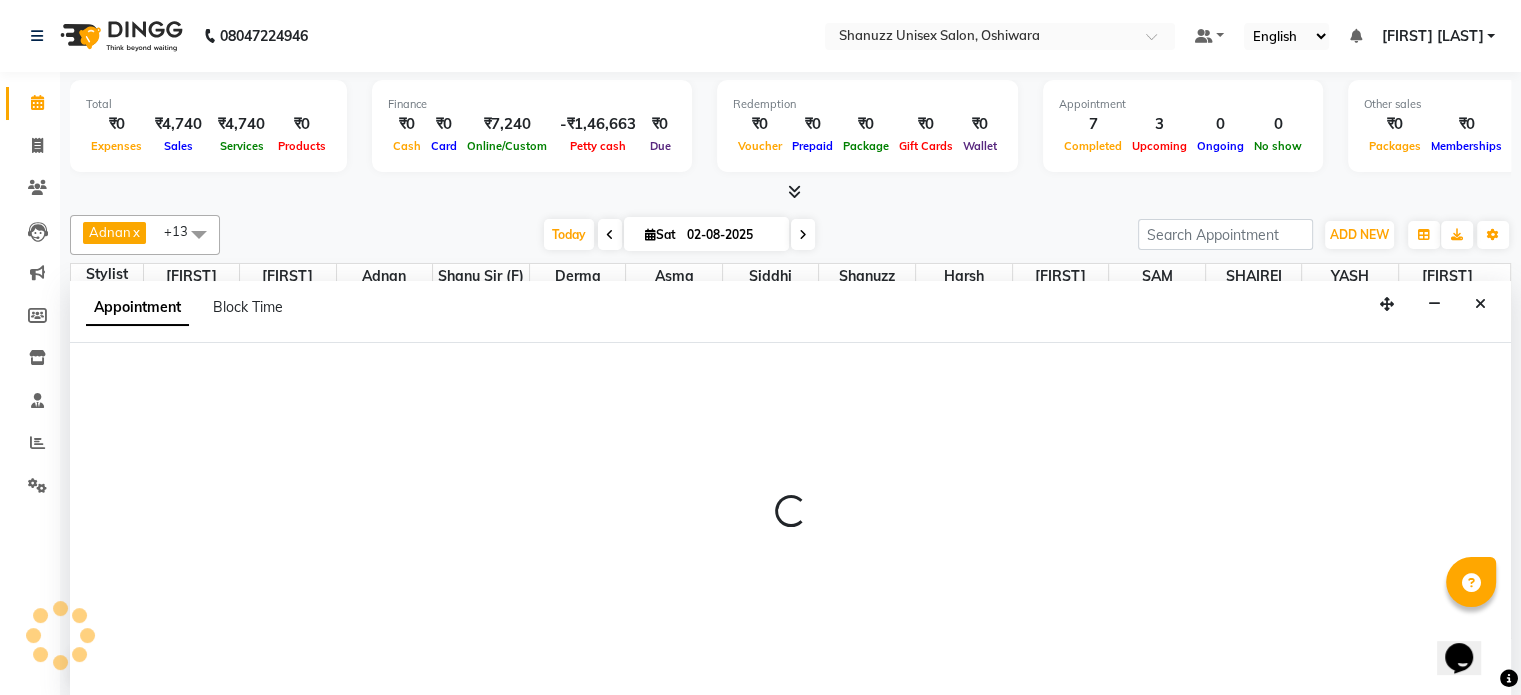 scroll, scrollTop: 0, scrollLeft: 0, axis: both 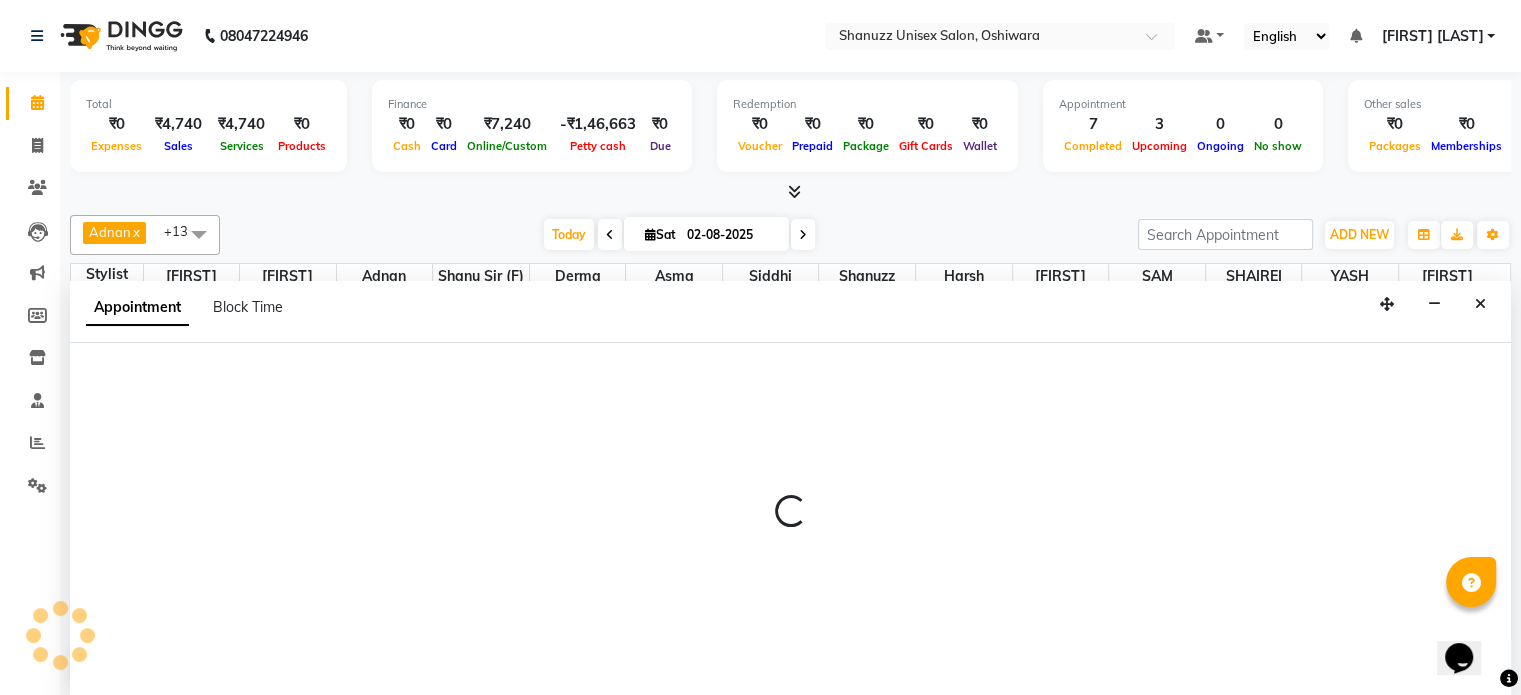 select on "59235" 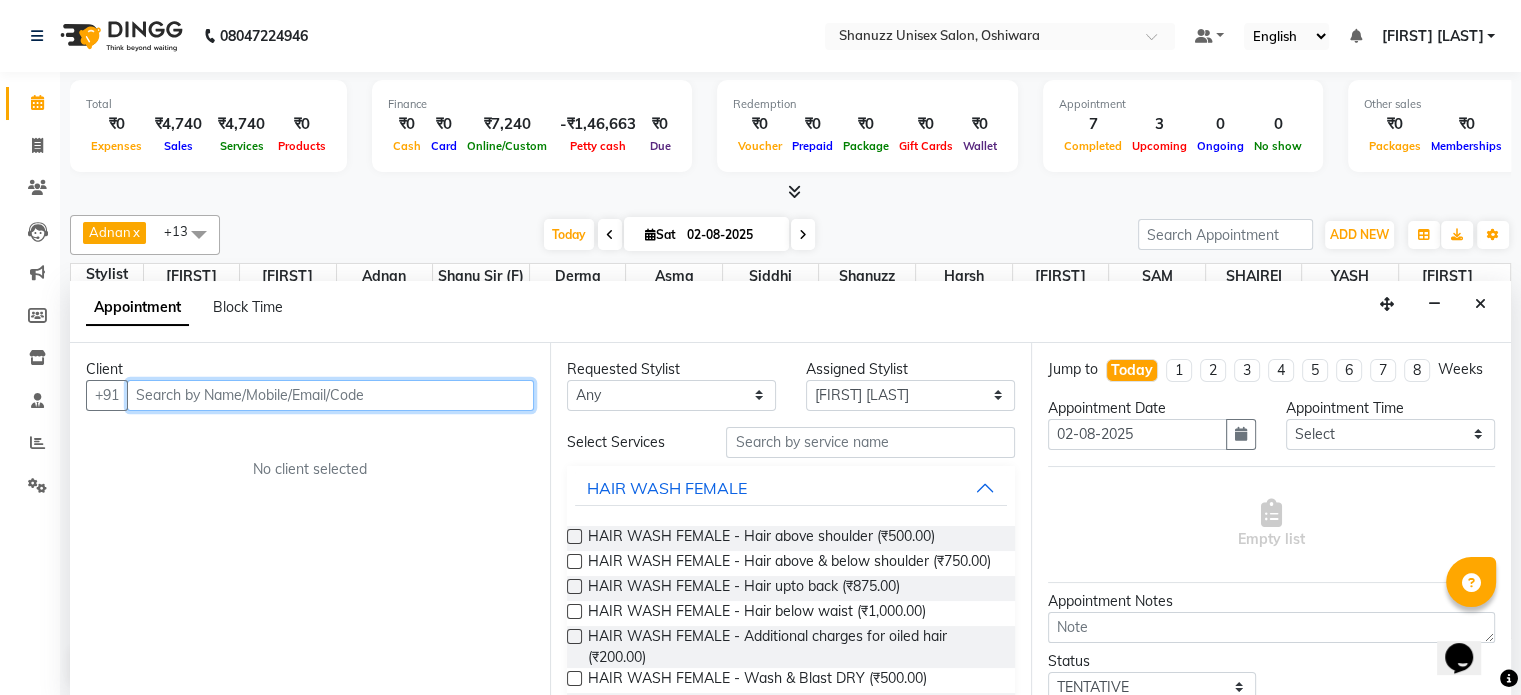 click at bounding box center (330, 395) 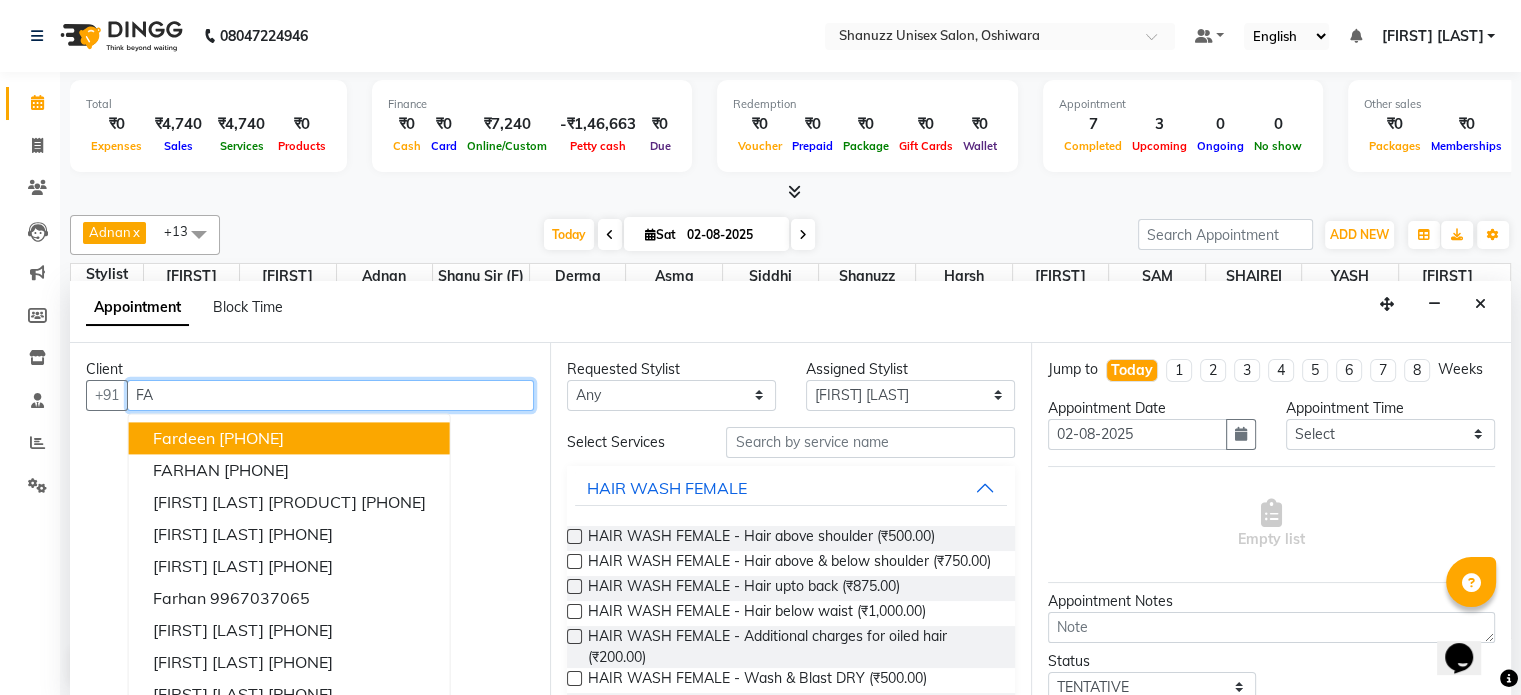 type on "F" 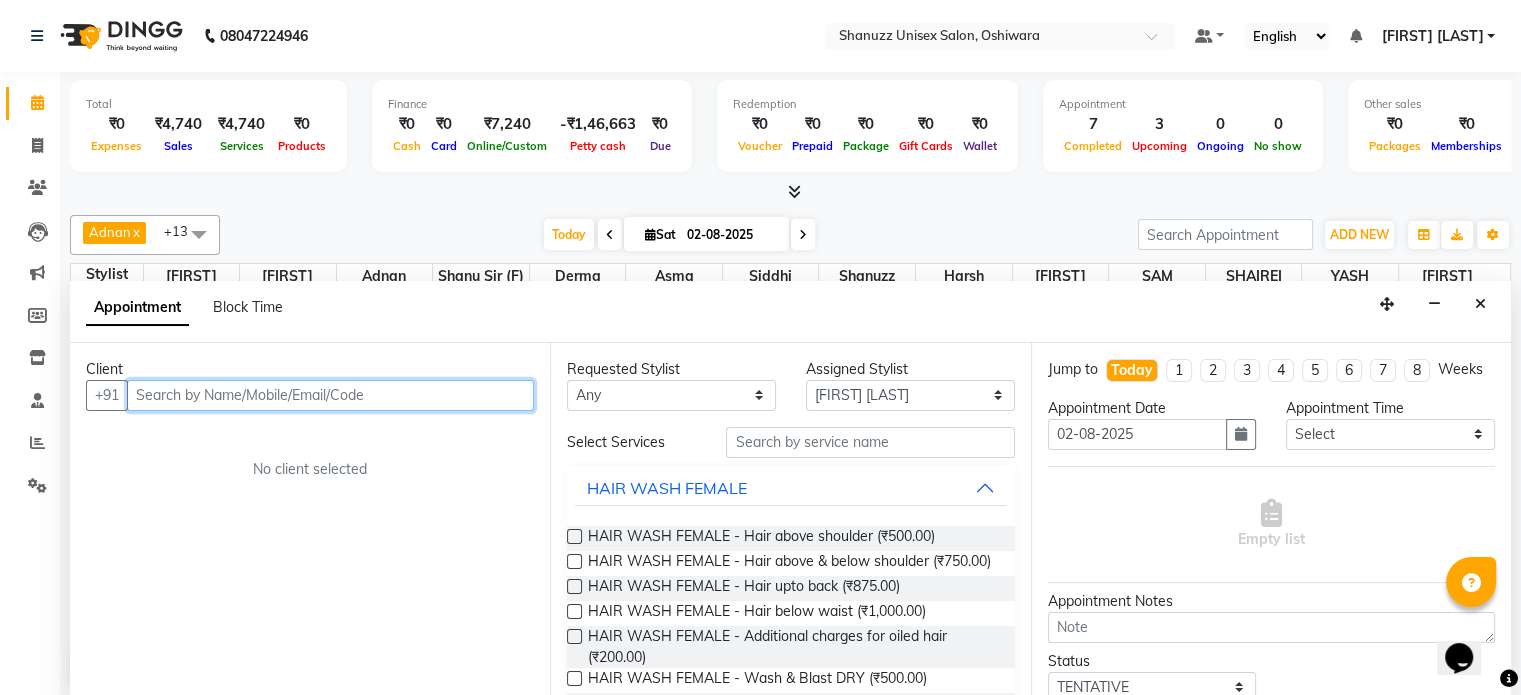 paste on "919967037065" 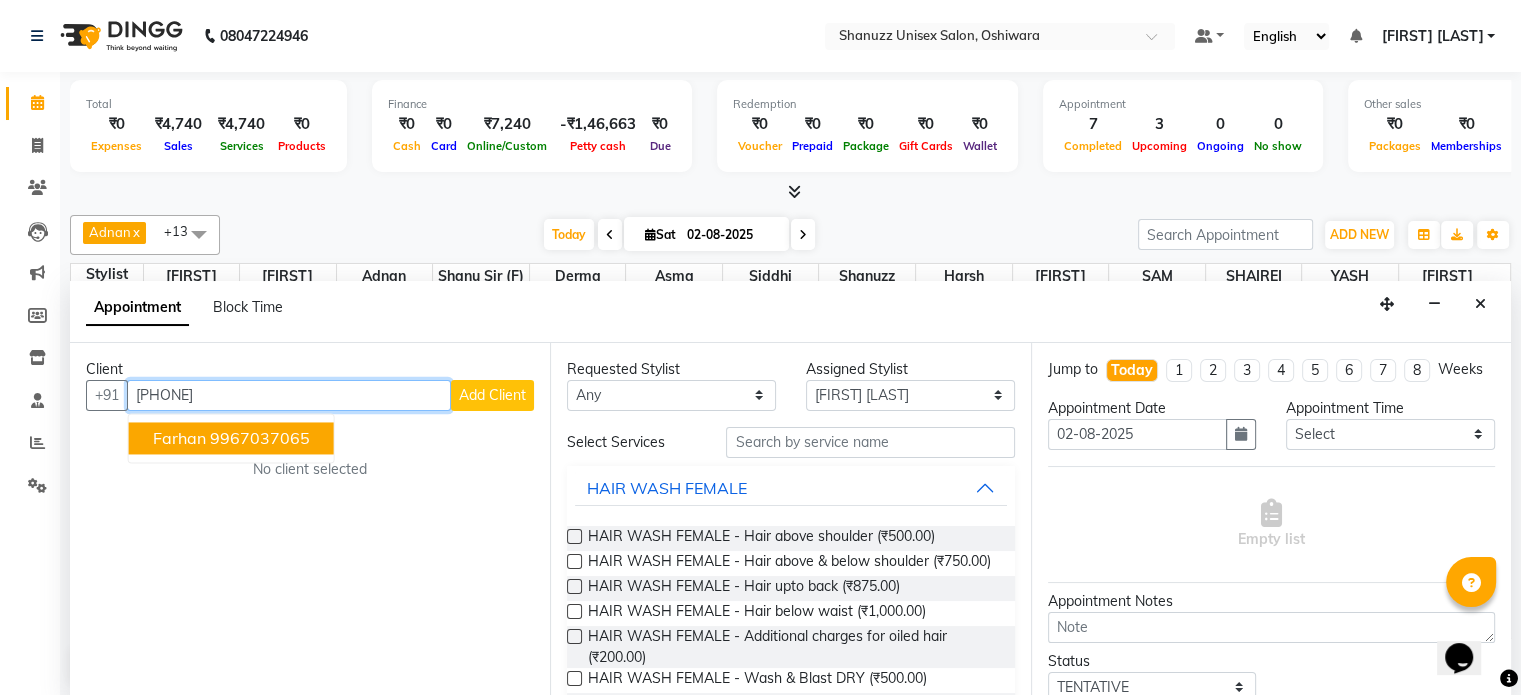click on "9967037065" at bounding box center (260, 438) 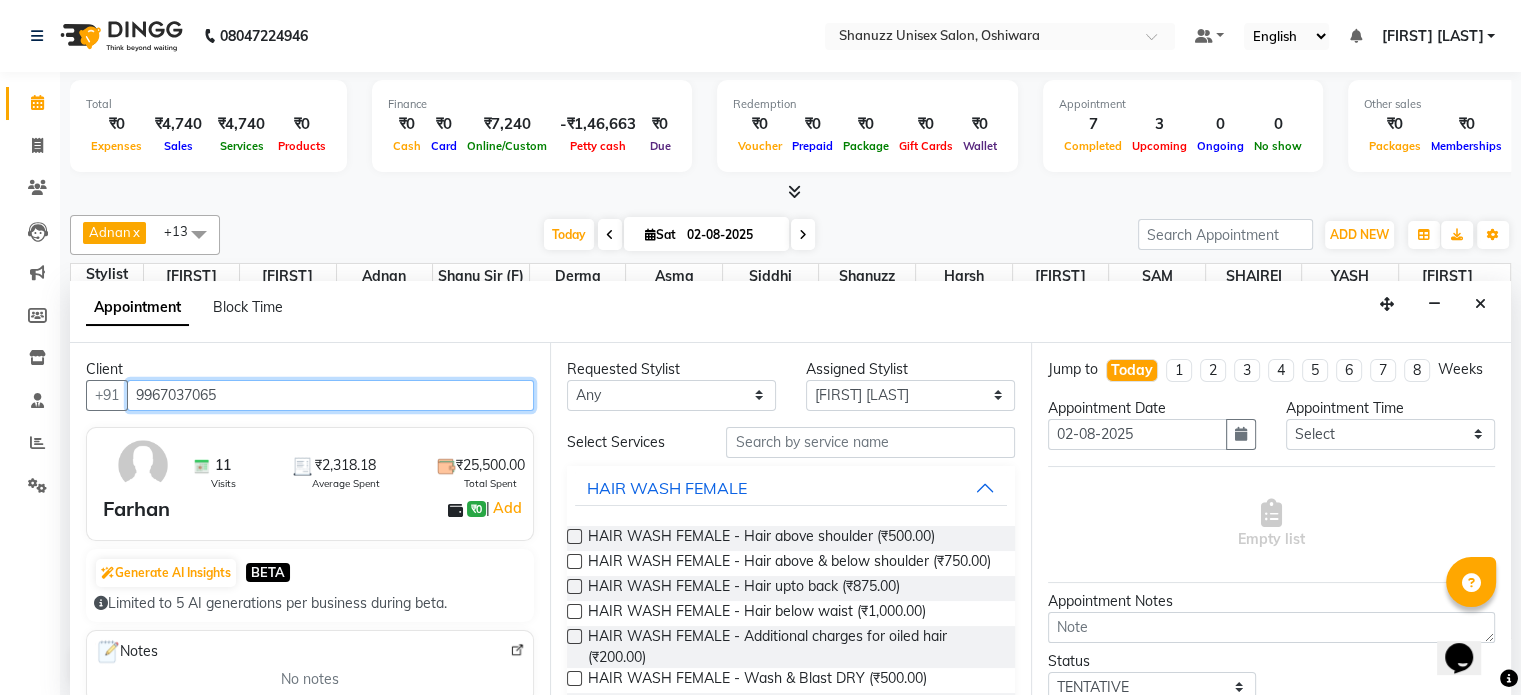 type on "9967037065" 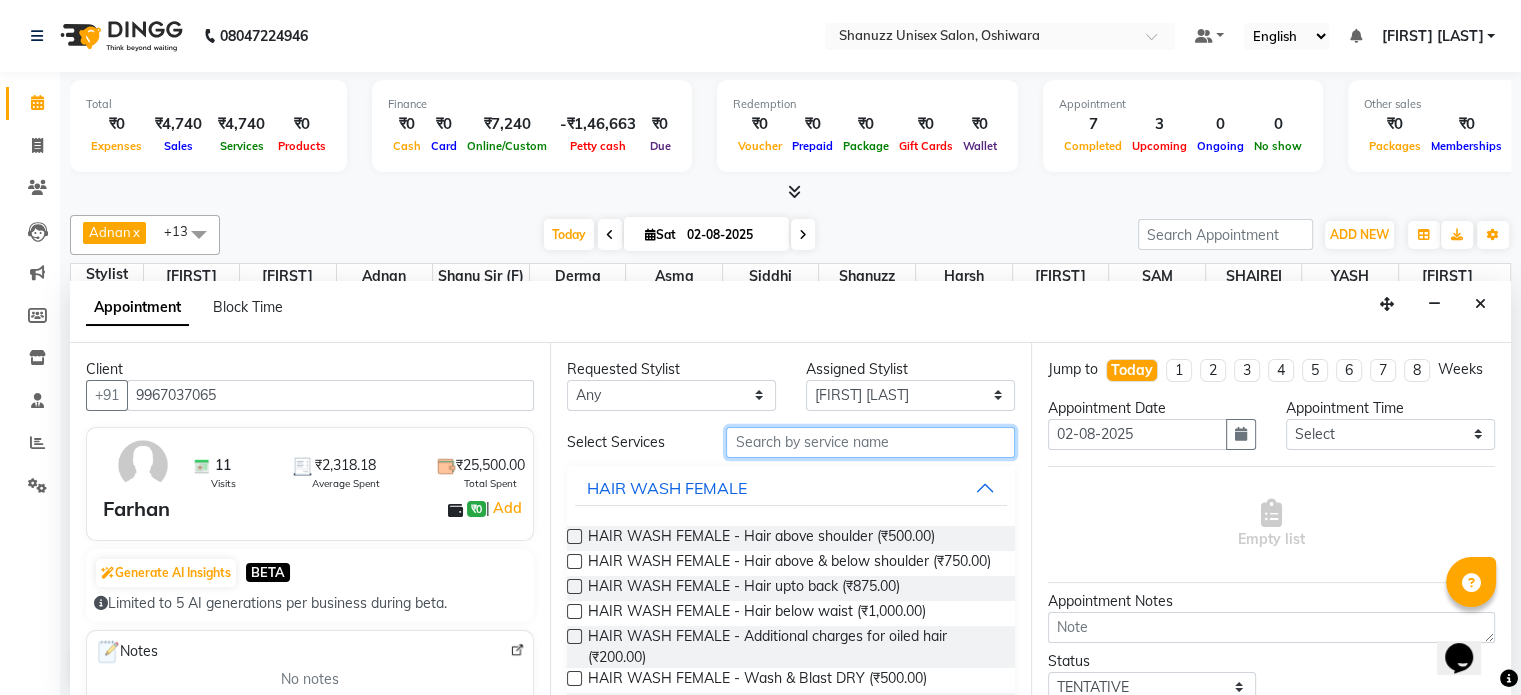 click at bounding box center [870, 442] 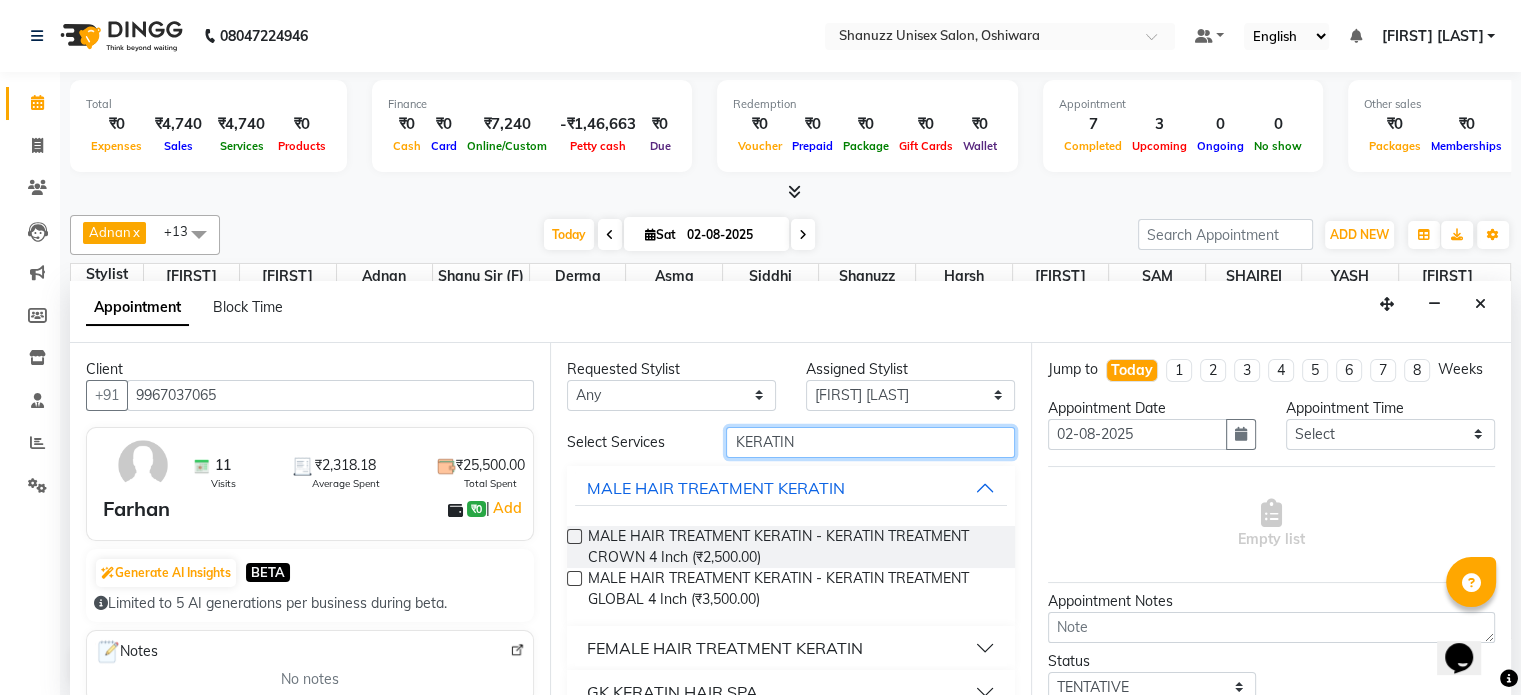 type on "KERATIN" 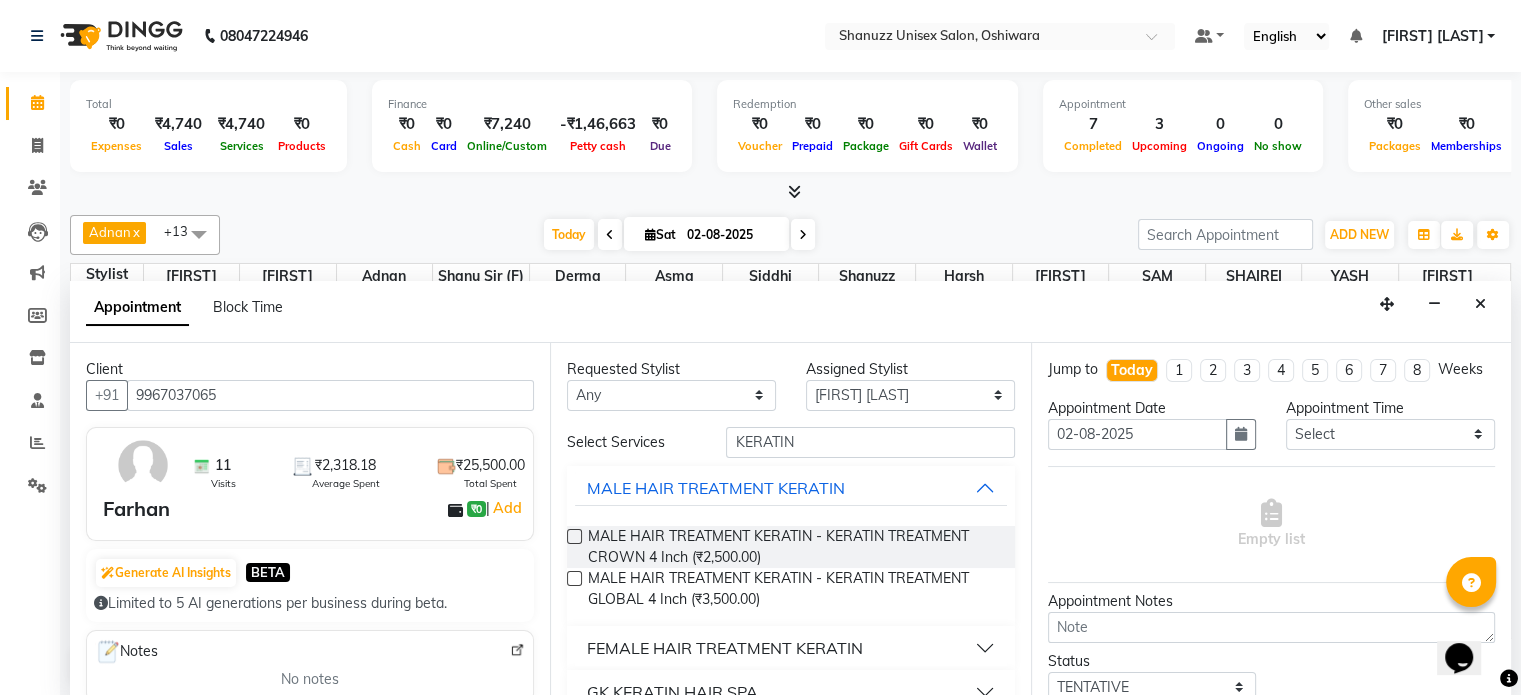 click at bounding box center (574, 578) 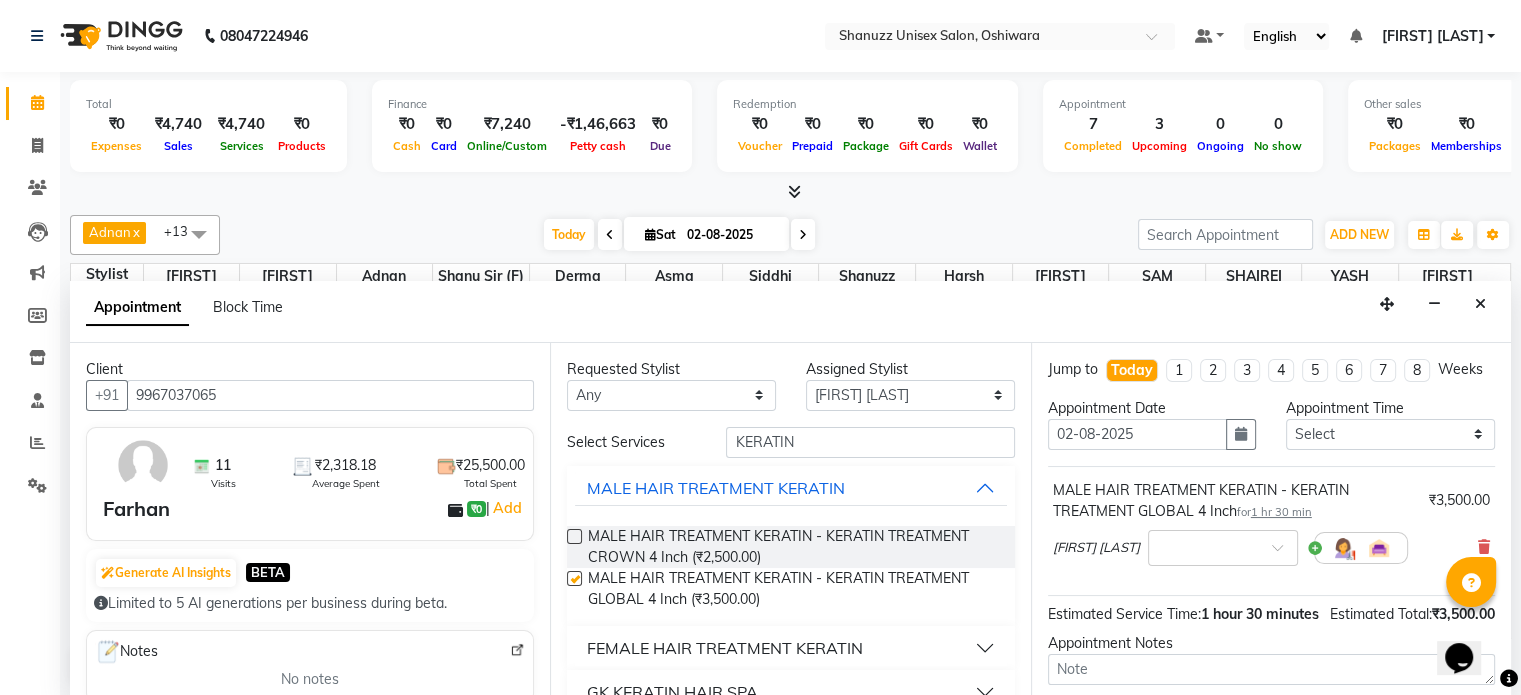 checkbox on "false" 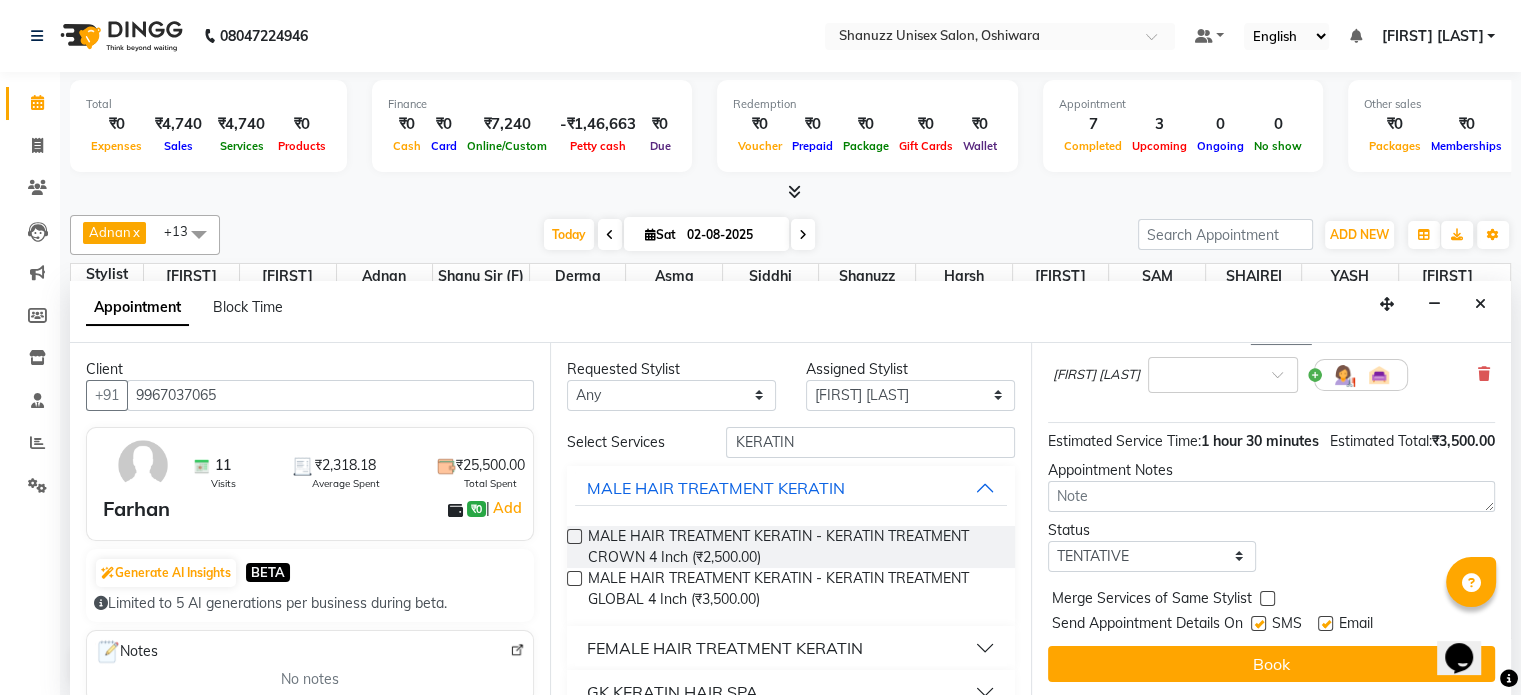 scroll, scrollTop: 212, scrollLeft: 0, axis: vertical 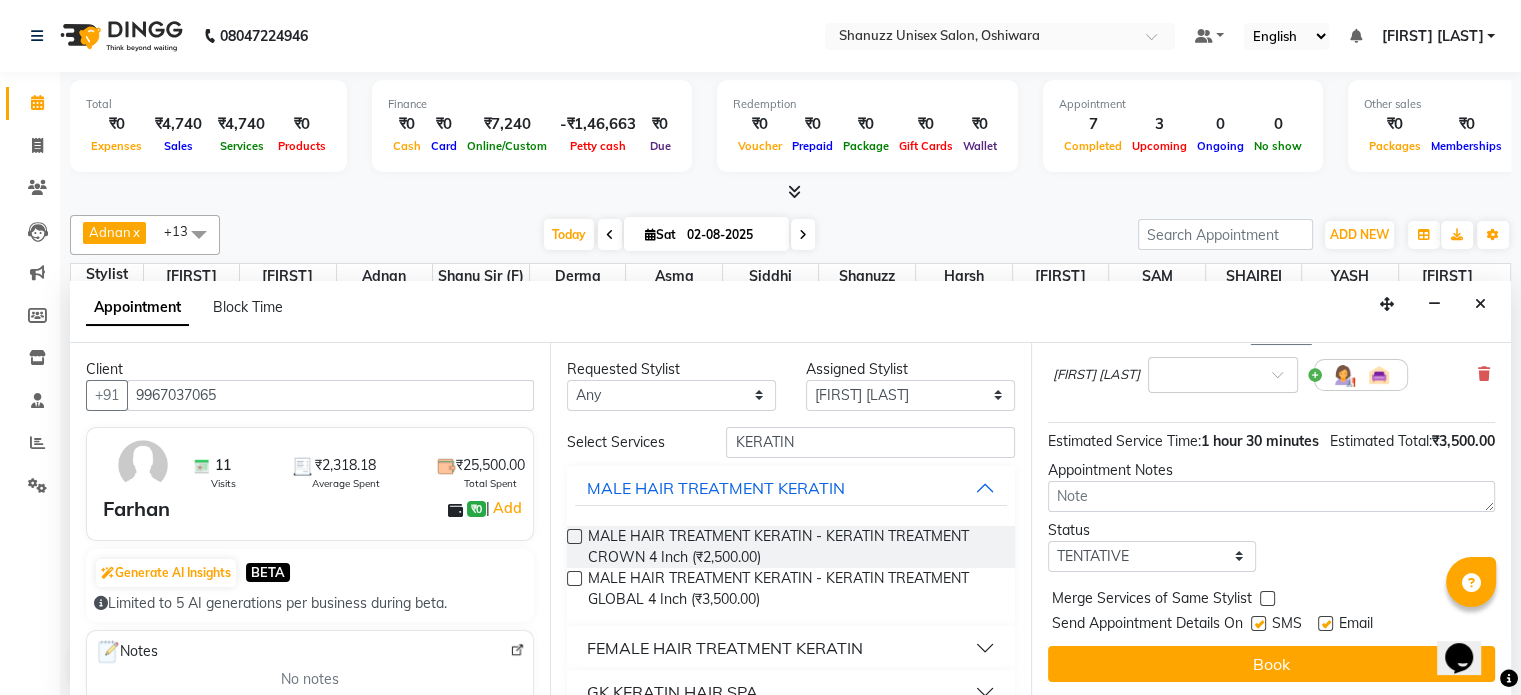 click at bounding box center [1258, 623] 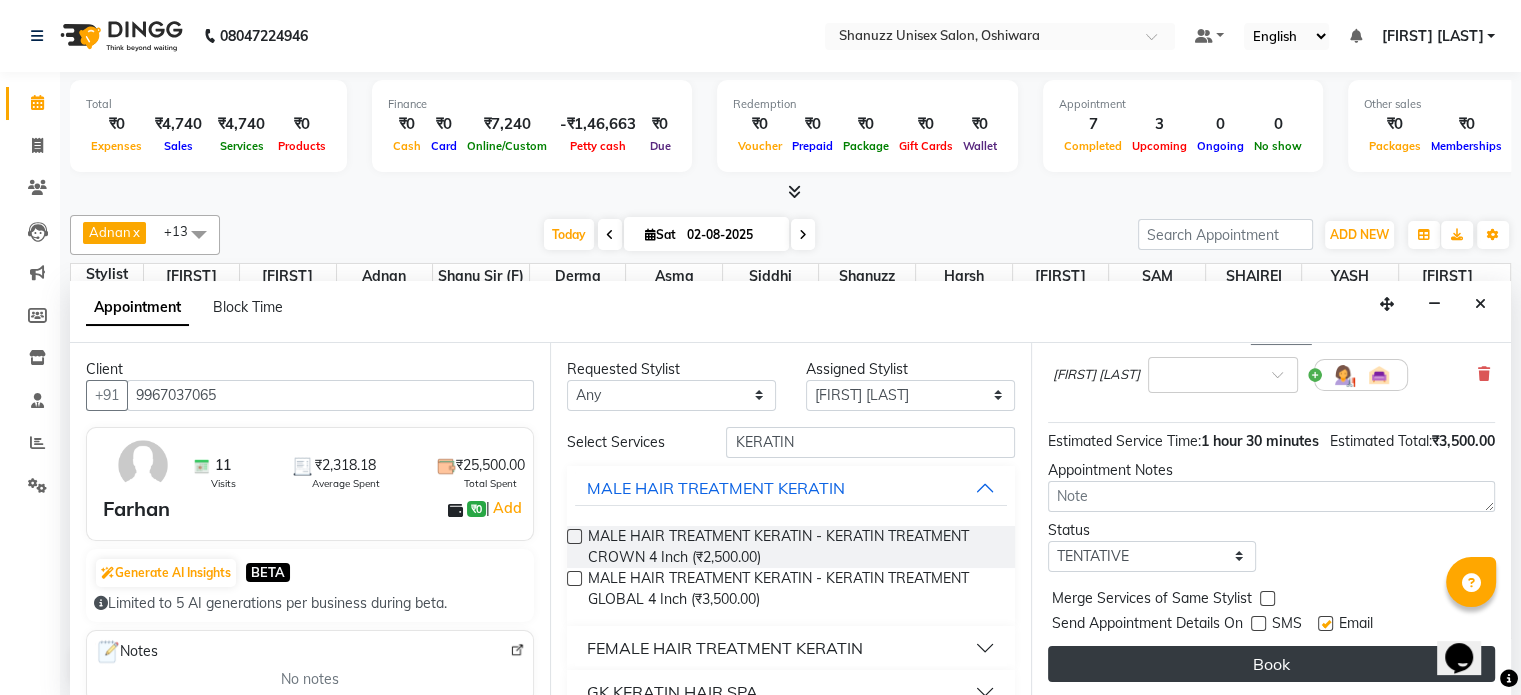 click on "Book" at bounding box center (1271, 664) 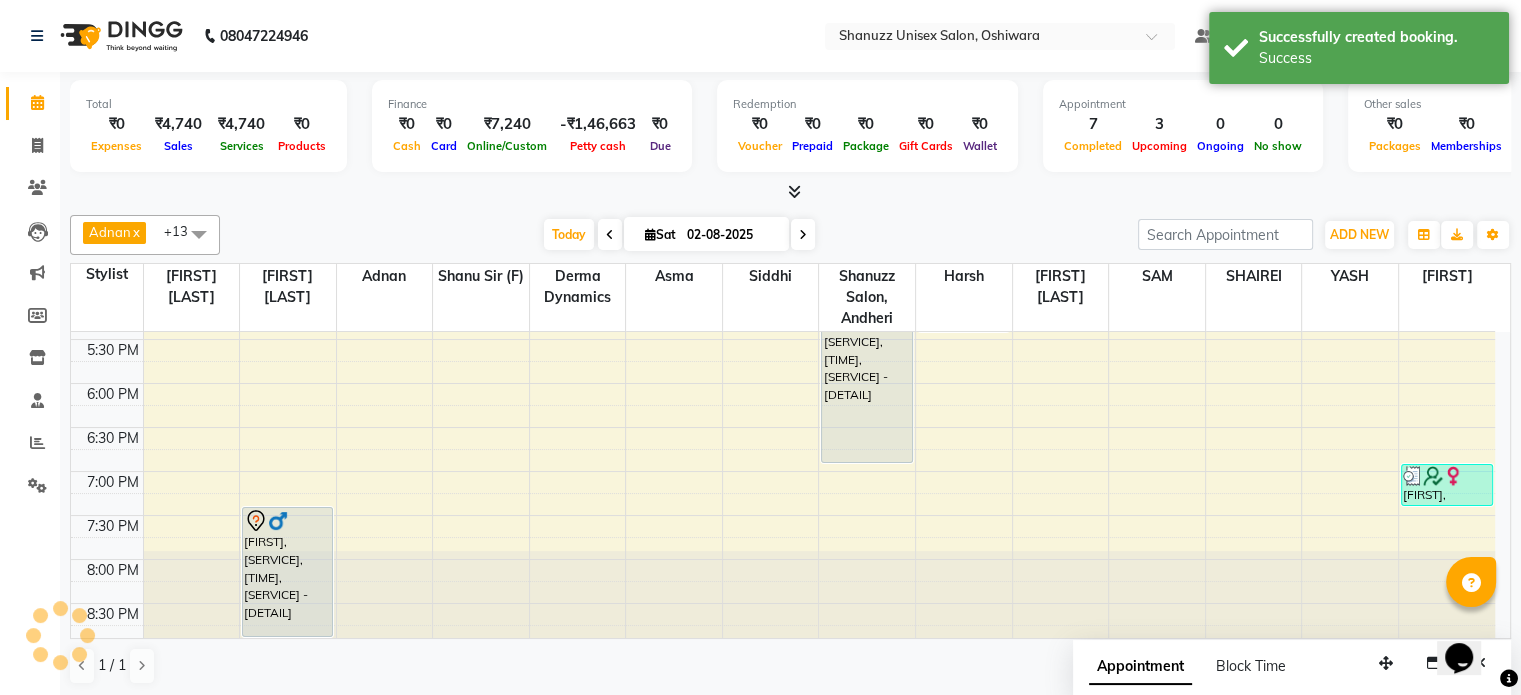 scroll, scrollTop: 0, scrollLeft: 0, axis: both 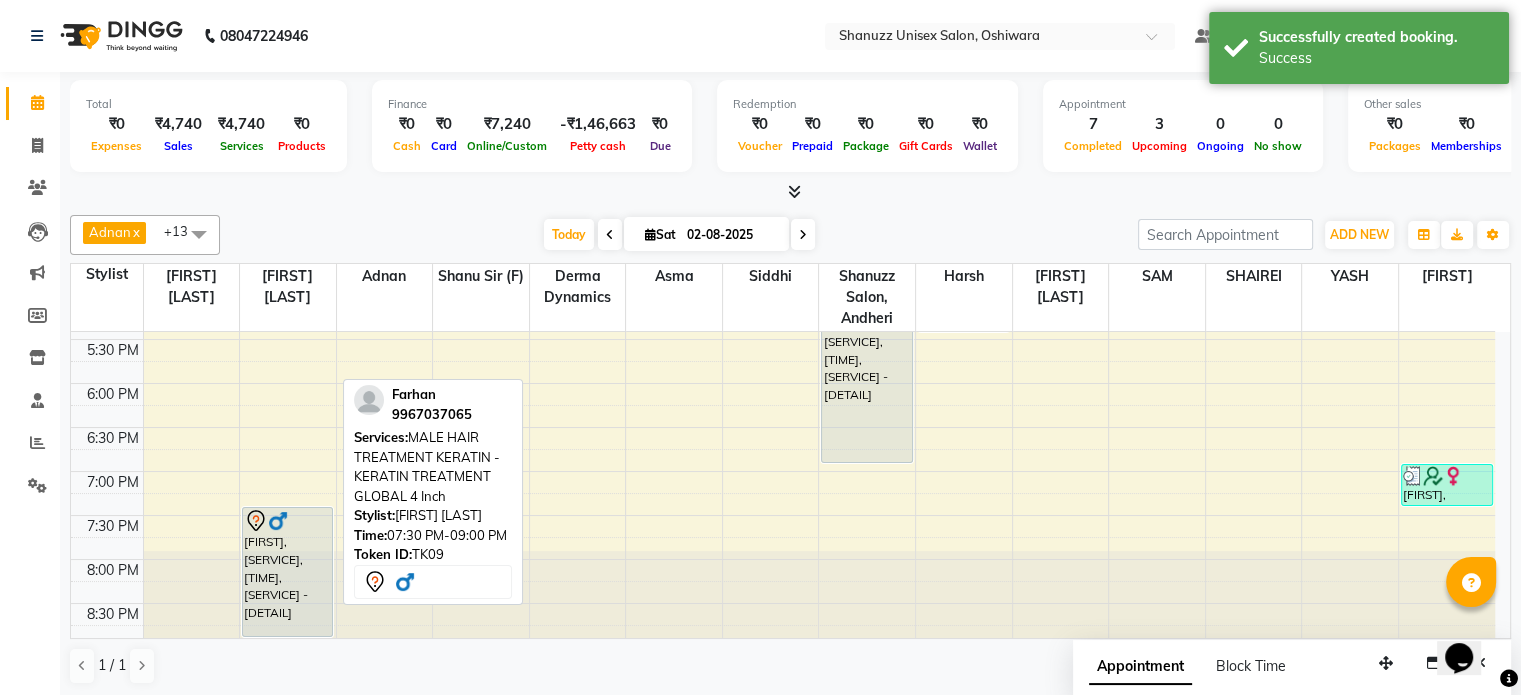 click on "Farhan, TK09, 07:30 PM-09:00 PM, MALE HAIR TREATMENT KERATIN - KERATIN TREATMENT GLOBAL 4 Inch" at bounding box center (287, 572) 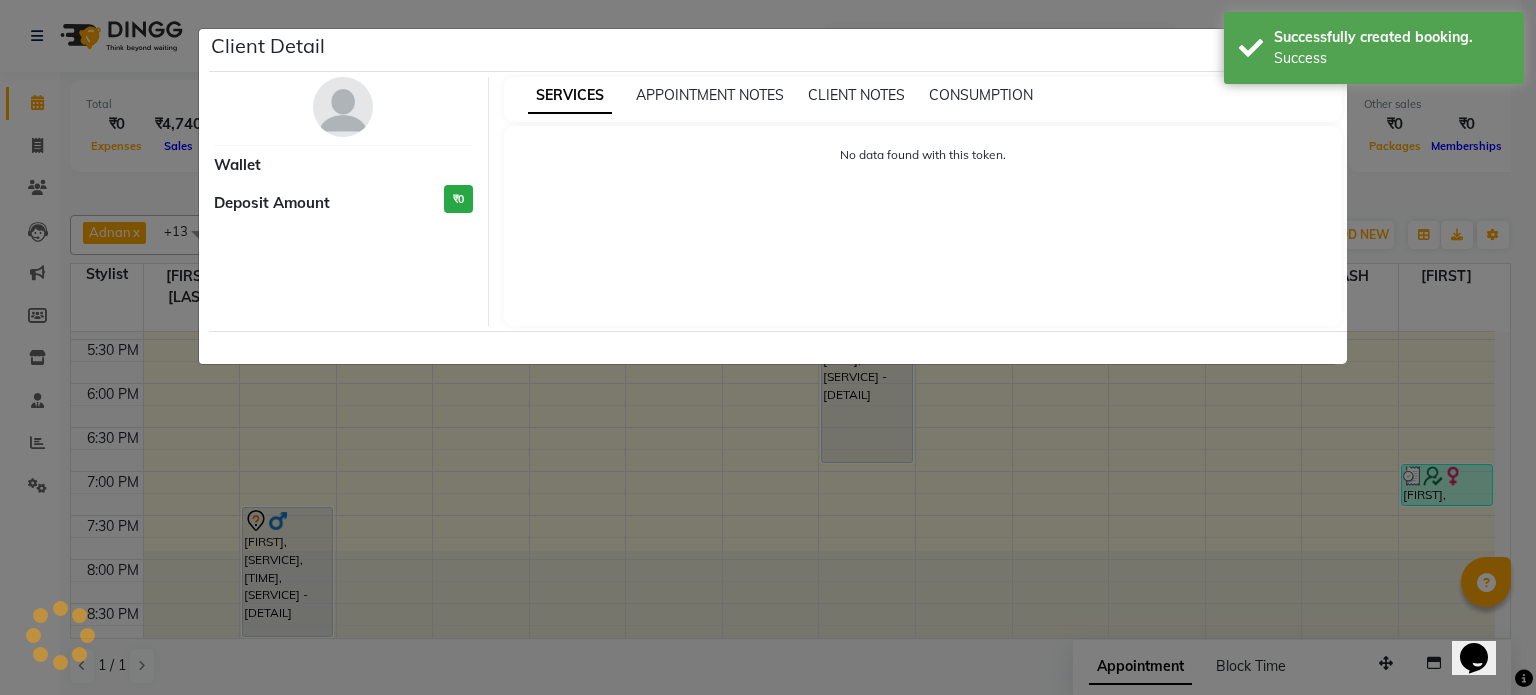 select on "7" 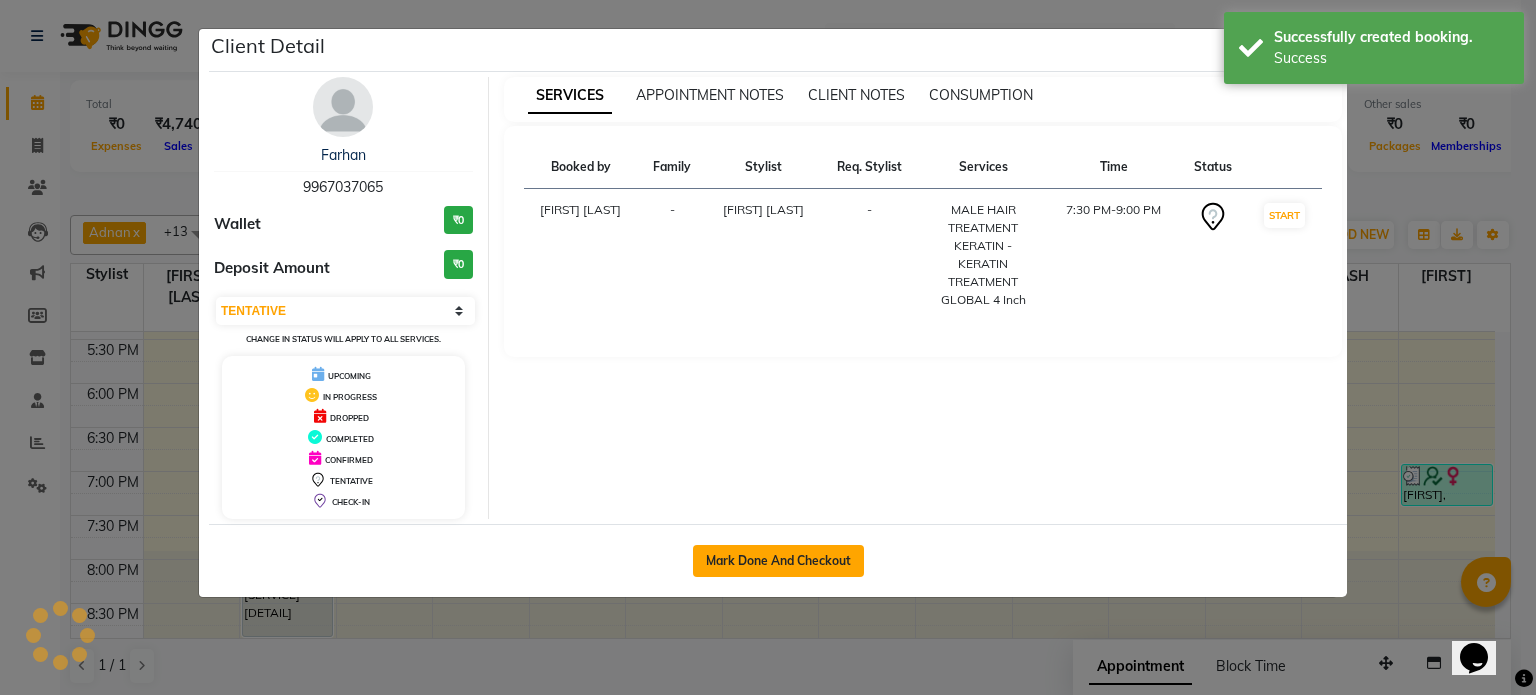 click on "Mark Done And Checkout" 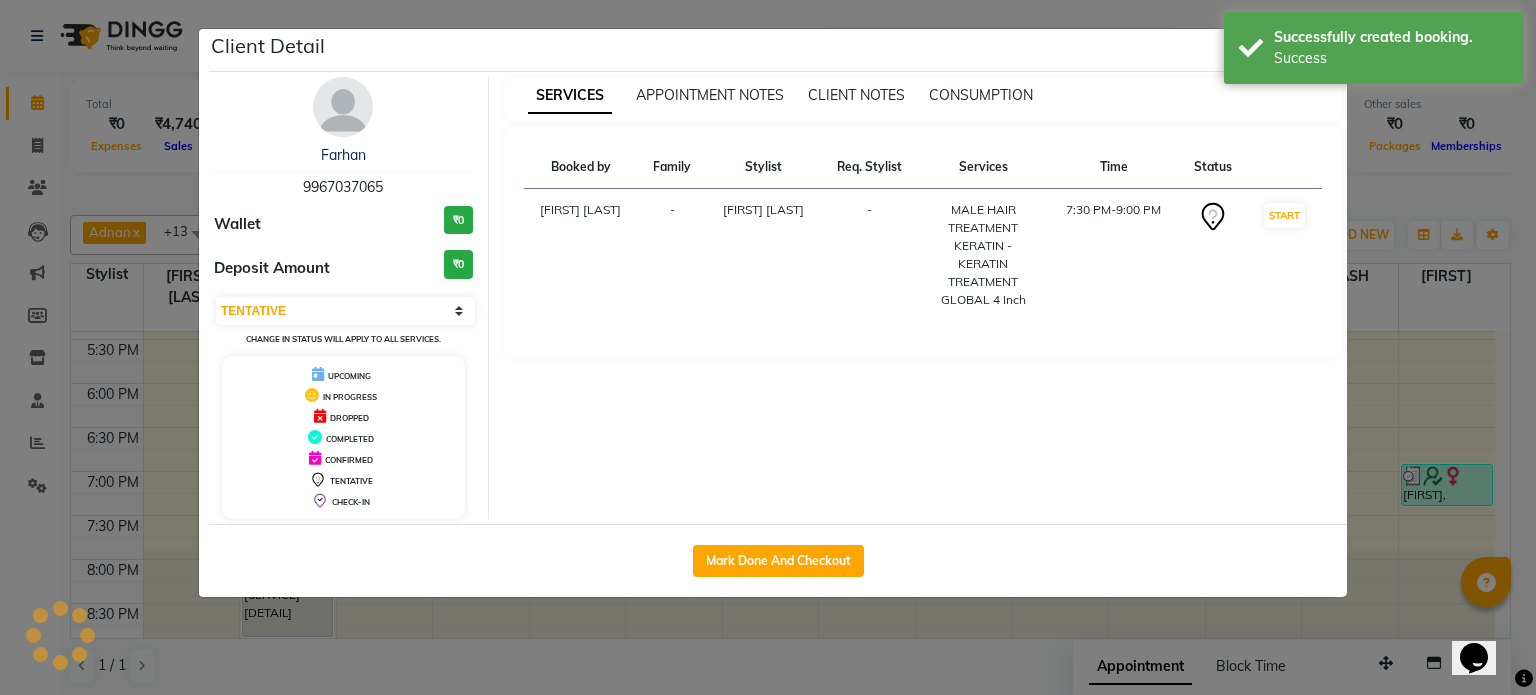 select on "7102" 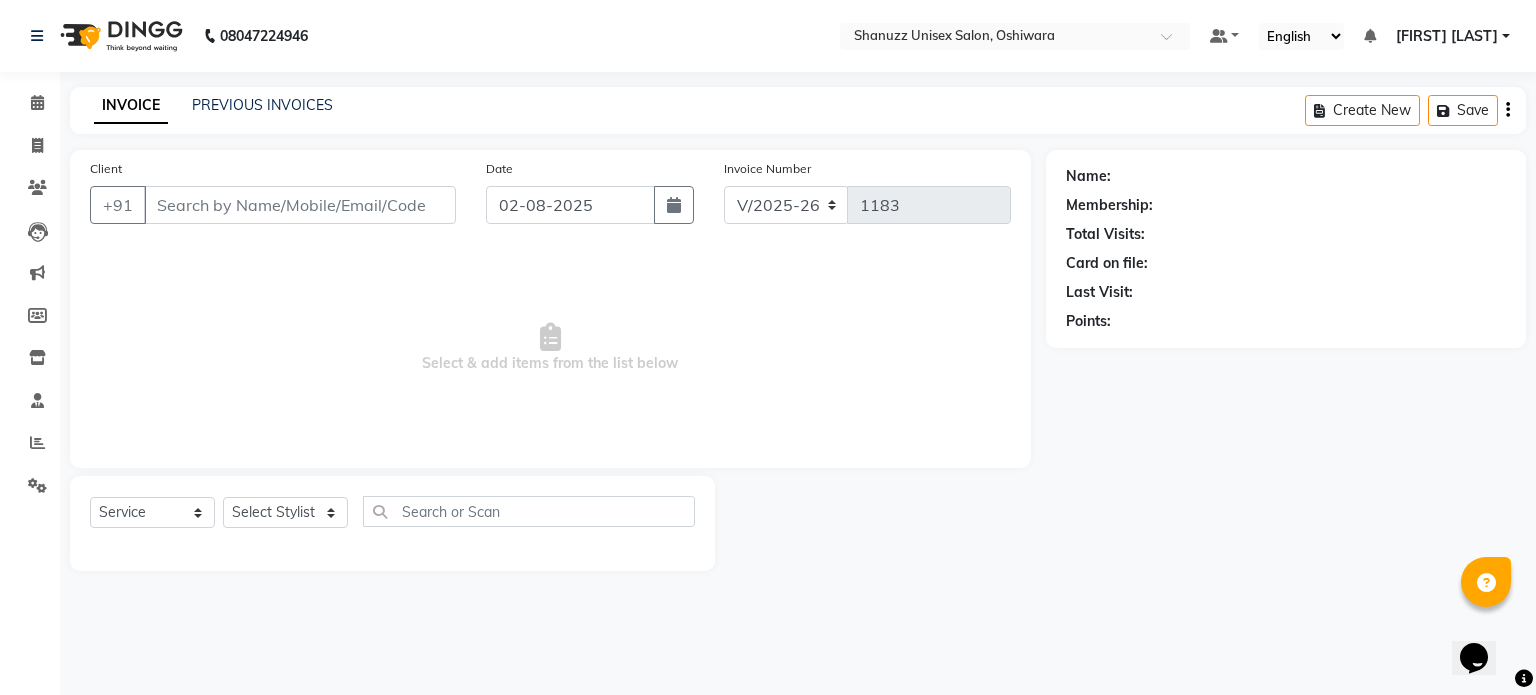 click on "Client" at bounding box center [300, 205] 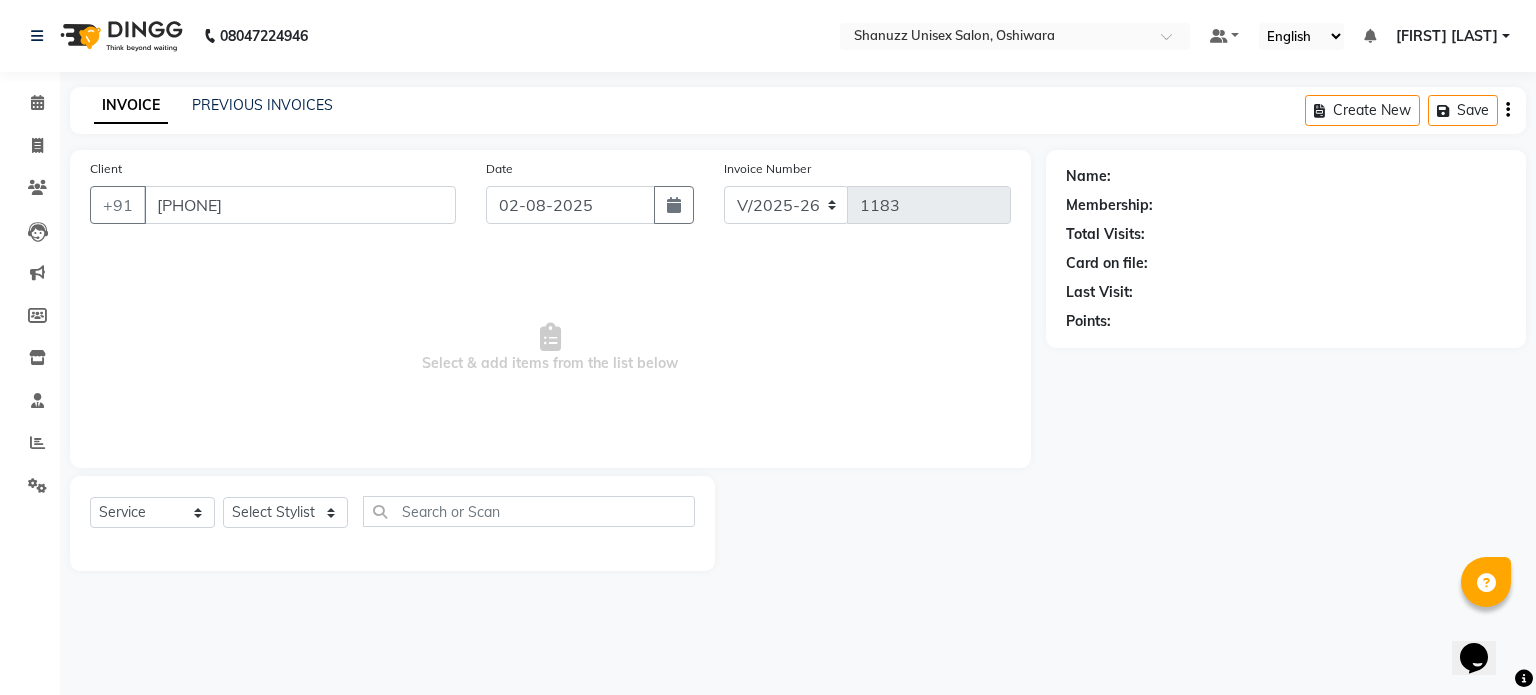 type on "919967037065" 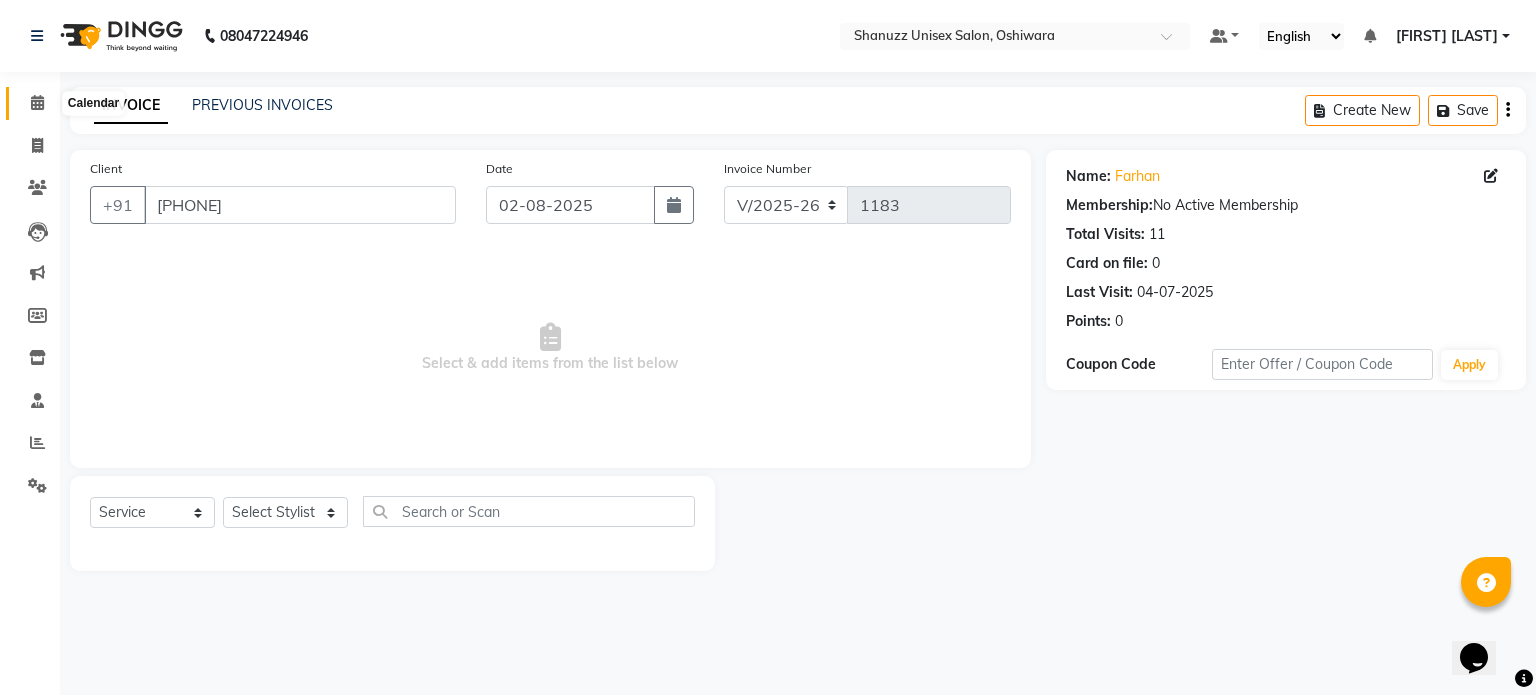 click 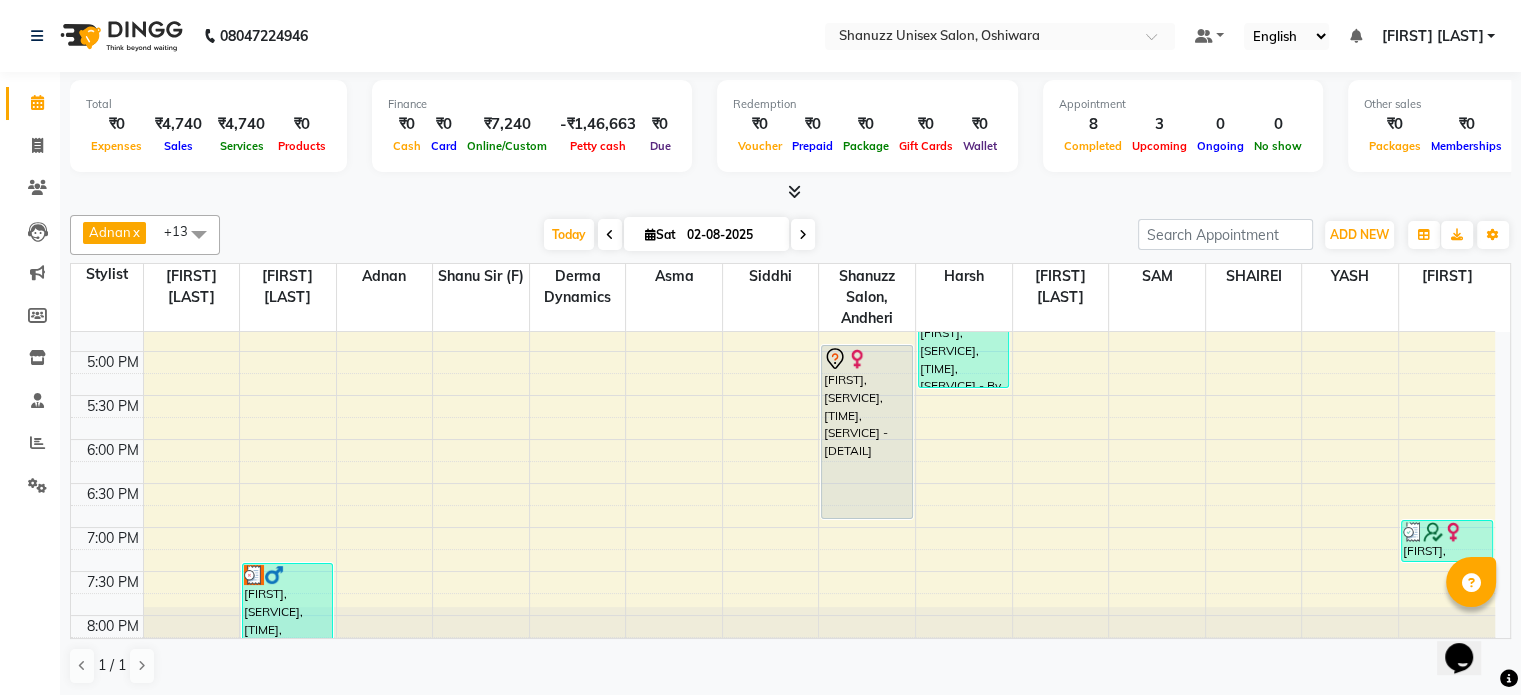 scroll, scrollTop: 740, scrollLeft: 0, axis: vertical 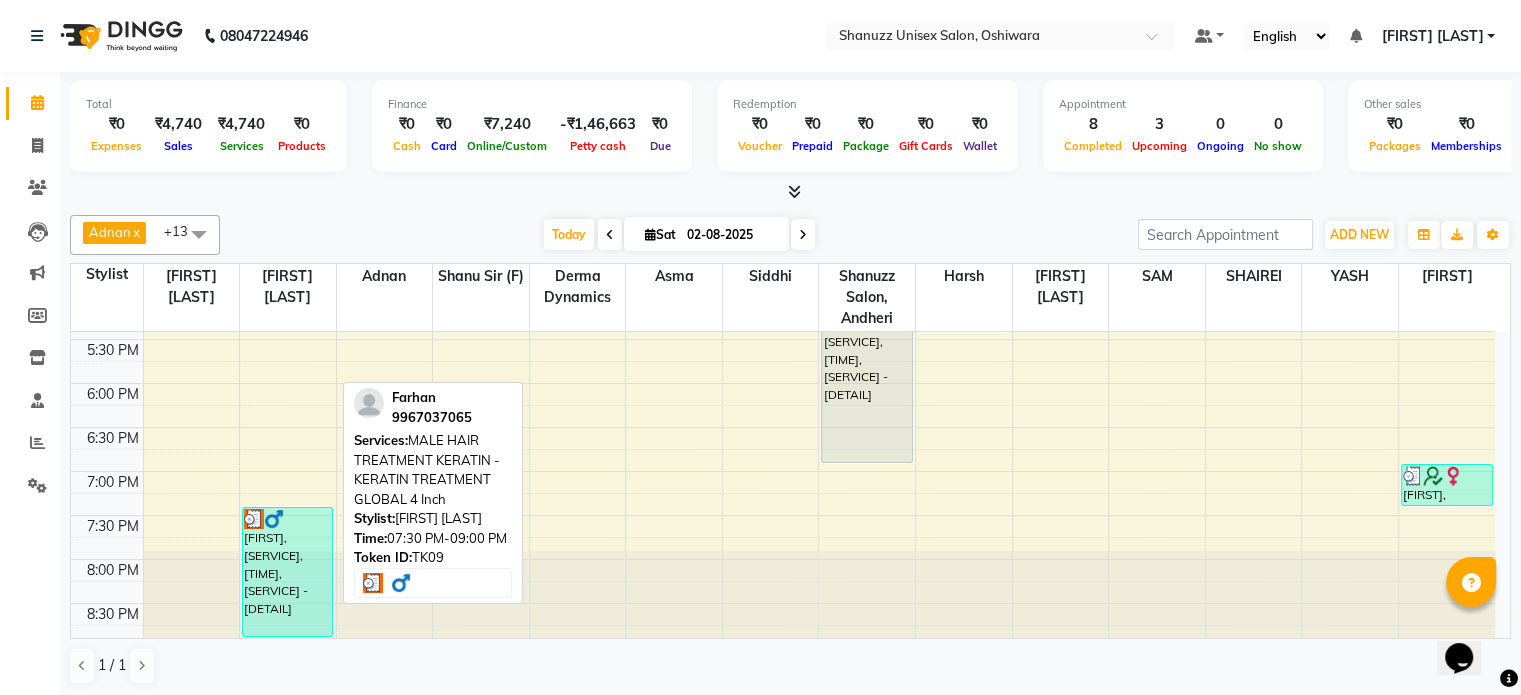click at bounding box center [274, 519] 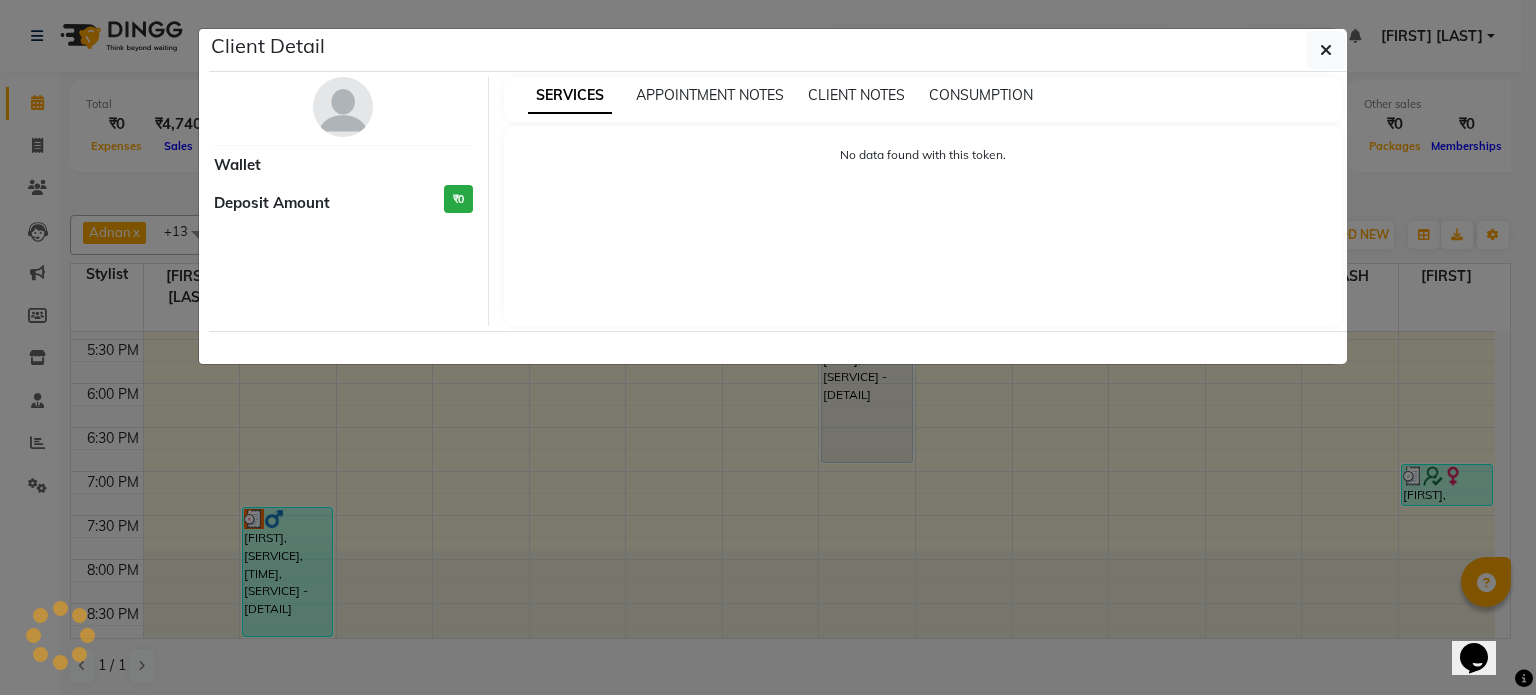 select on "3" 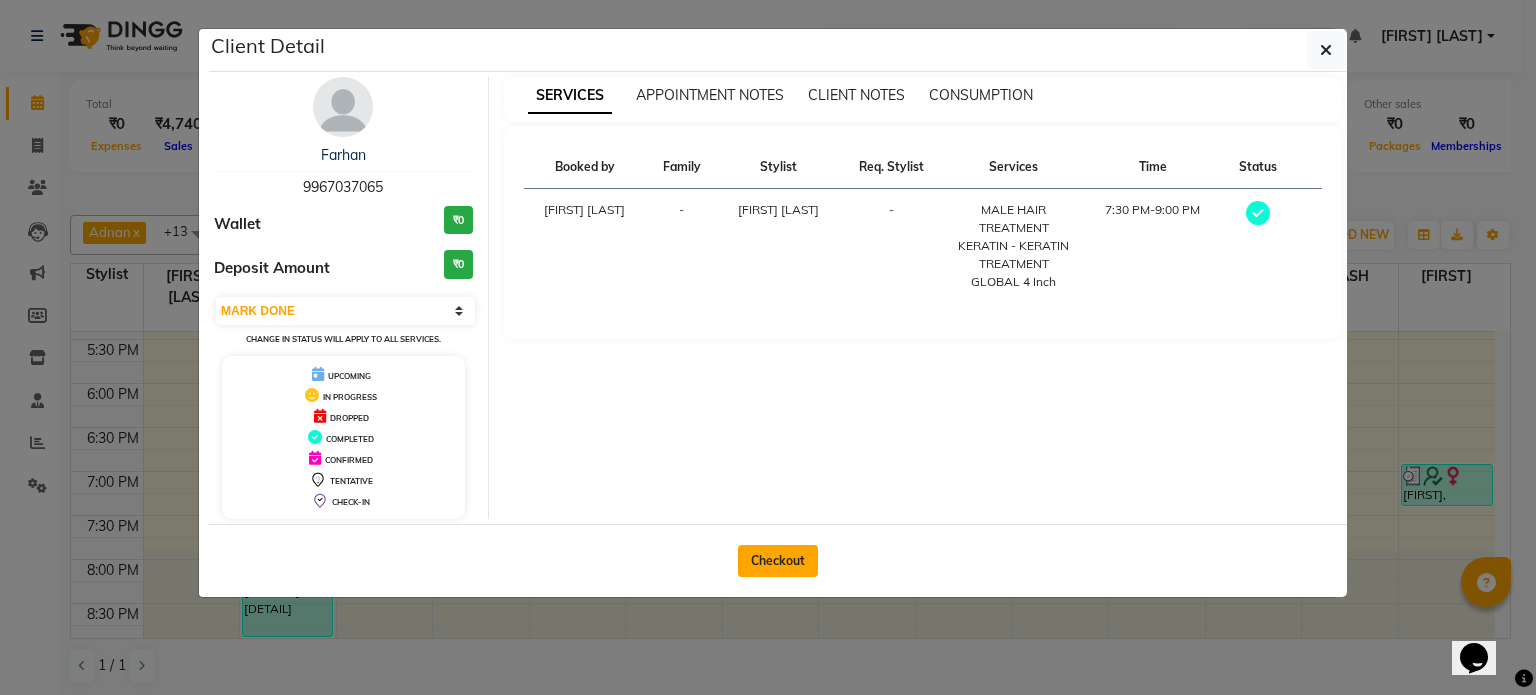 click on "Checkout" 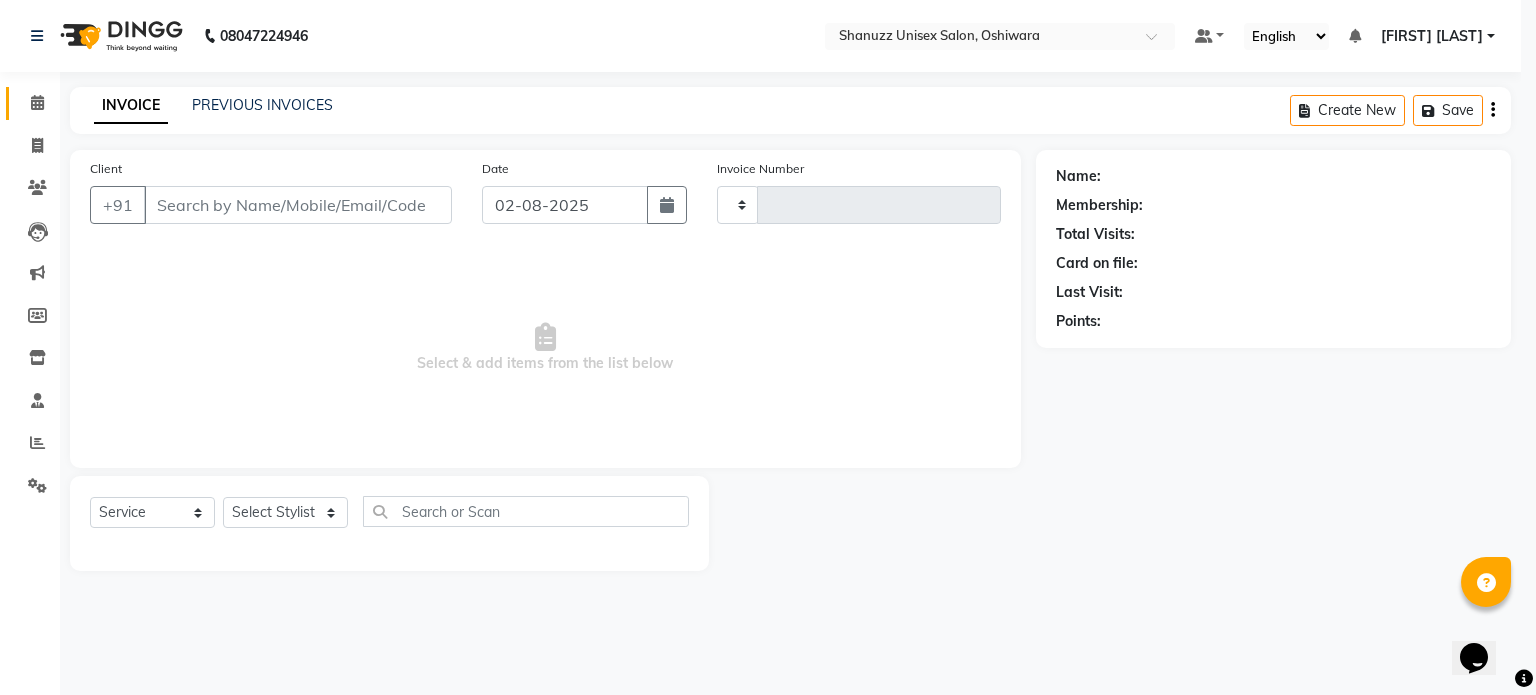 type on "1183" 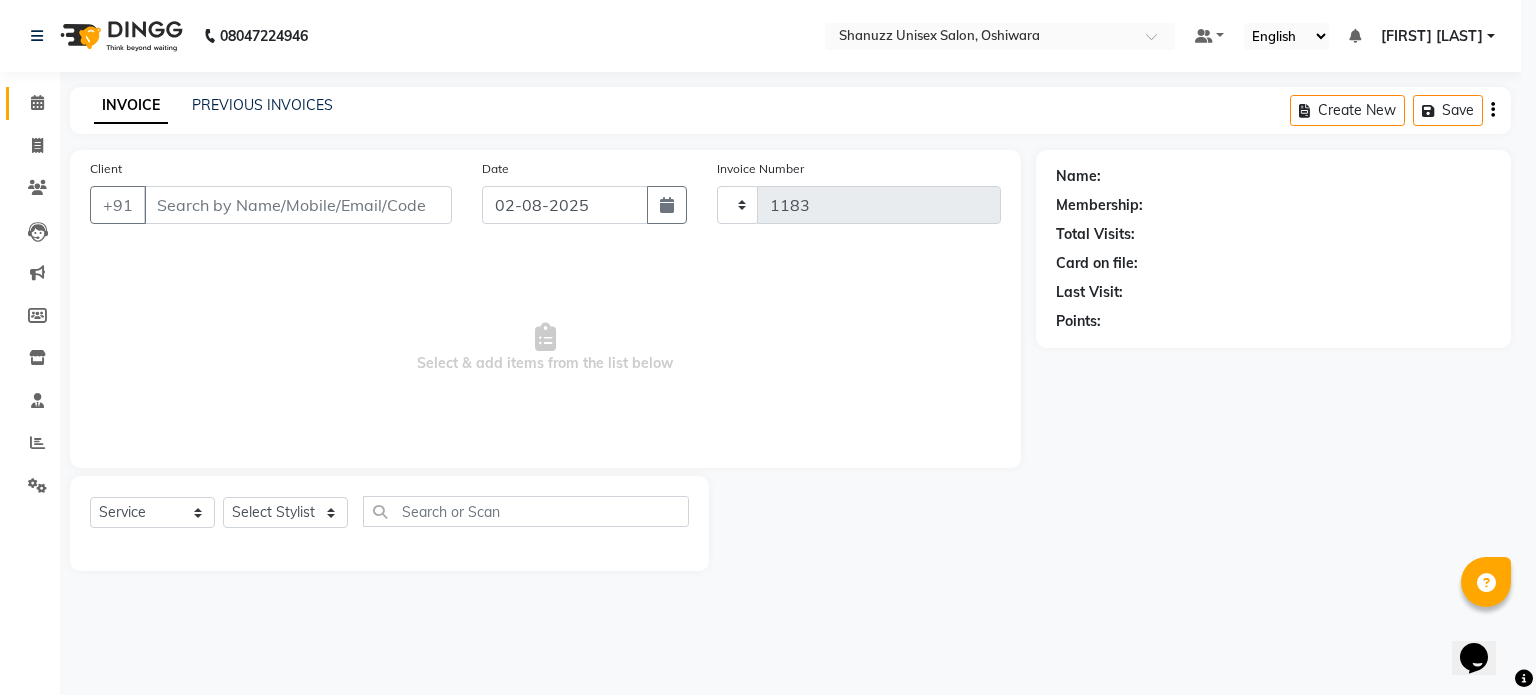 select on "7102" 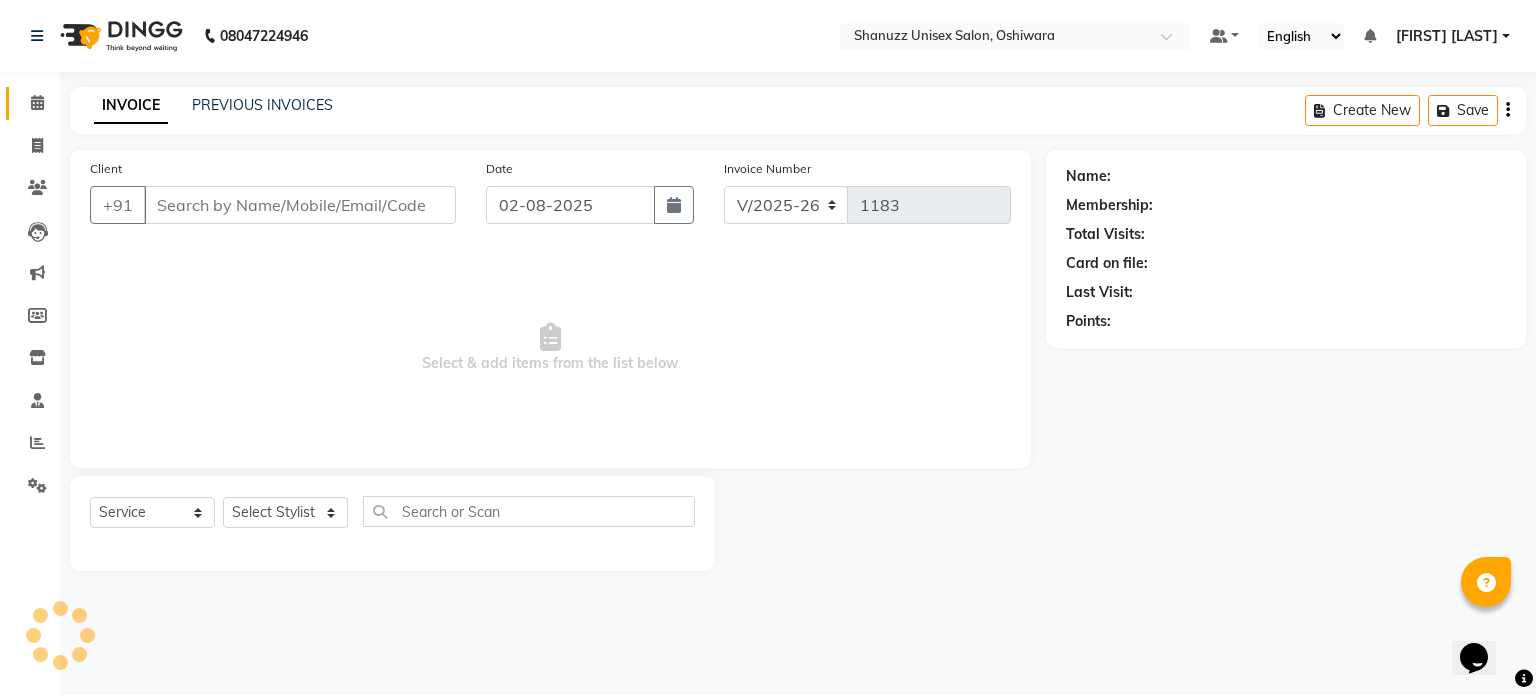 type on "9967037065" 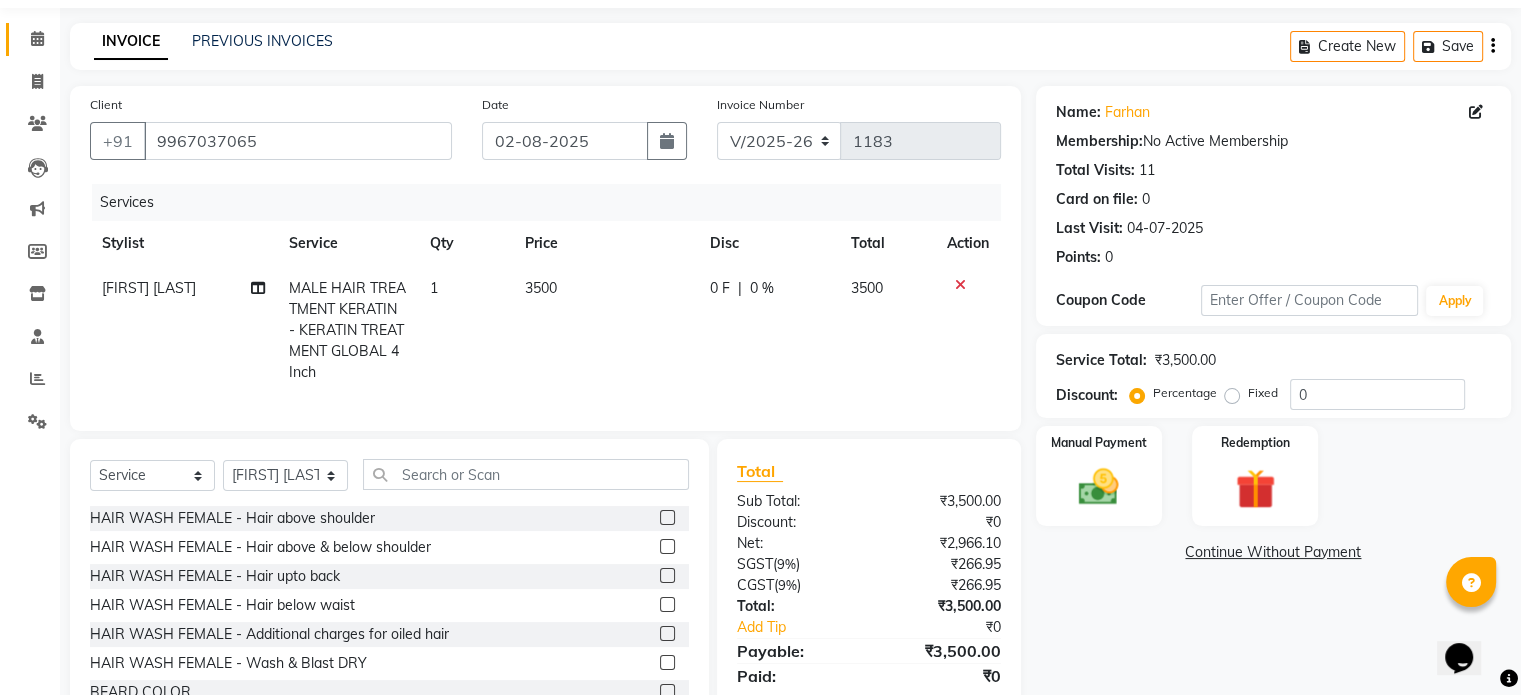 scroll, scrollTop: 148, scrollLeft: 0, axis: vertical 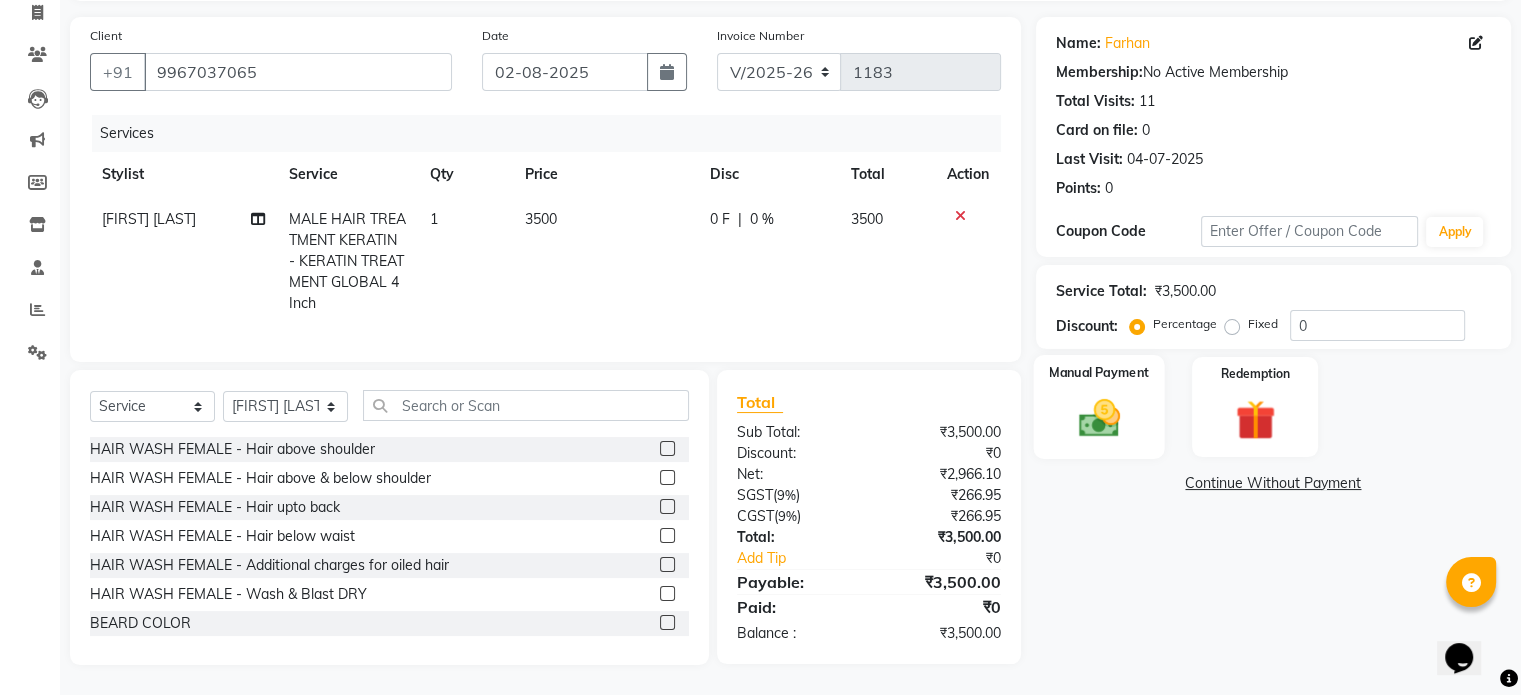 click 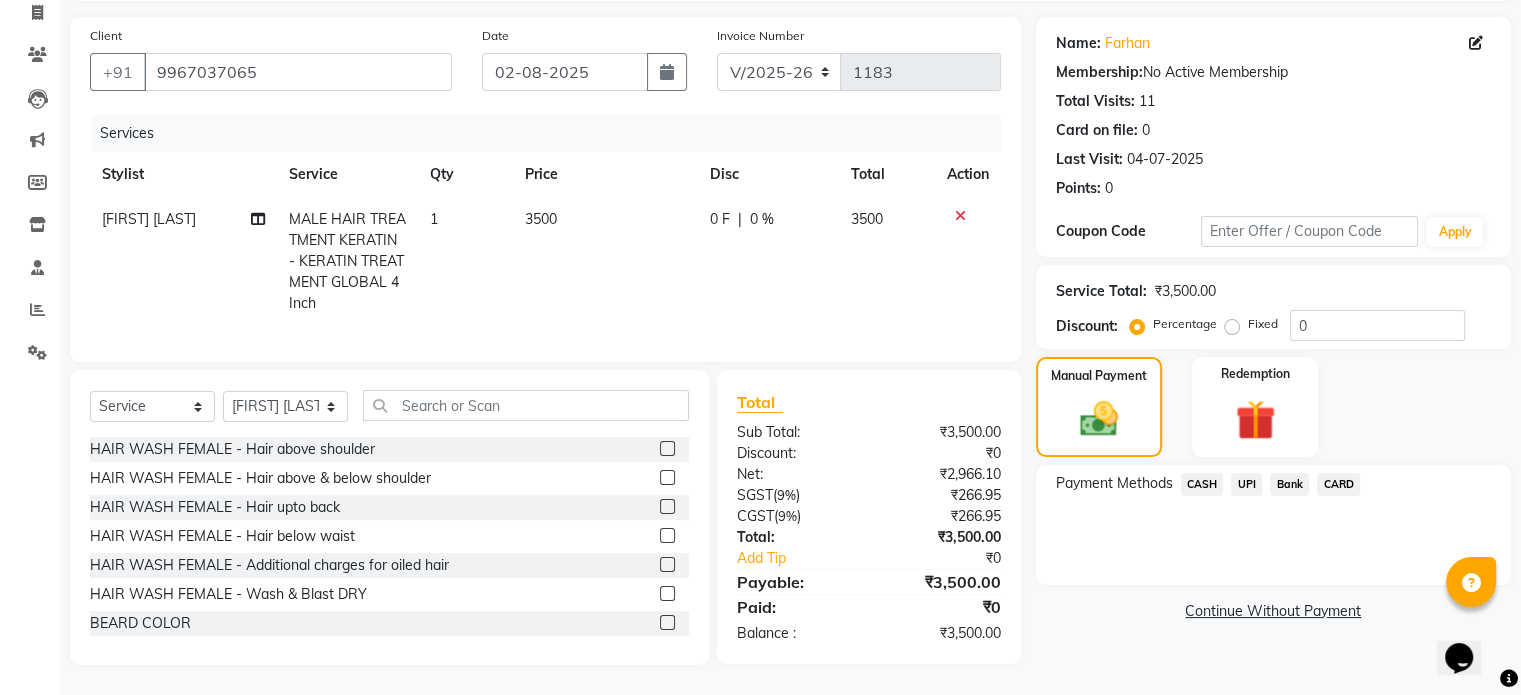click on "UPI" 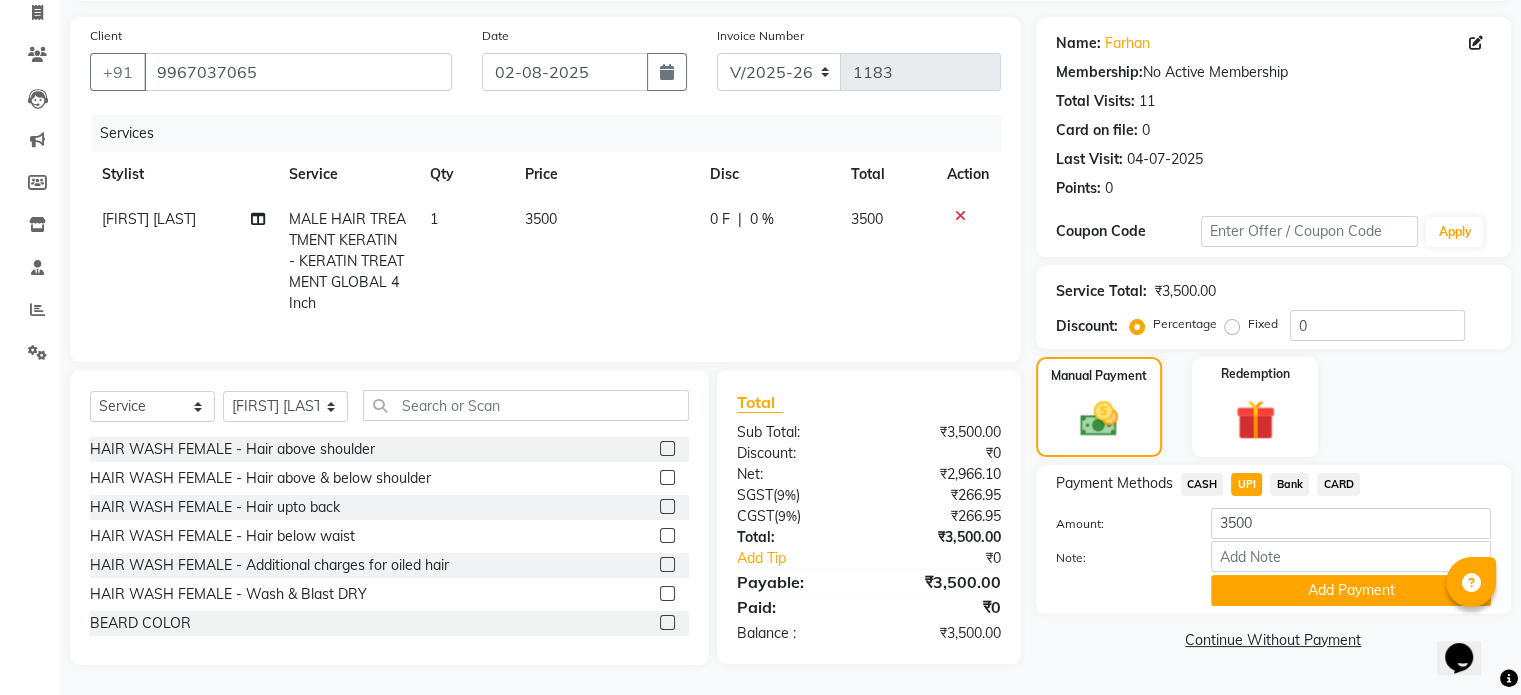 click on "CARD" 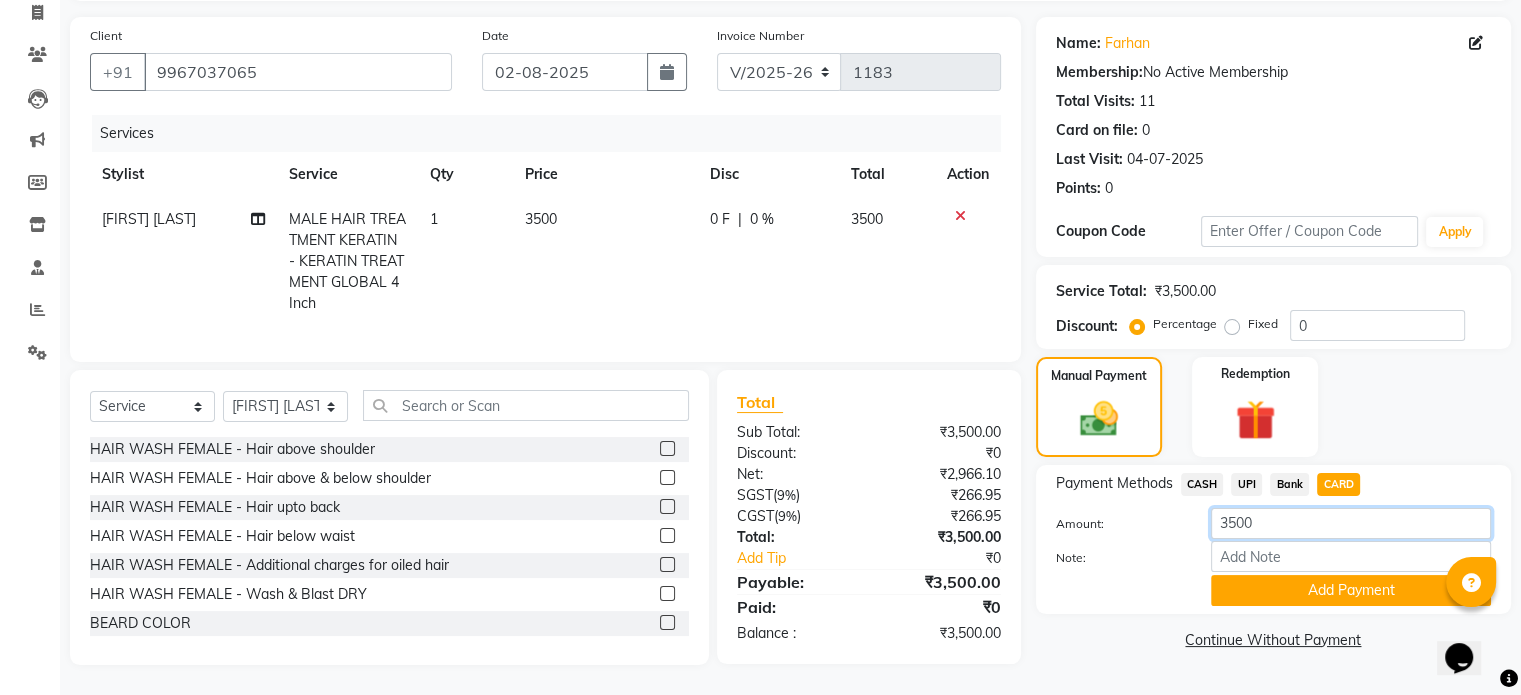click on "3500" 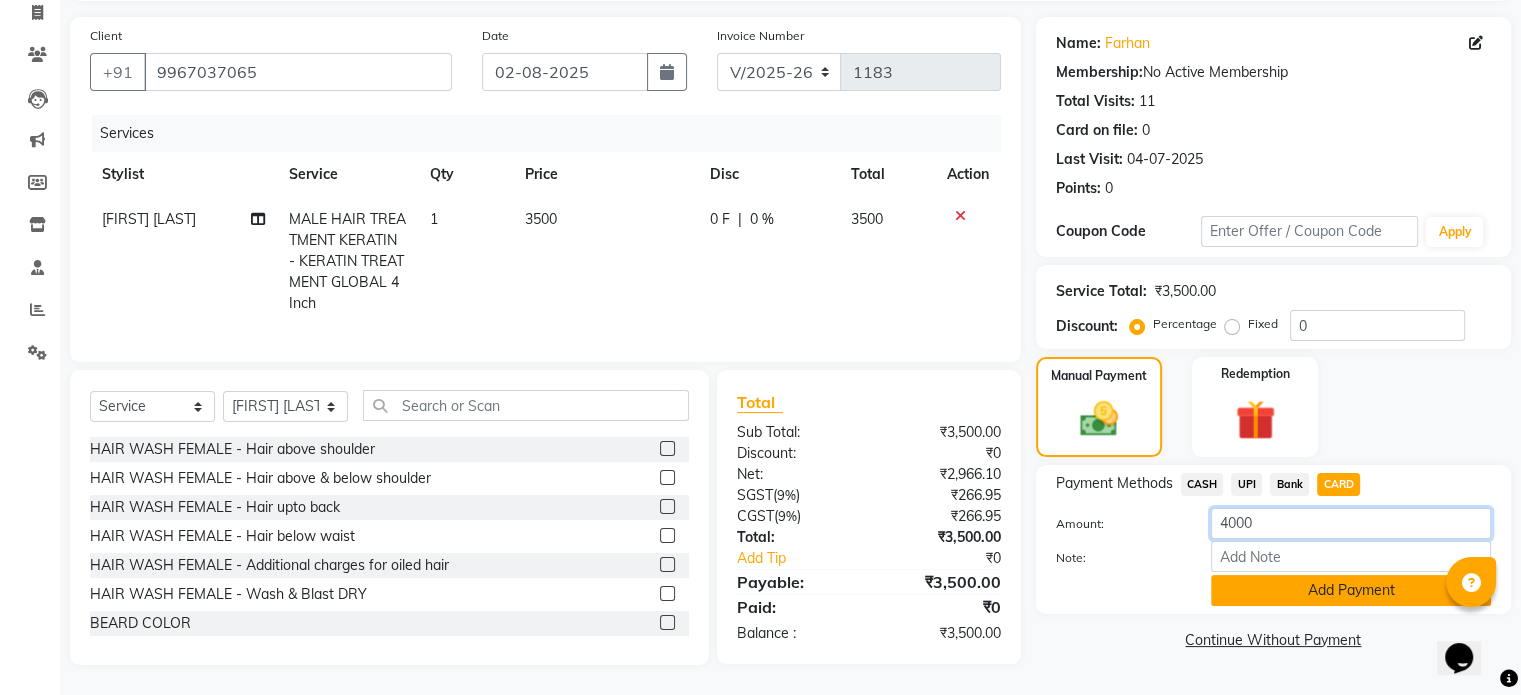 type on "4000" 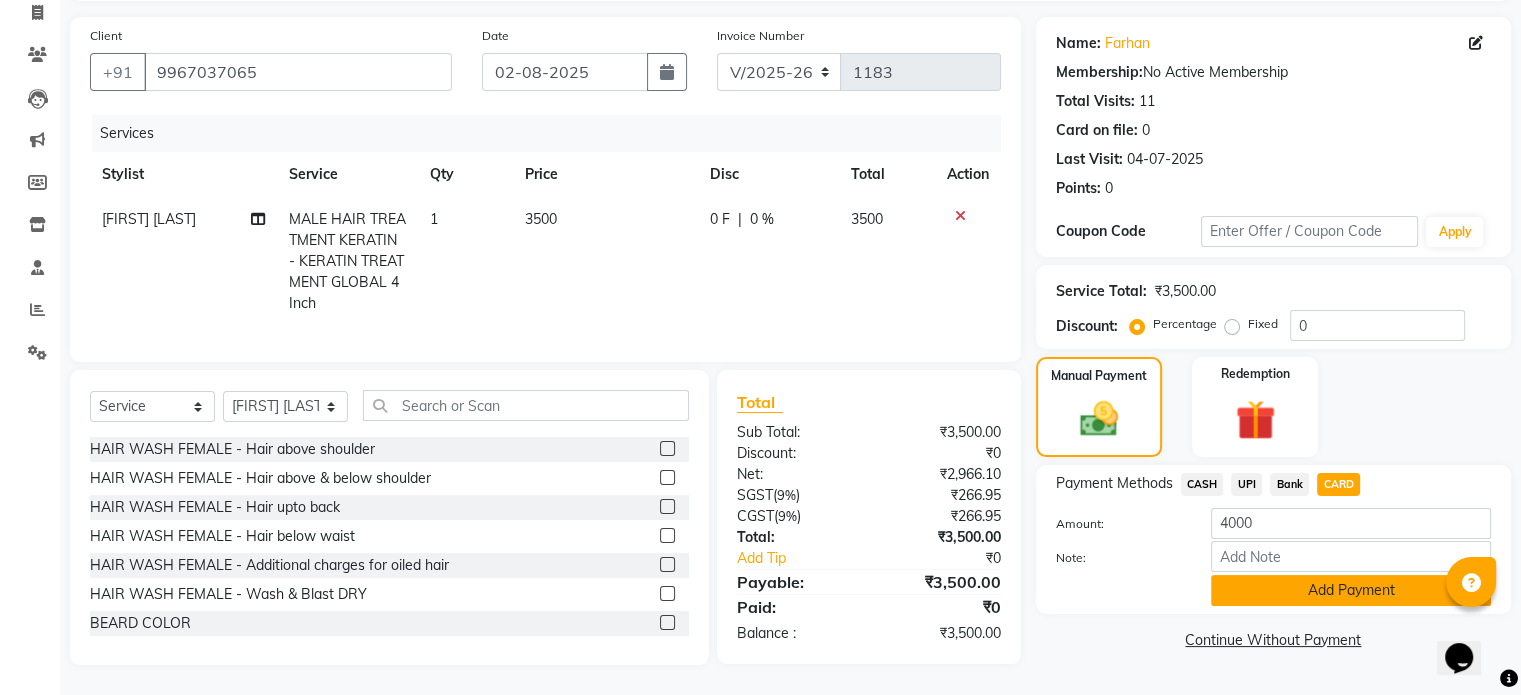 click on "Add Payment" 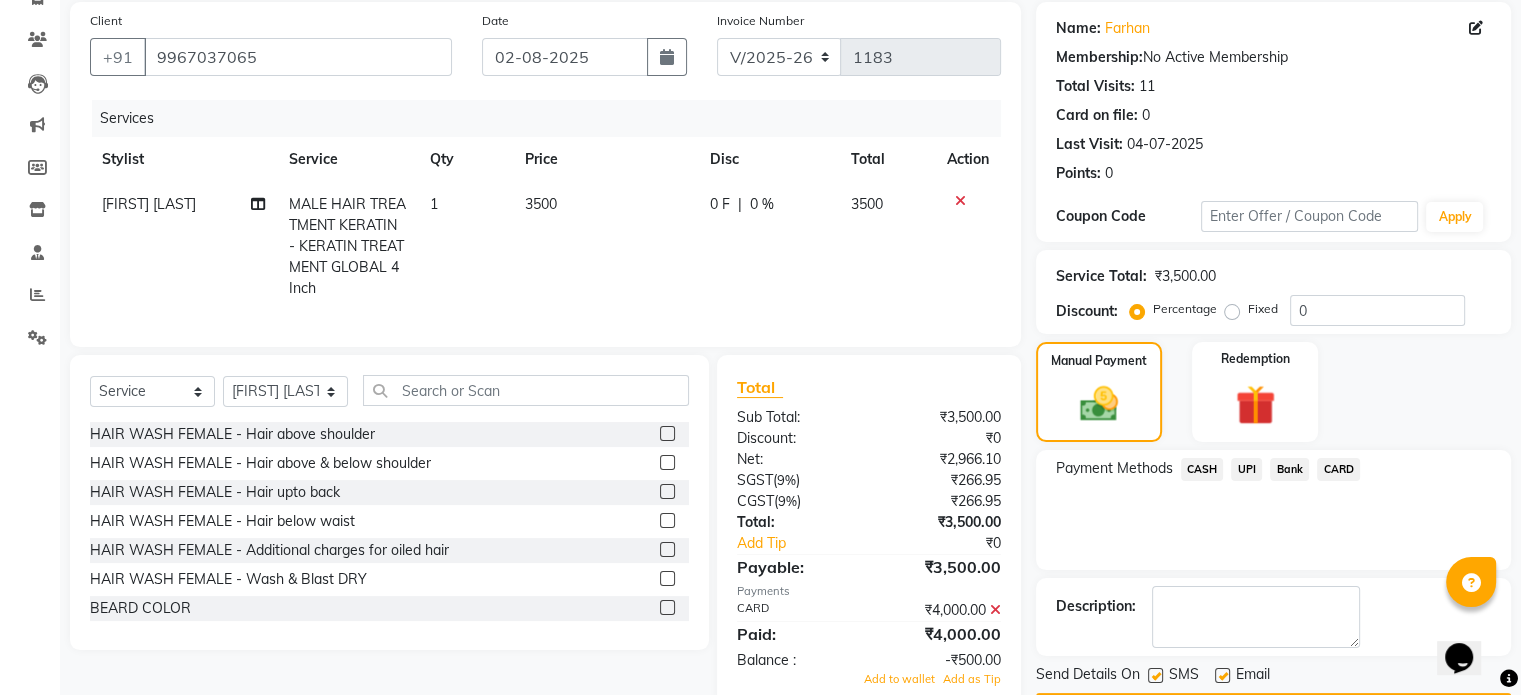 scroll, scrollTop: 206, scrollLeft: 0, axis: vertical 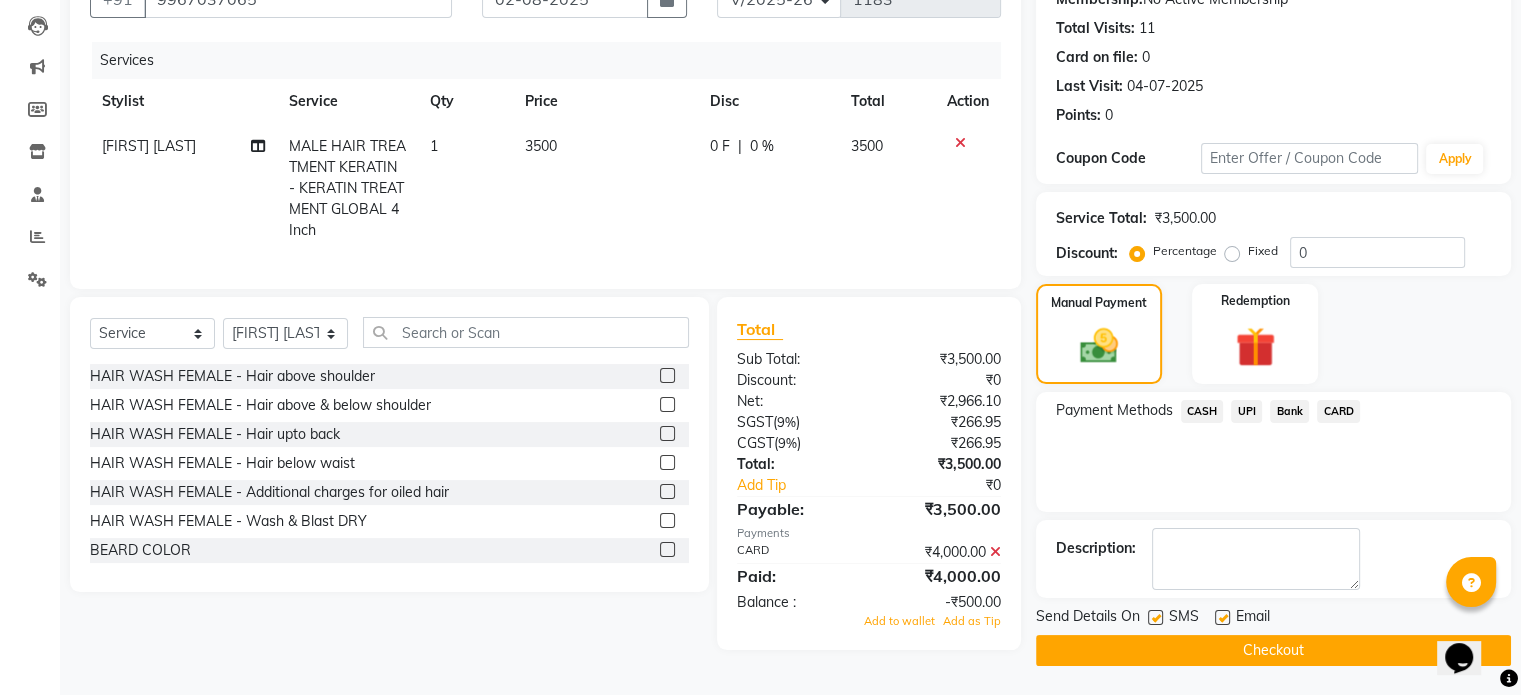 click 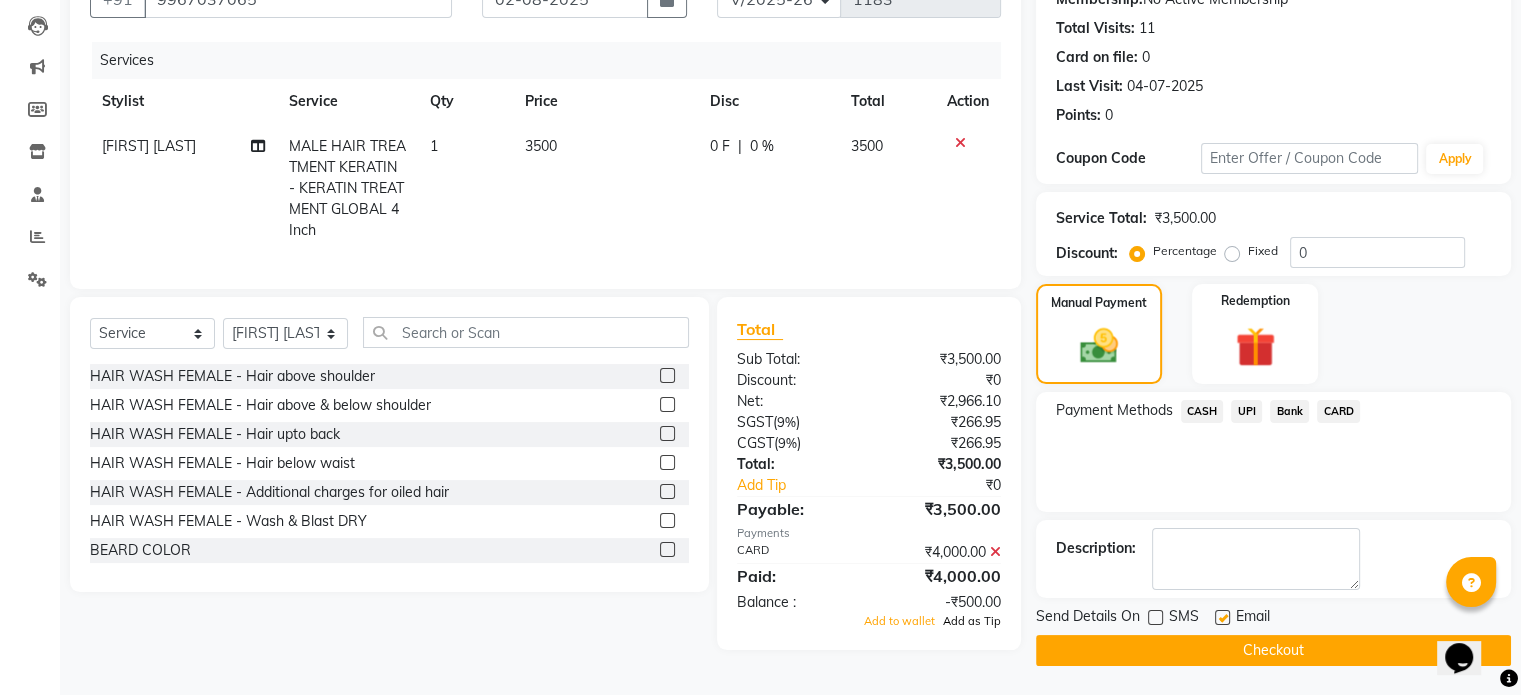click on "Add as Tip" 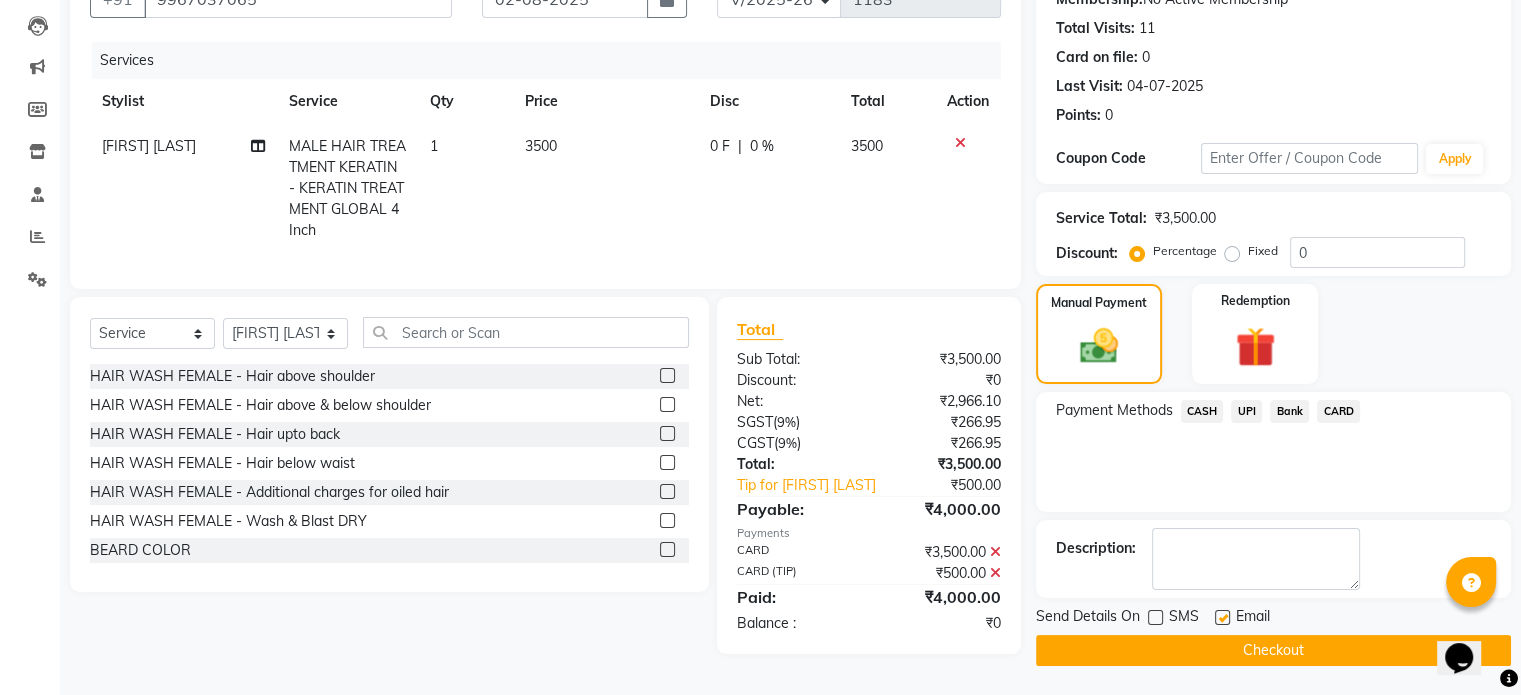 click on "Checkout" 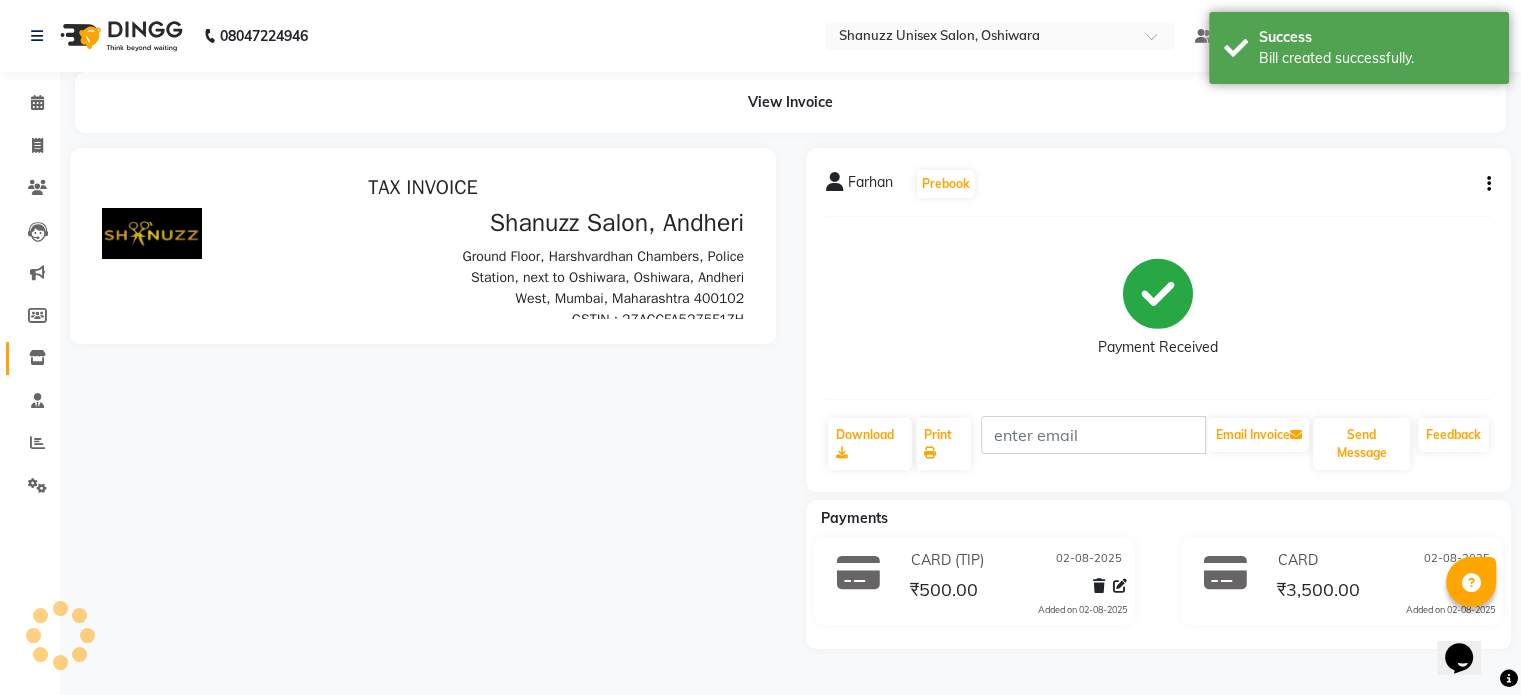 scroll, scrollTop: 0, scrollLeft: 0, axis: both 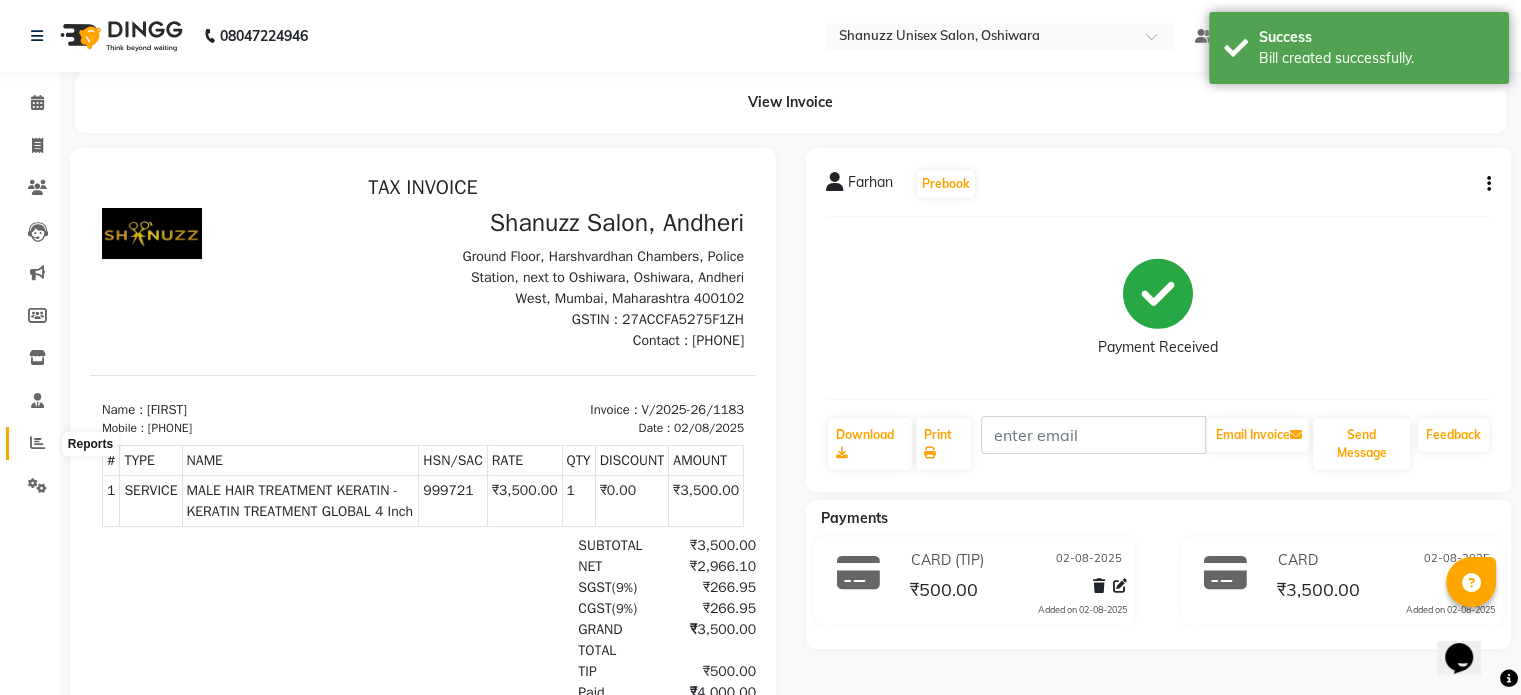 click 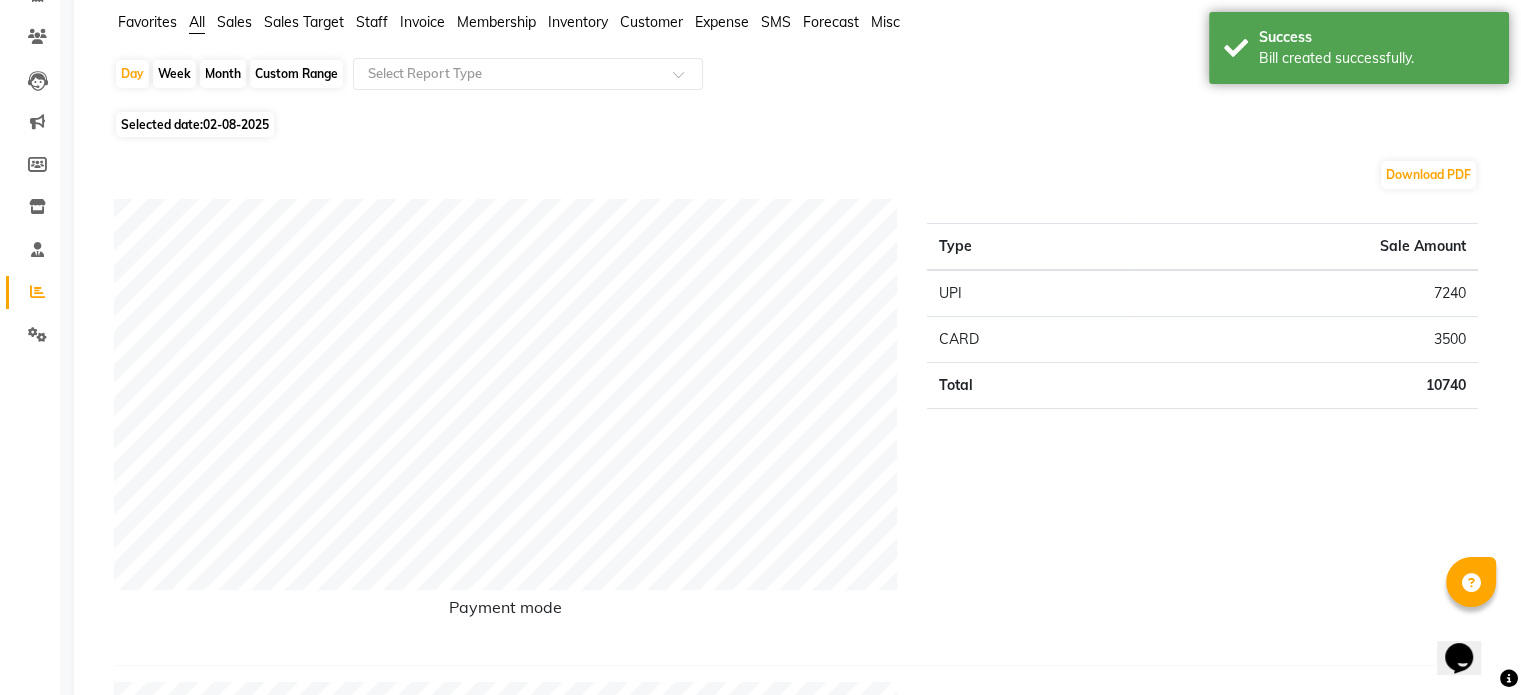 scroll, scrollTop: 168, scrollLeft: 0, axis: vertical 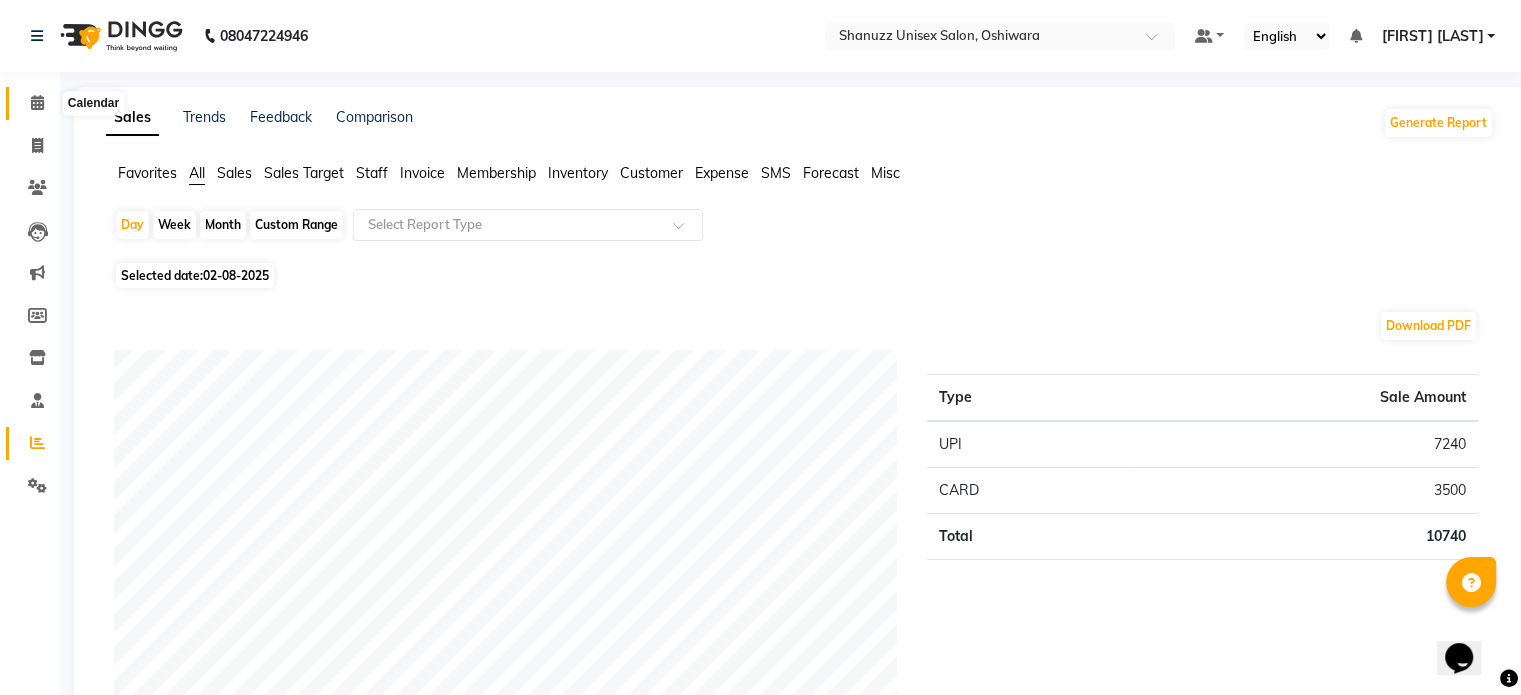 click 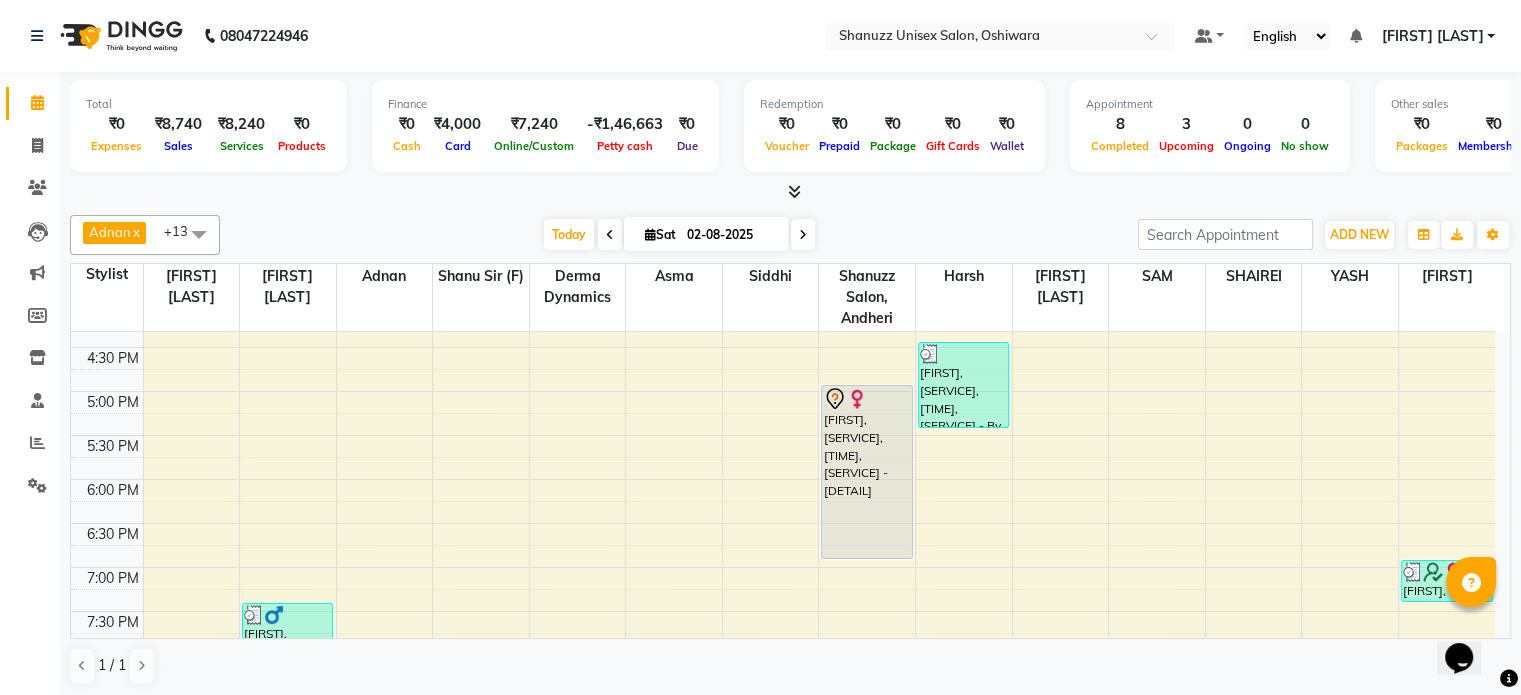 scroll, scrollTop: 708, scrollLeft: 0, axis: vertical 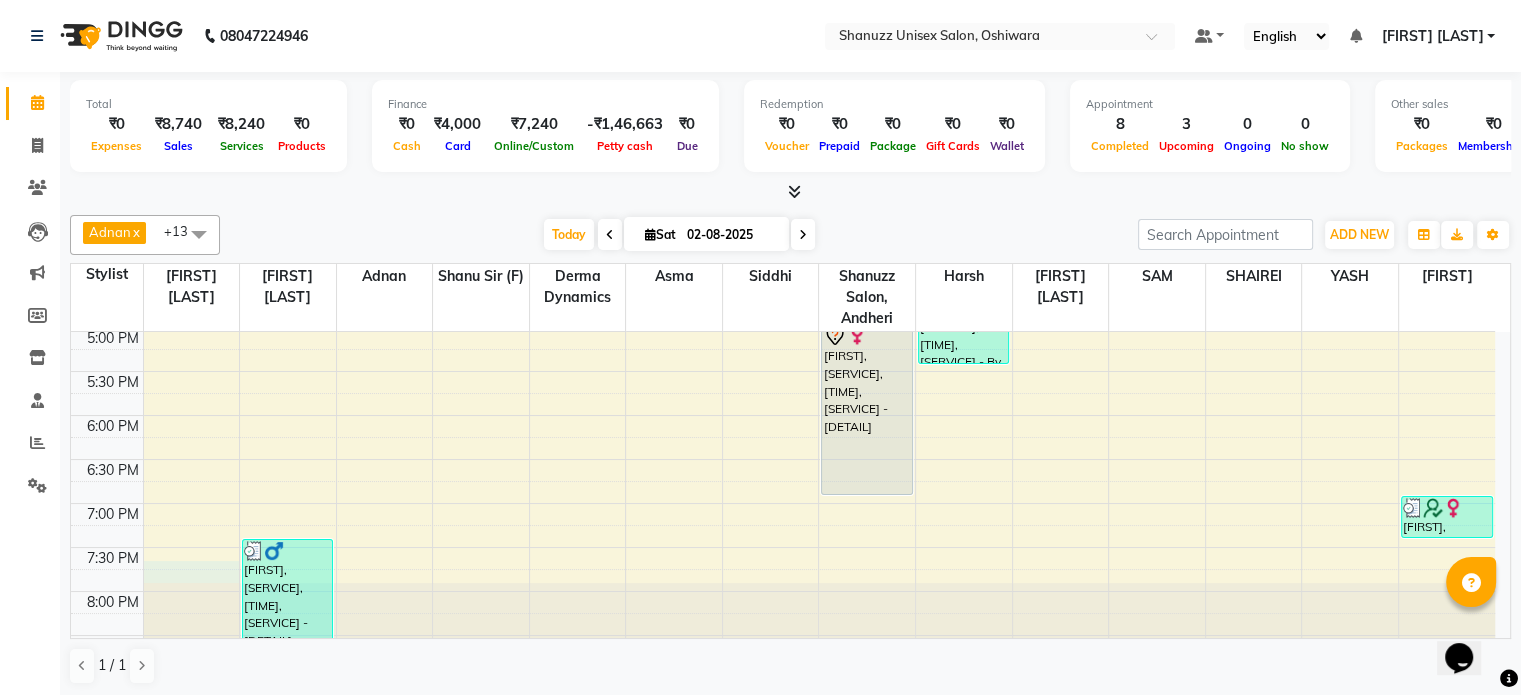 click on "9:00 AM 9:30 AM 10:00 AM 10:30 AM 11:00 AM 11:30 AM 12:00 PM 12:30 PM 1:00 PM 1:30 PM 2:00 PM 2:30 PM 3:00 PM 3:30 PM 4:00 PM 4:30 PM 5:00 PM 5:30 PM 6:00 PM 6:30 PM 7:00 PM 7:30 PM 8:00 PM 8:30 PM     Ankit Arora, TK03, 01:00 PM-02:00 PM, Basique MALE Haircut - By Seasoned Hairdresser (10+ Years of Experience)     Ankit Arora, TK03, 02:00 PM-02:30 PM, SHAVE / BEARD TRIM - By Experienced Hairdresser (3+ Years of Experience)     Farhan, TK09, 07:30 PM-09:00 PM, MALE HAIR TREATMENT KERATIN - KERATIN TREATMENT GLOBAL 4 Inch     ARMAAN, TK06, 02:00 PM-03:00 PM, Basique MALE Haircut - By Seasoned Hairdresser (10+ Years of Experience)             MAHIMA CHOUDHARY, TK01, 01:00 PM-02:00 PM, Basique FEMALE Haircut - By Shanuzz (18+ Years of Experience)             MAHIMA CHOUDHARY, TK01, 02:00 PM-02:30 PM, GLOBAL COLOR + HIGHLIGHTS  - Hair upto back     MEGHA SINGH, TK05, 02:00 PM-03:00 PM, Basique FEMALE Haircut - By Seasoned Hairdresser (10+ Years of Experience)" at bounding box center [783, 151] 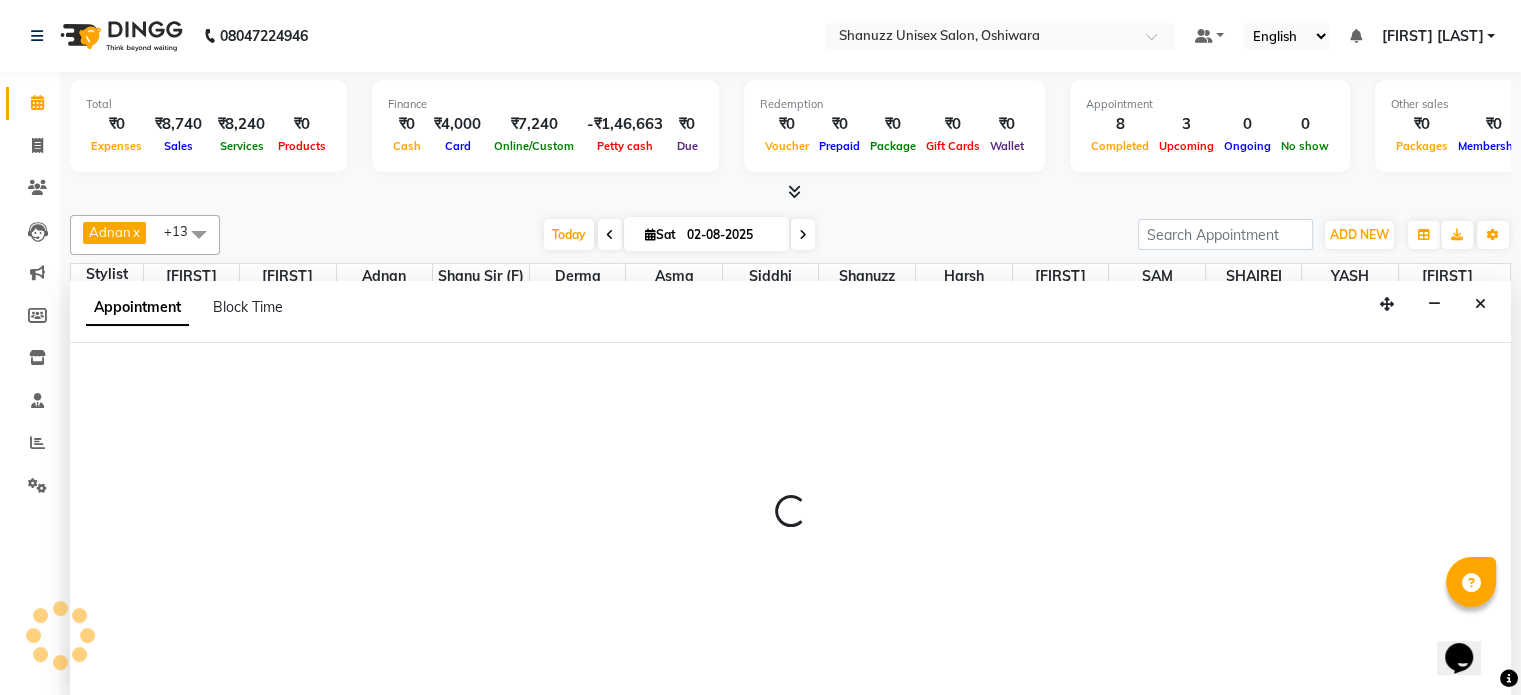 scroll, scrollTop: 0, scrollLeft: 0, axis: both 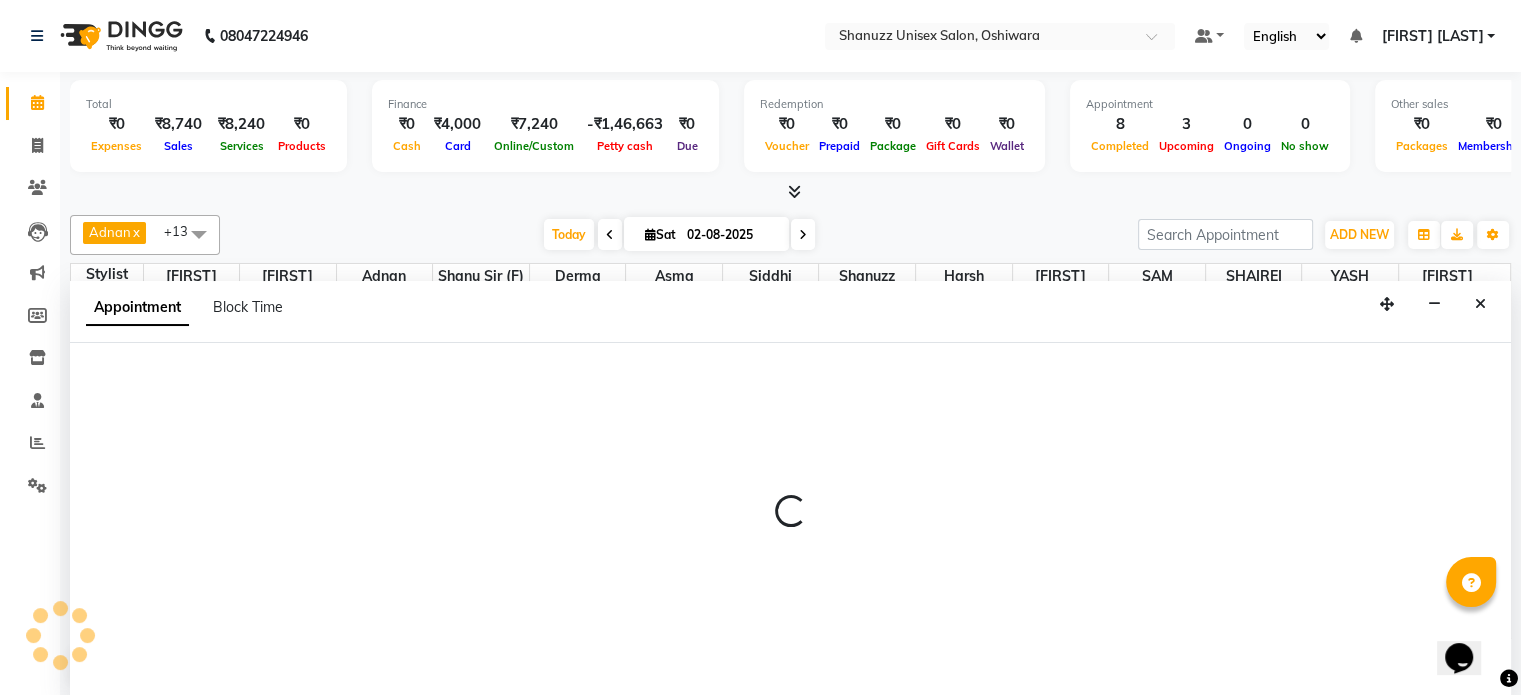 select on "59231" 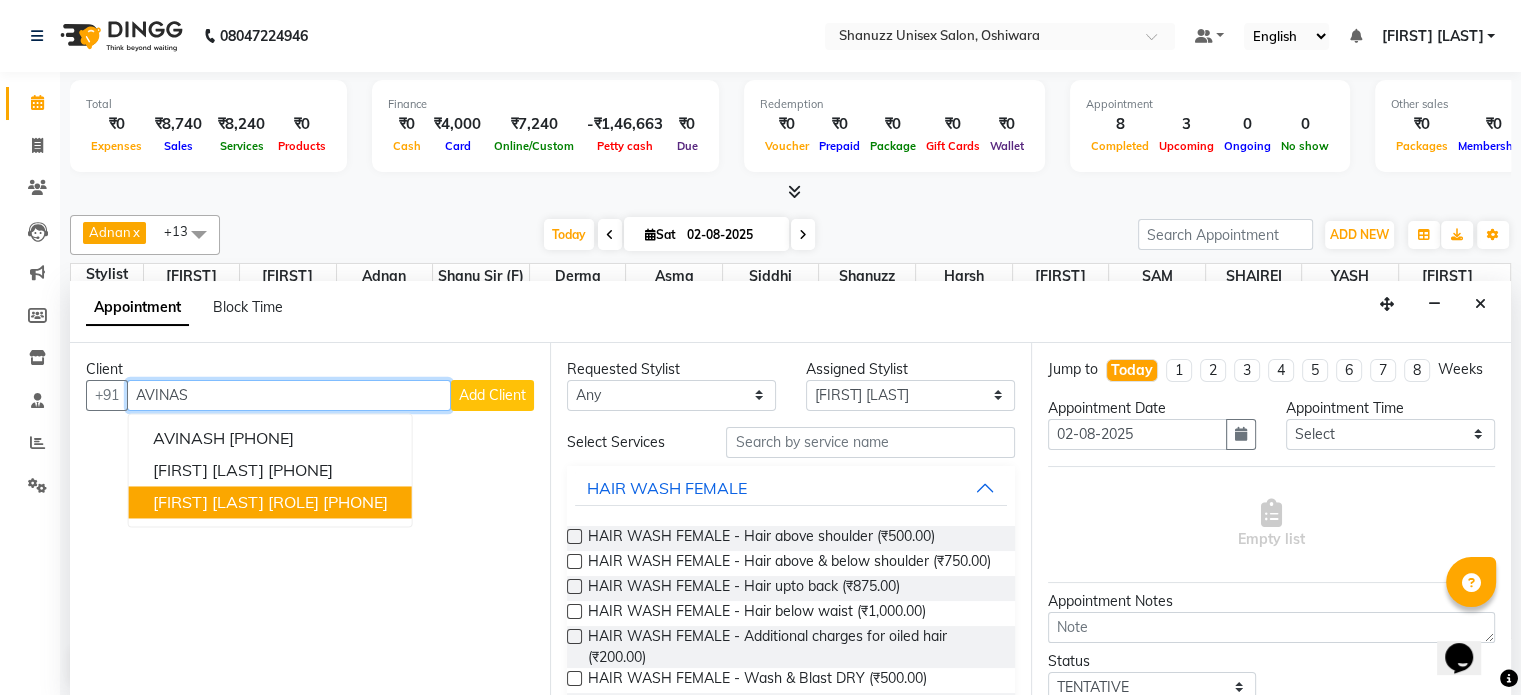 click on "AVINASH MISHRA INFLUENCER" at bounding box center [236, 502] 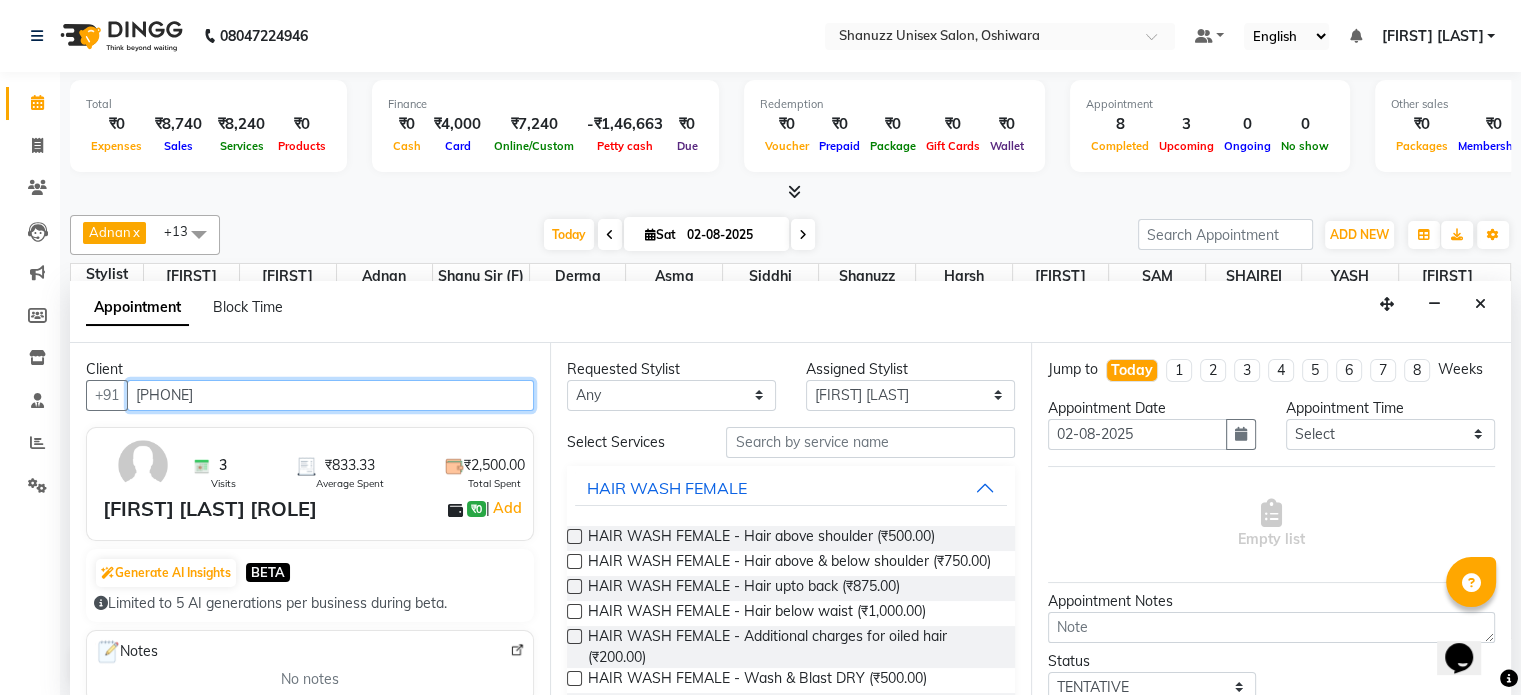 type on "9584984068" 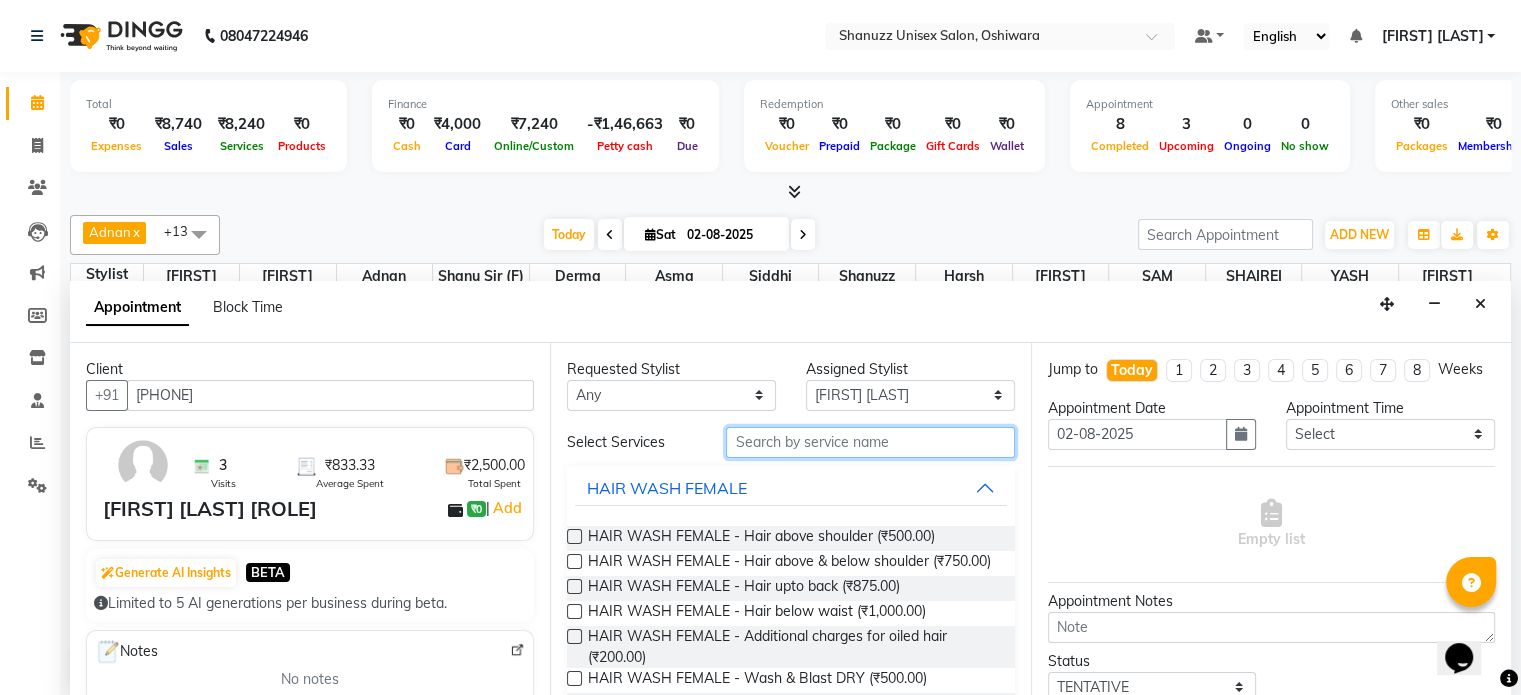 click at bounding box center (870, 442) 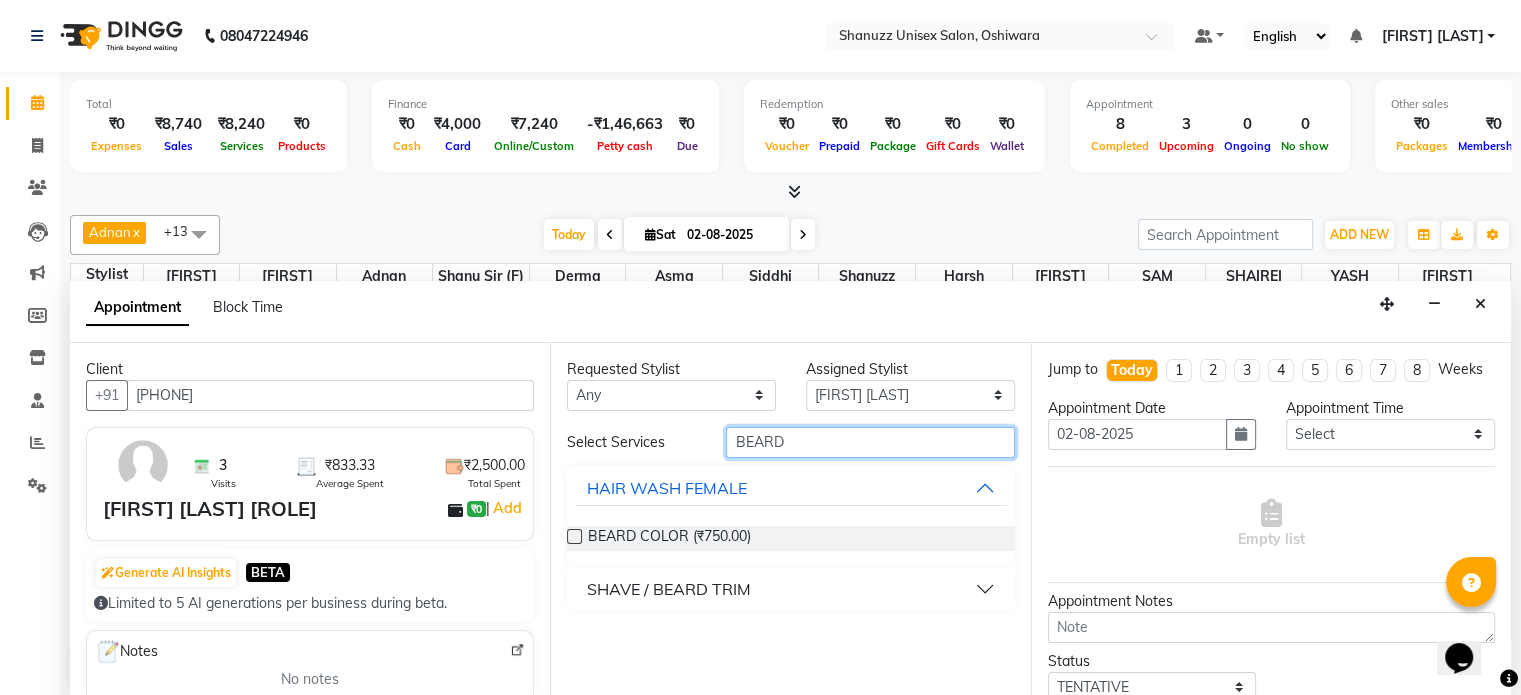type on "BEARD" 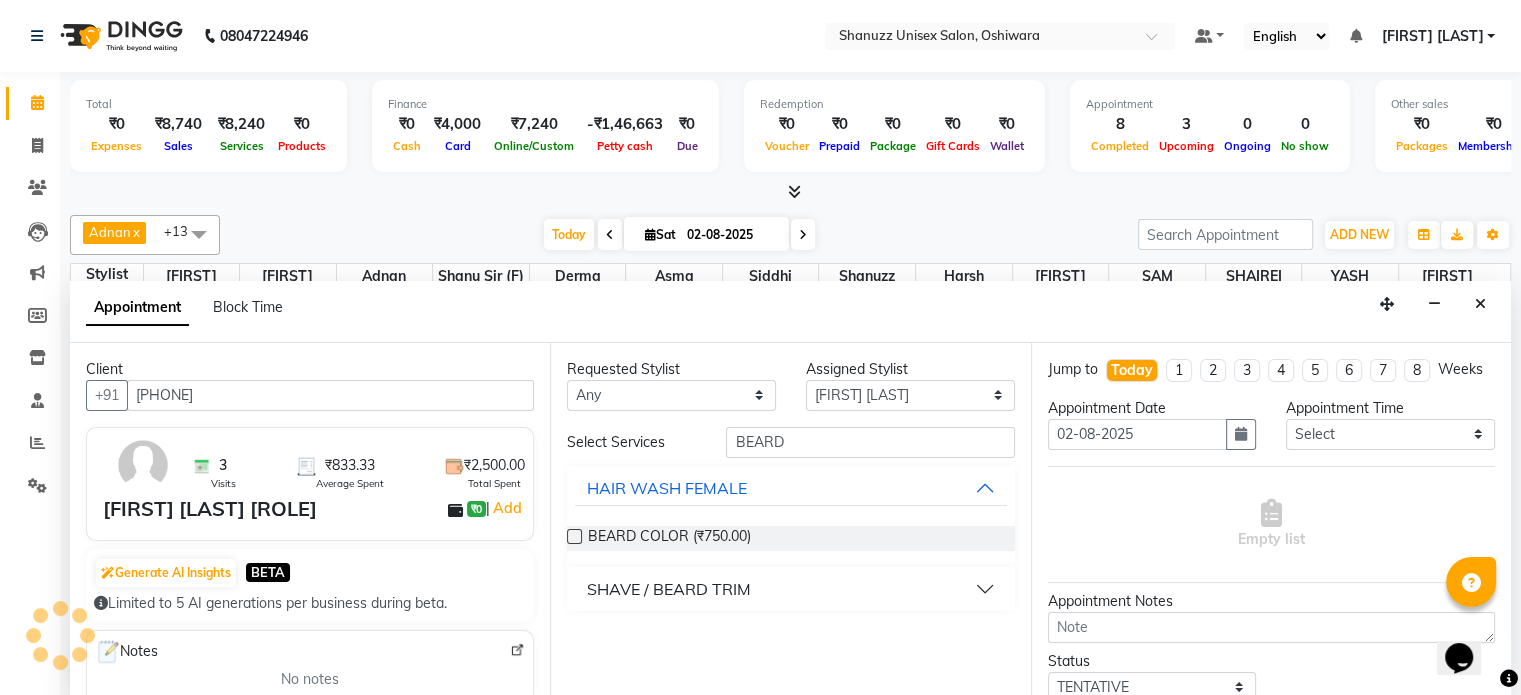 click on "SHAVE / BEARD TRIM" at bounding box center (790, 589) 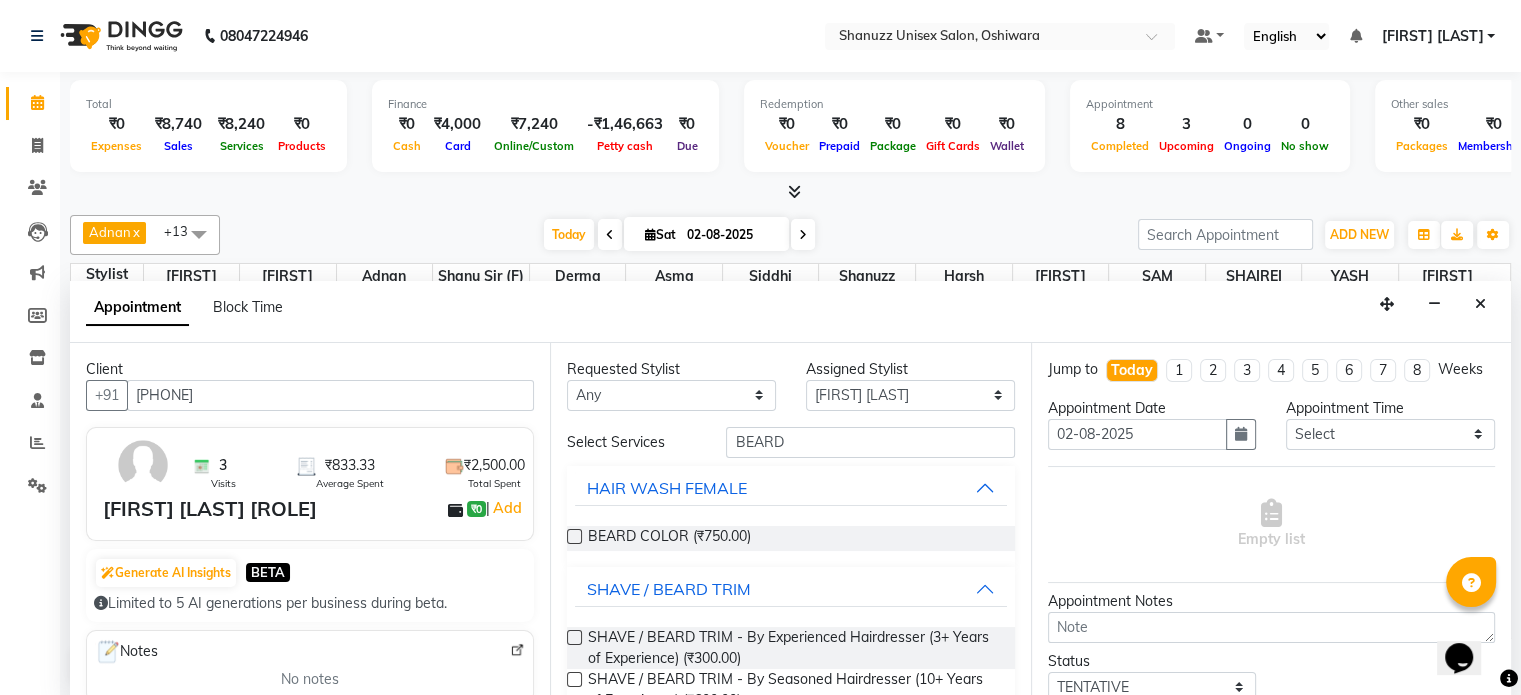 click at bounding box center [574, 637] 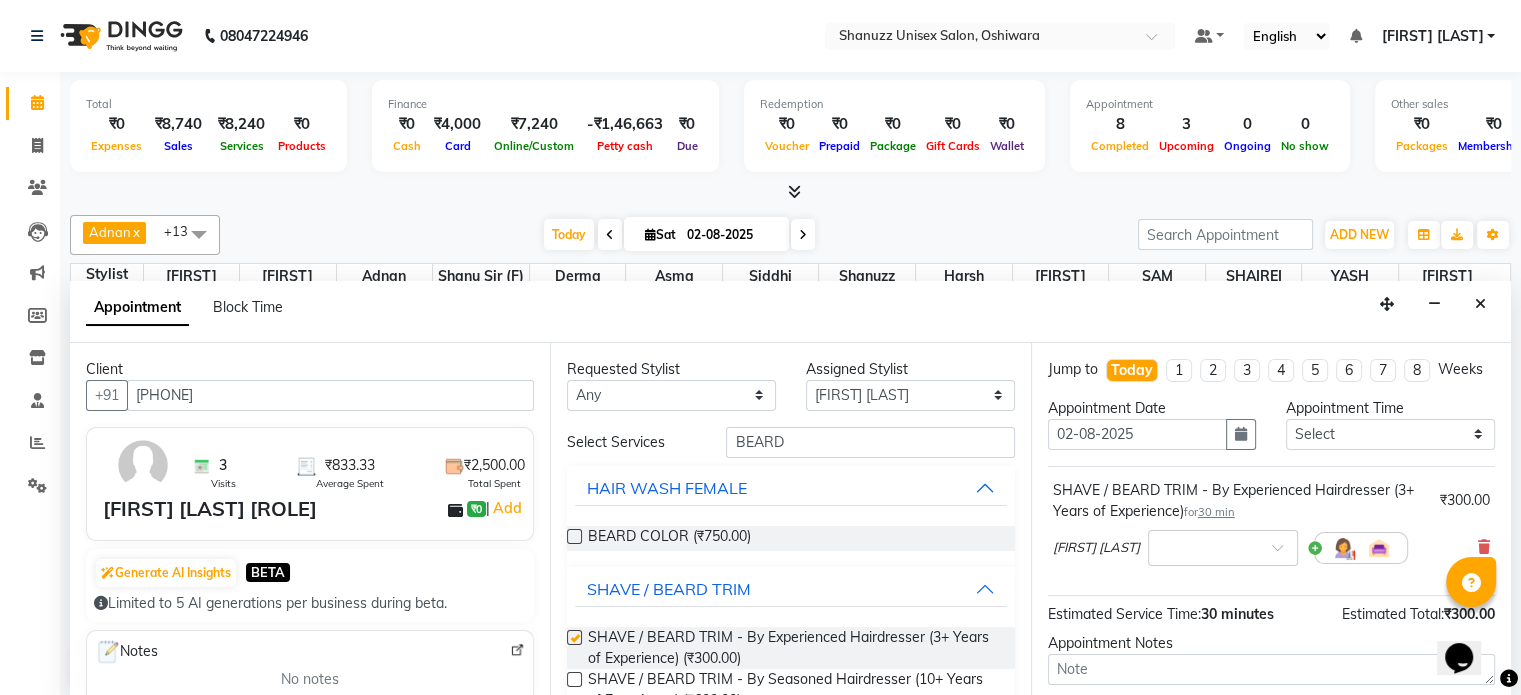 checkbox on "false" 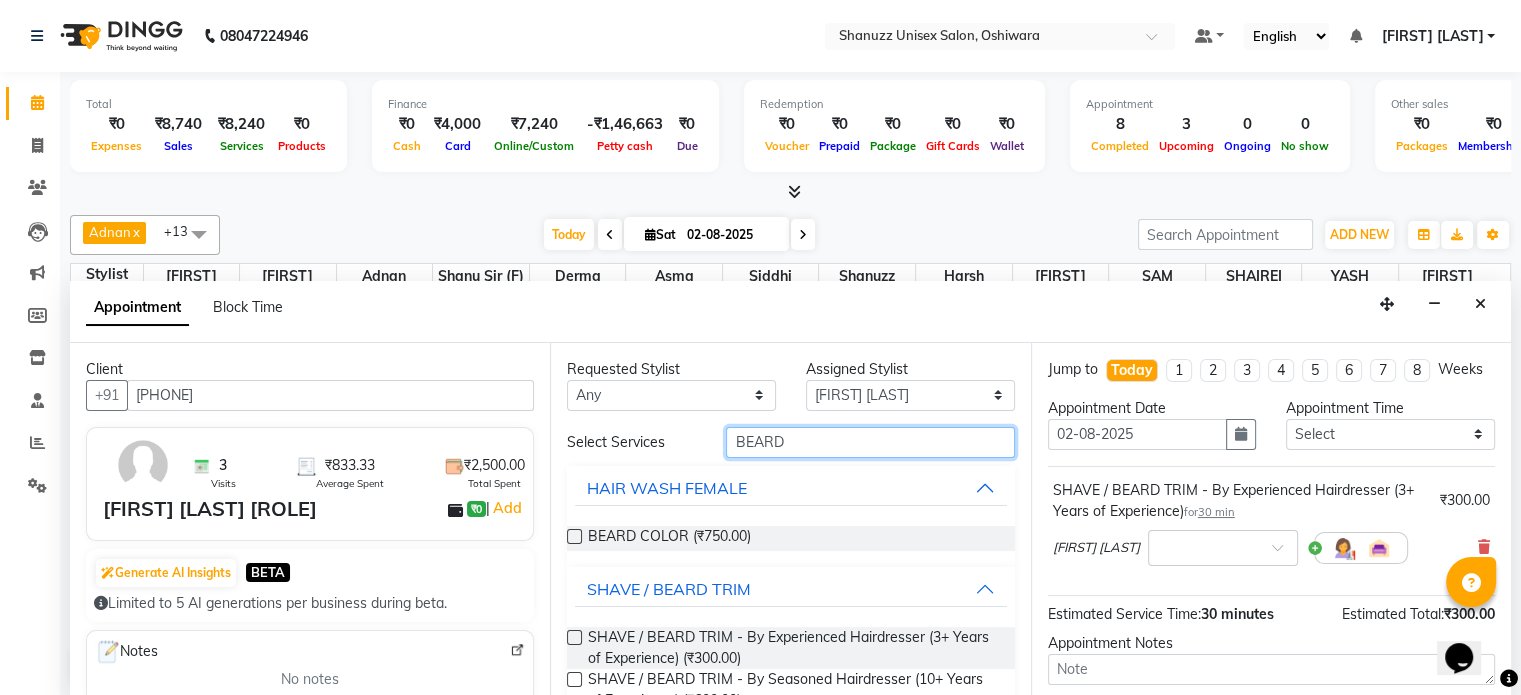 click on "BEARD" at bounding box center (870, 442) 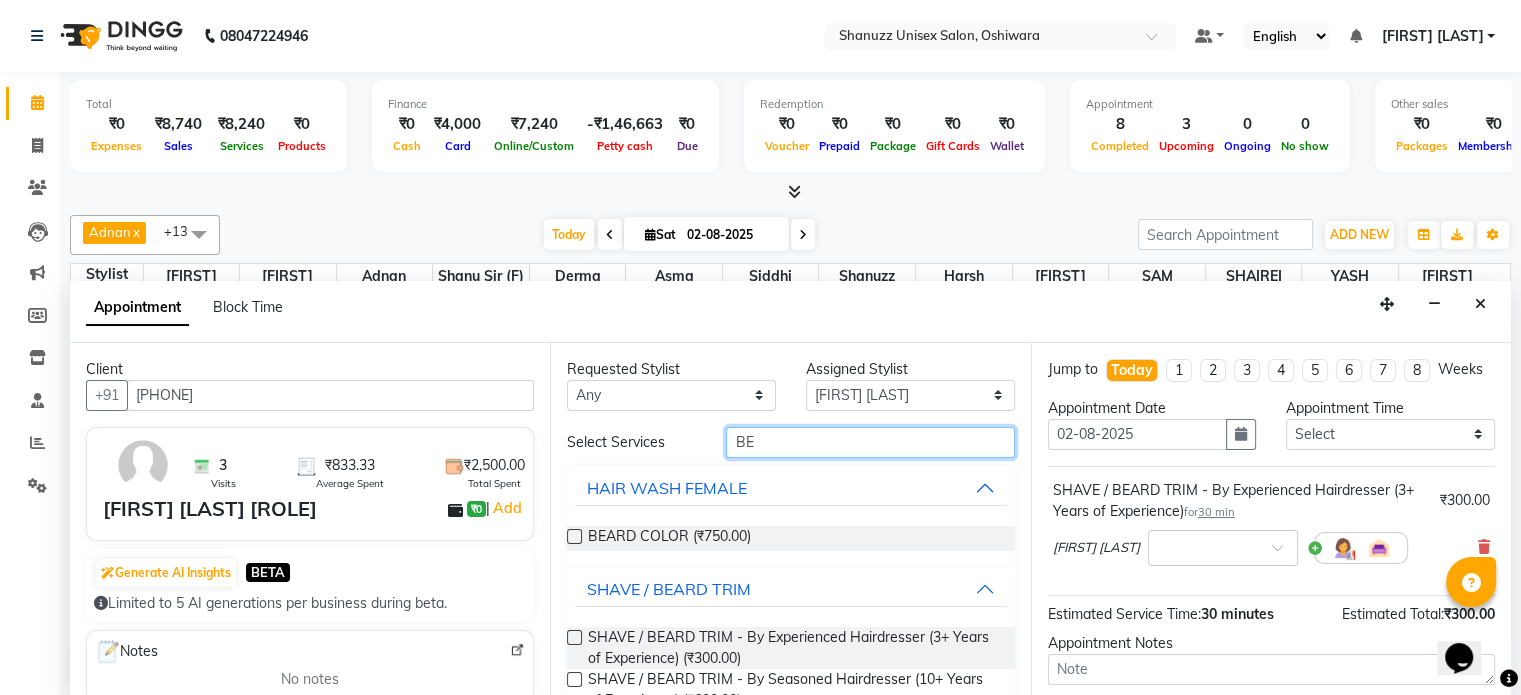 type on "B" 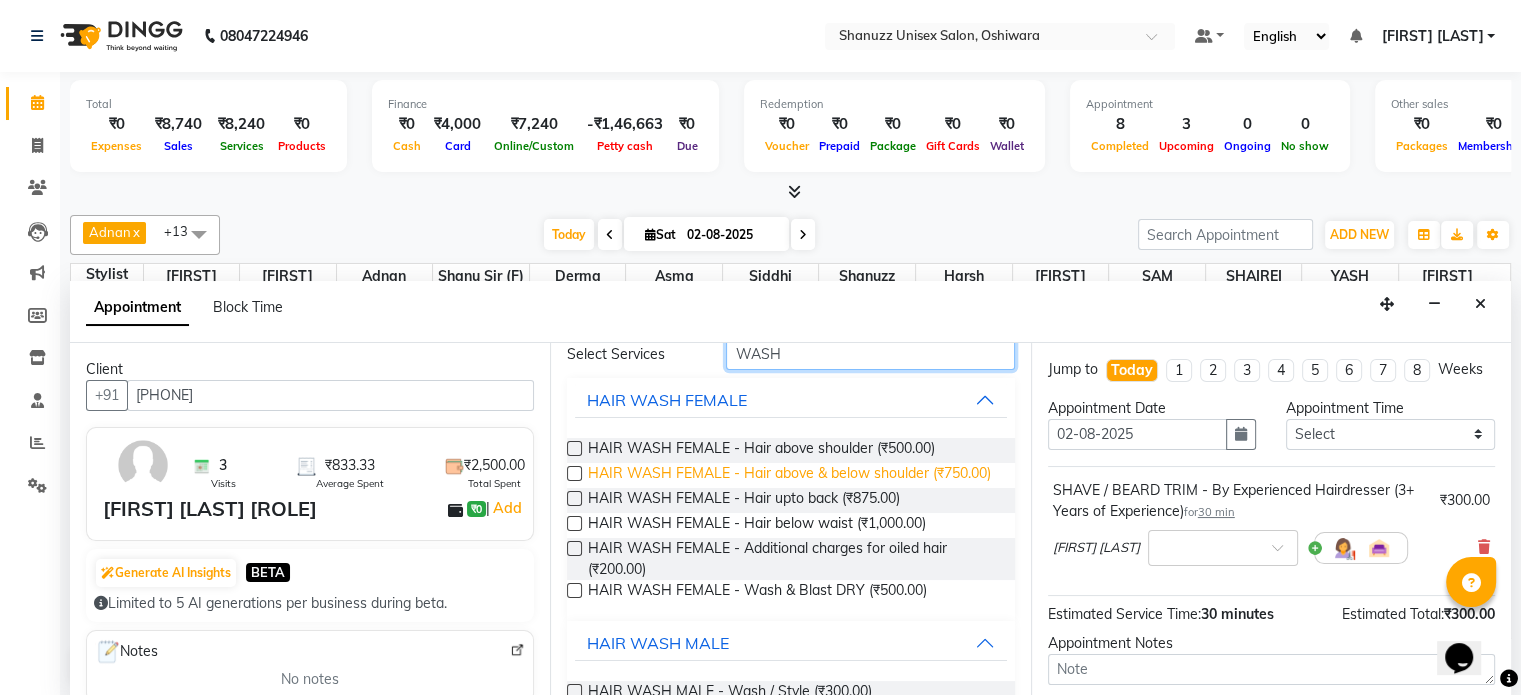 scroll, scrollTop: 100, scrollLeft: 0, axis: vertical 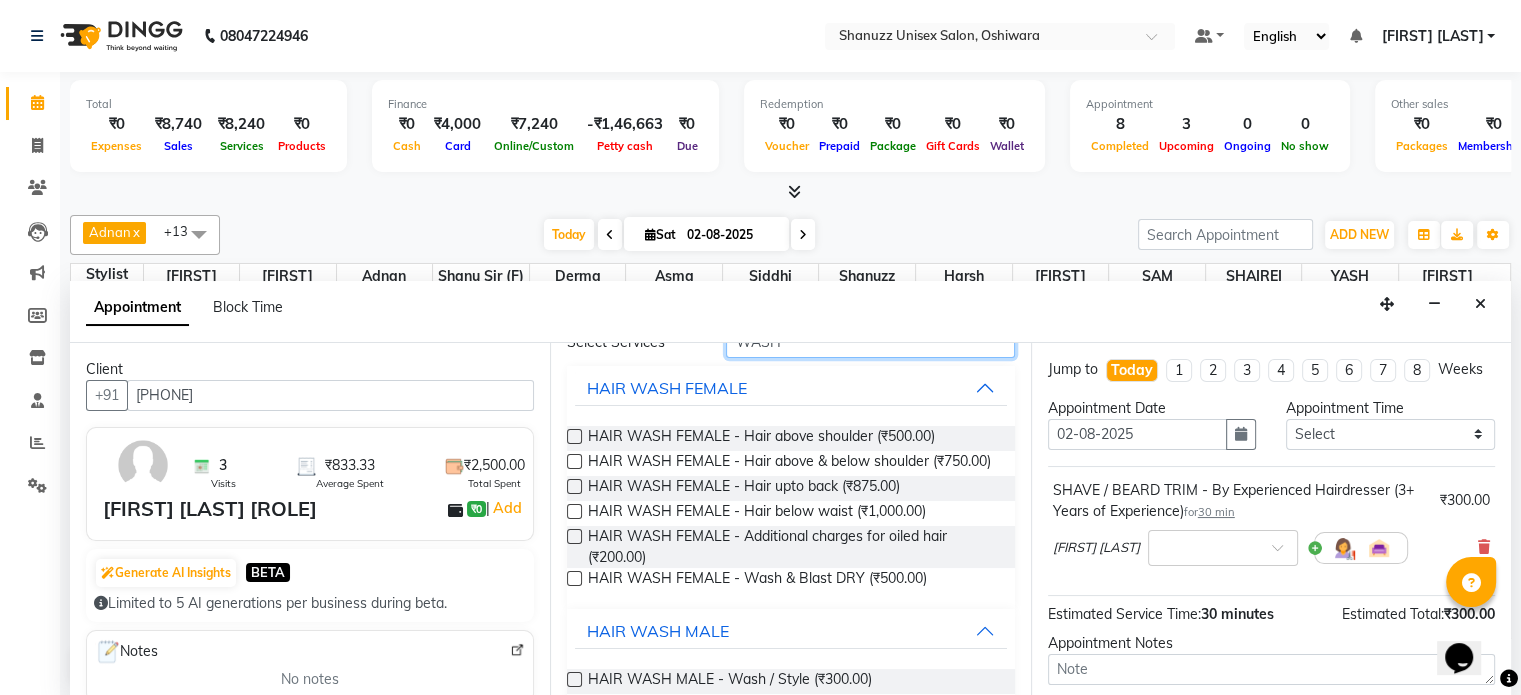 type on "WASH" 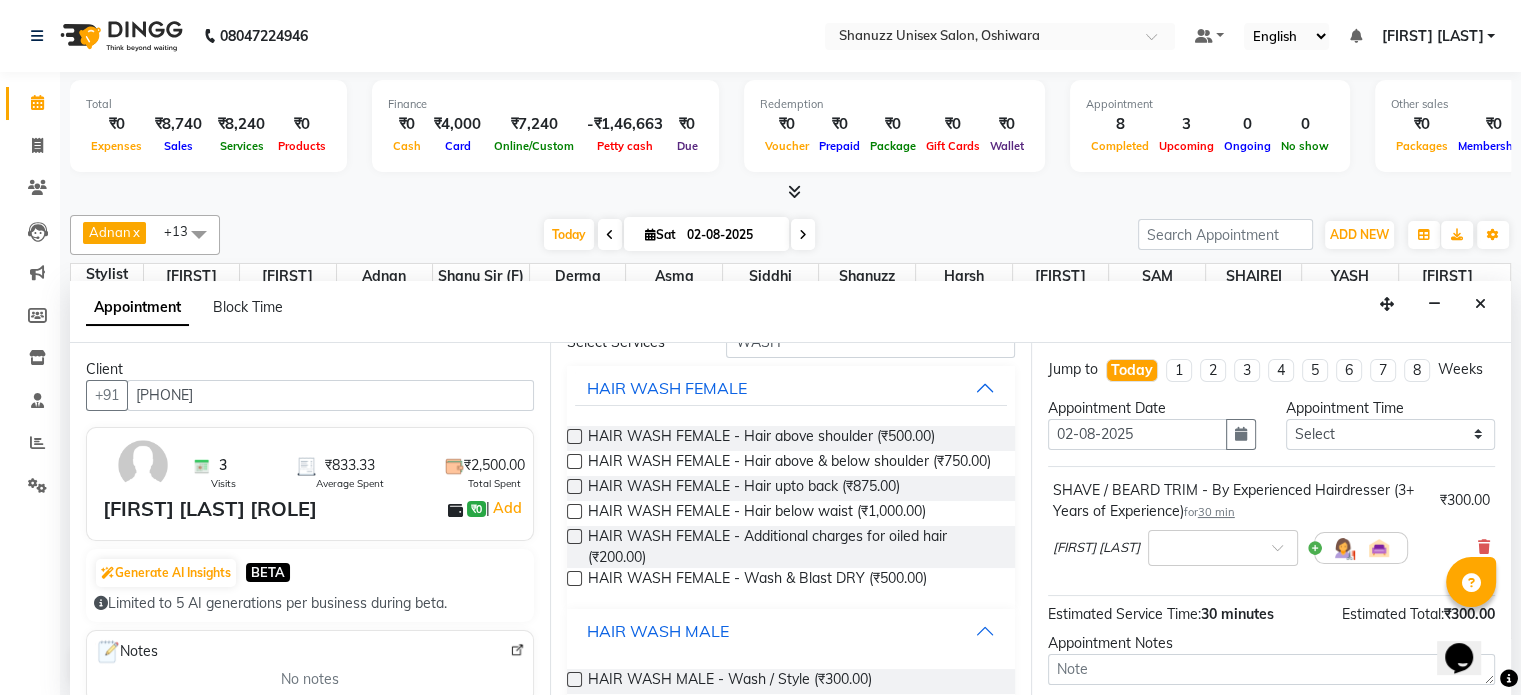 click on "HAIR WASH MALE" at bounding box center (658, 631) 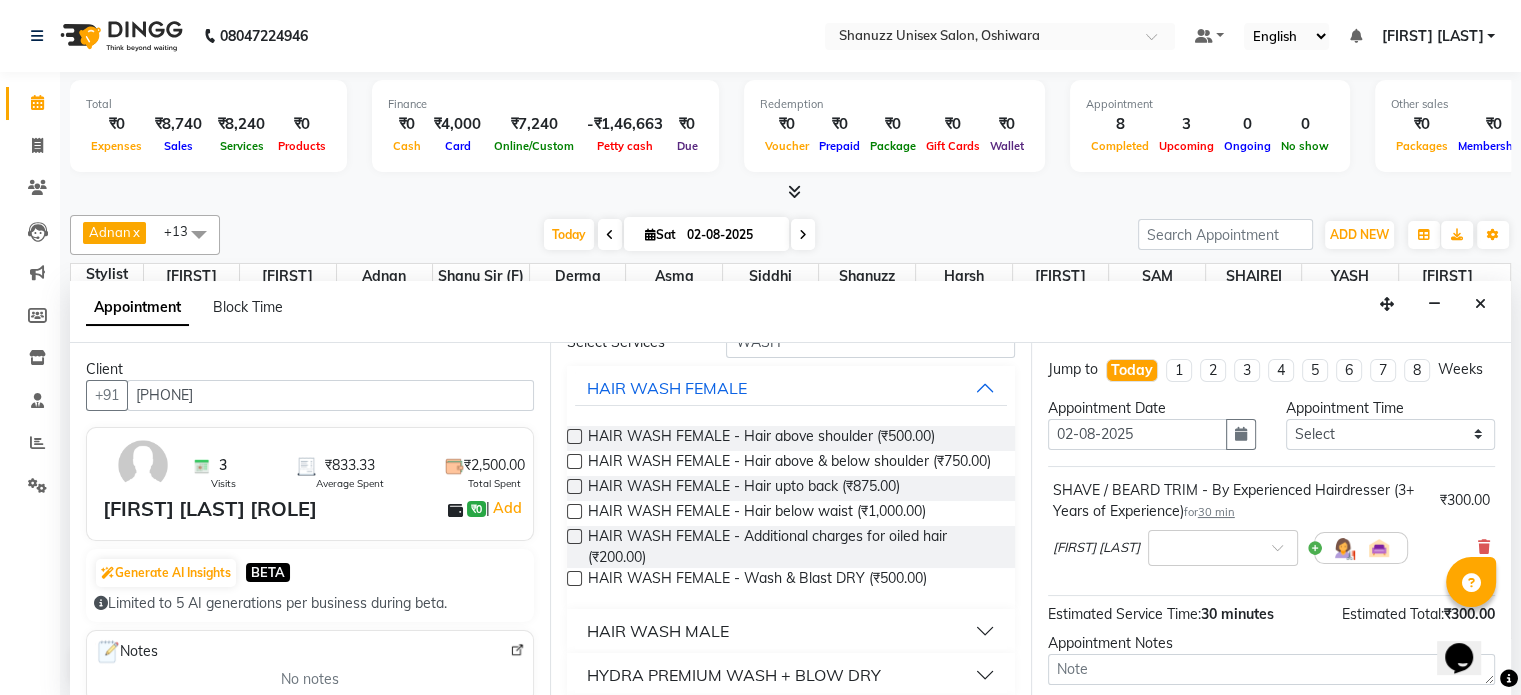click on "HAIR WASH MALE" at bounding box center [658, 631] 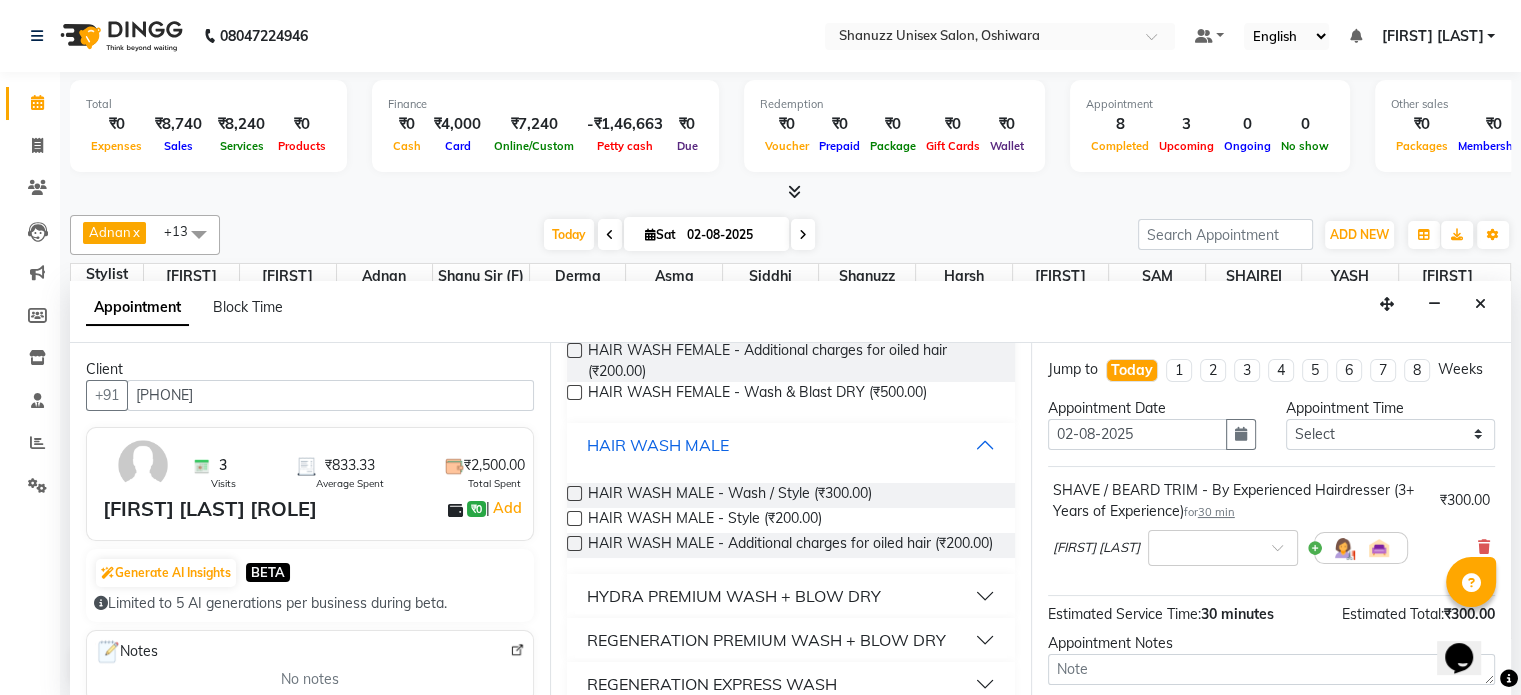 scroll, scrollTop: 294, scrollLeft: 0, axis: vertical 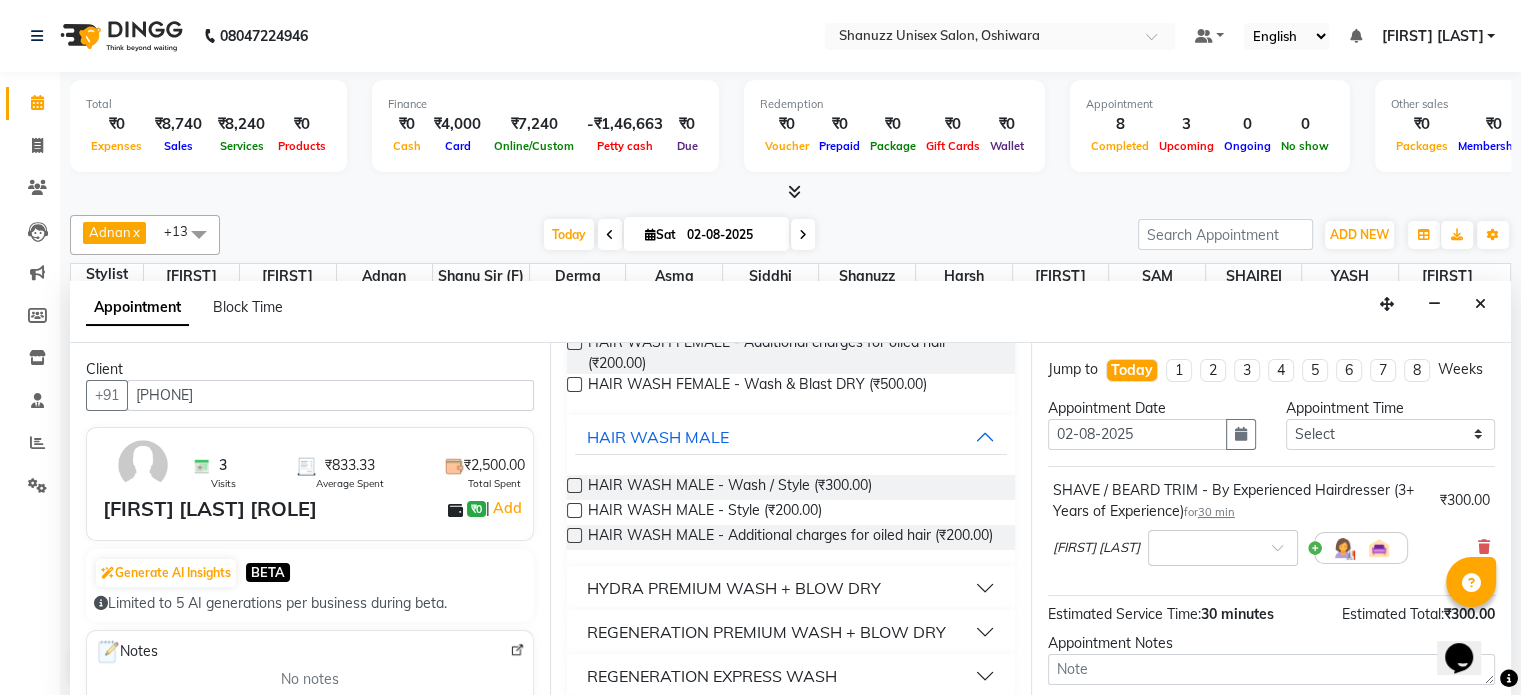 click at bounding box center (574, 485) 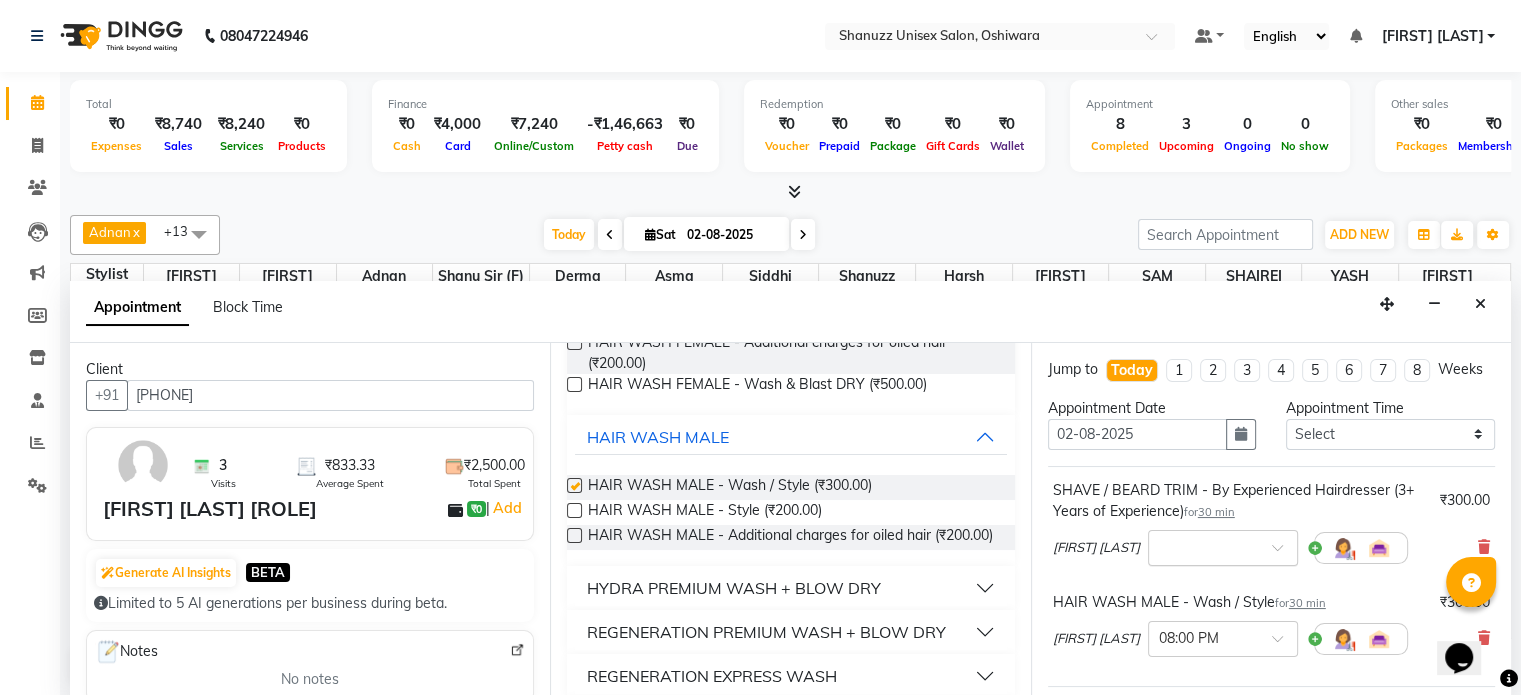 checkbox on "false" 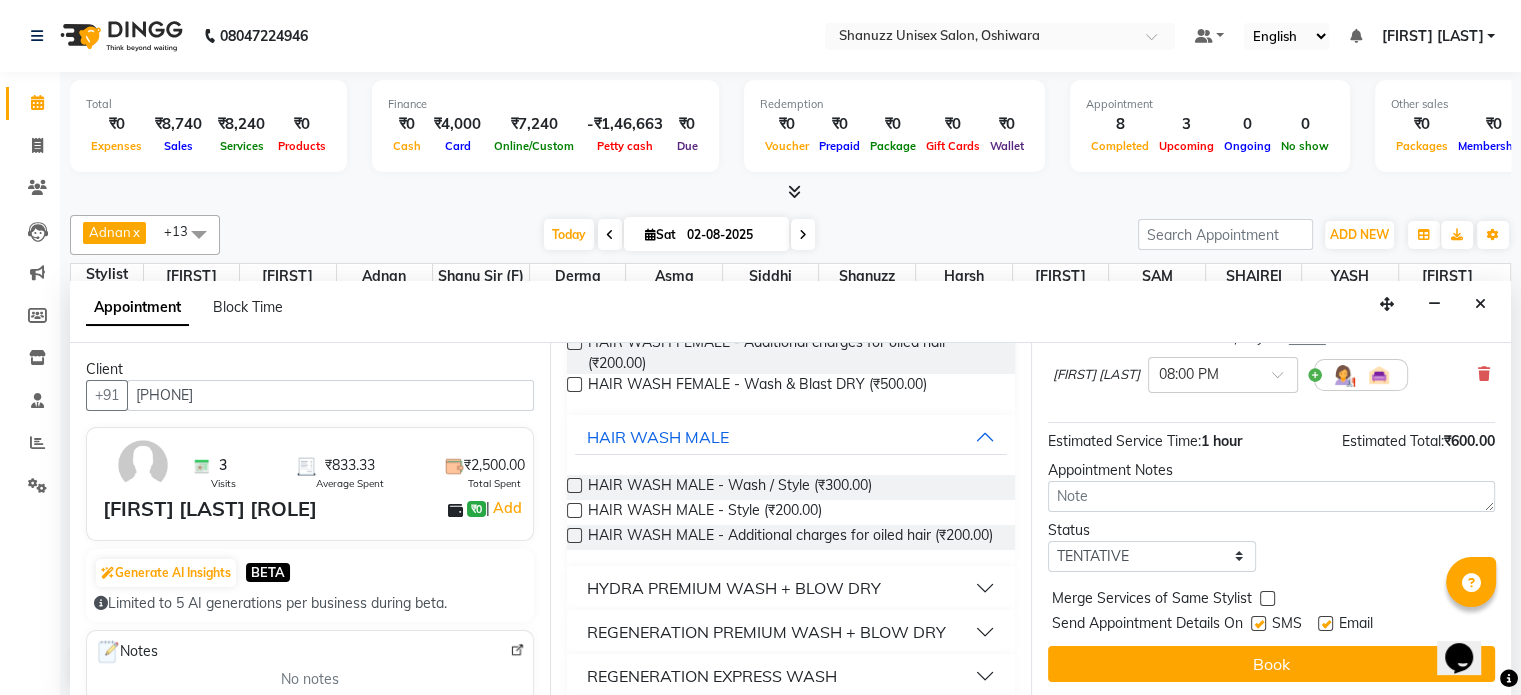scroll, scrollTop: 282, scrollLeft: 0, axis: vertical 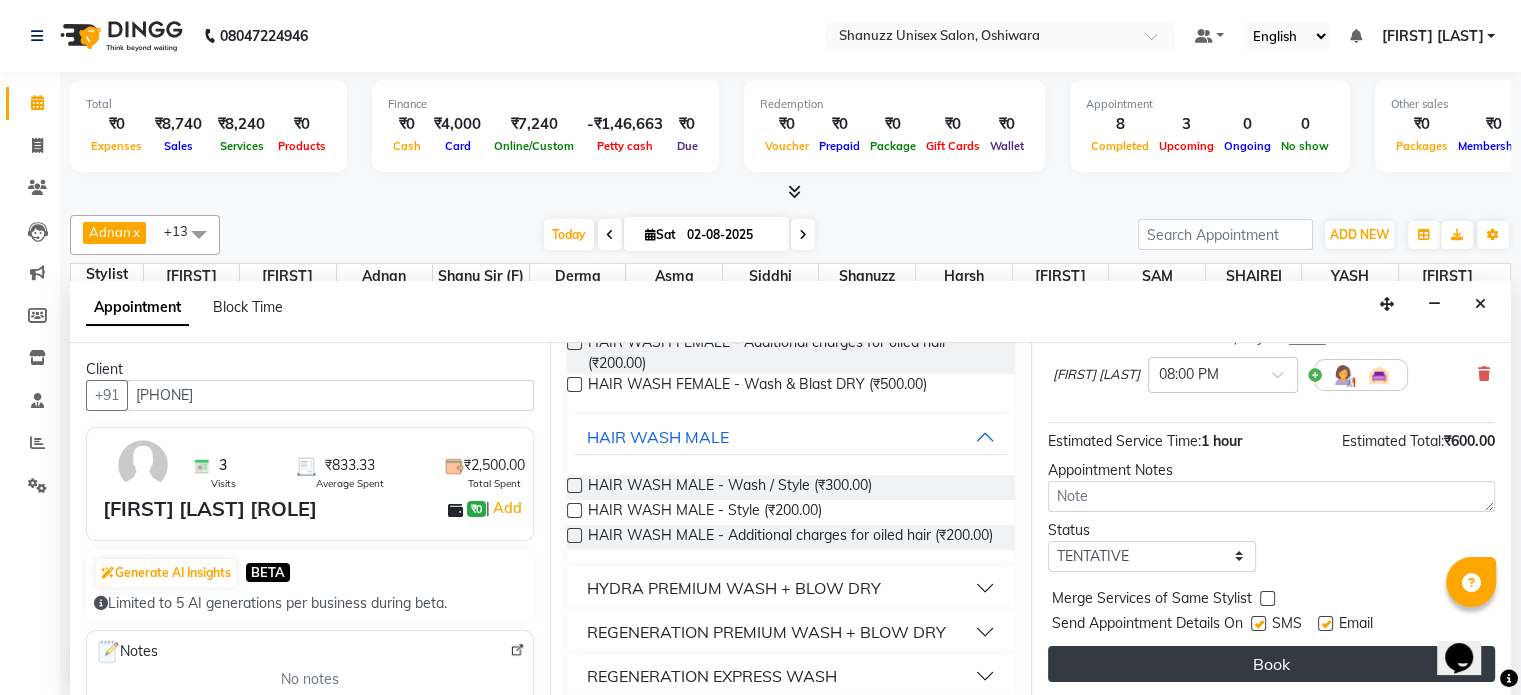click on "Book" at bounding box center [1271, 664] 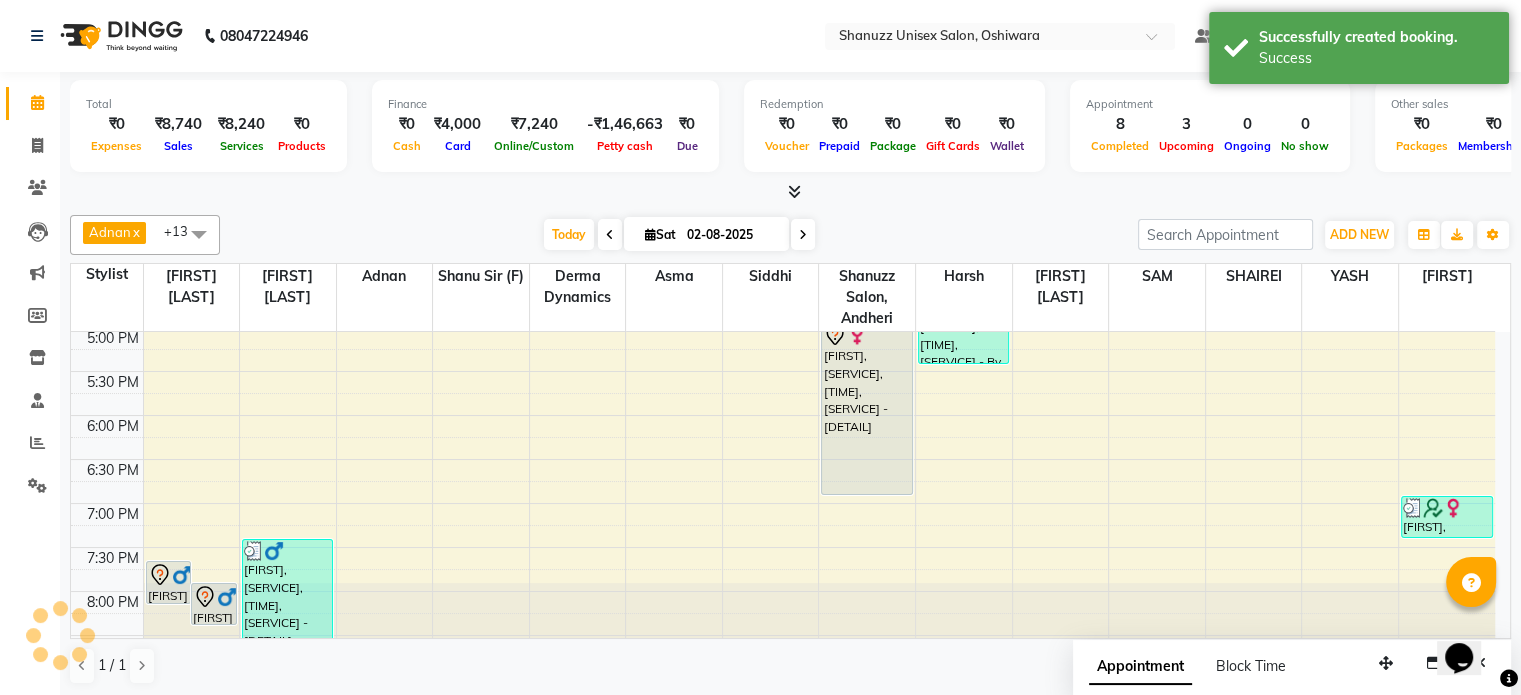 scroll, scrollTop: 0, scrollLeft: 0, axis: both 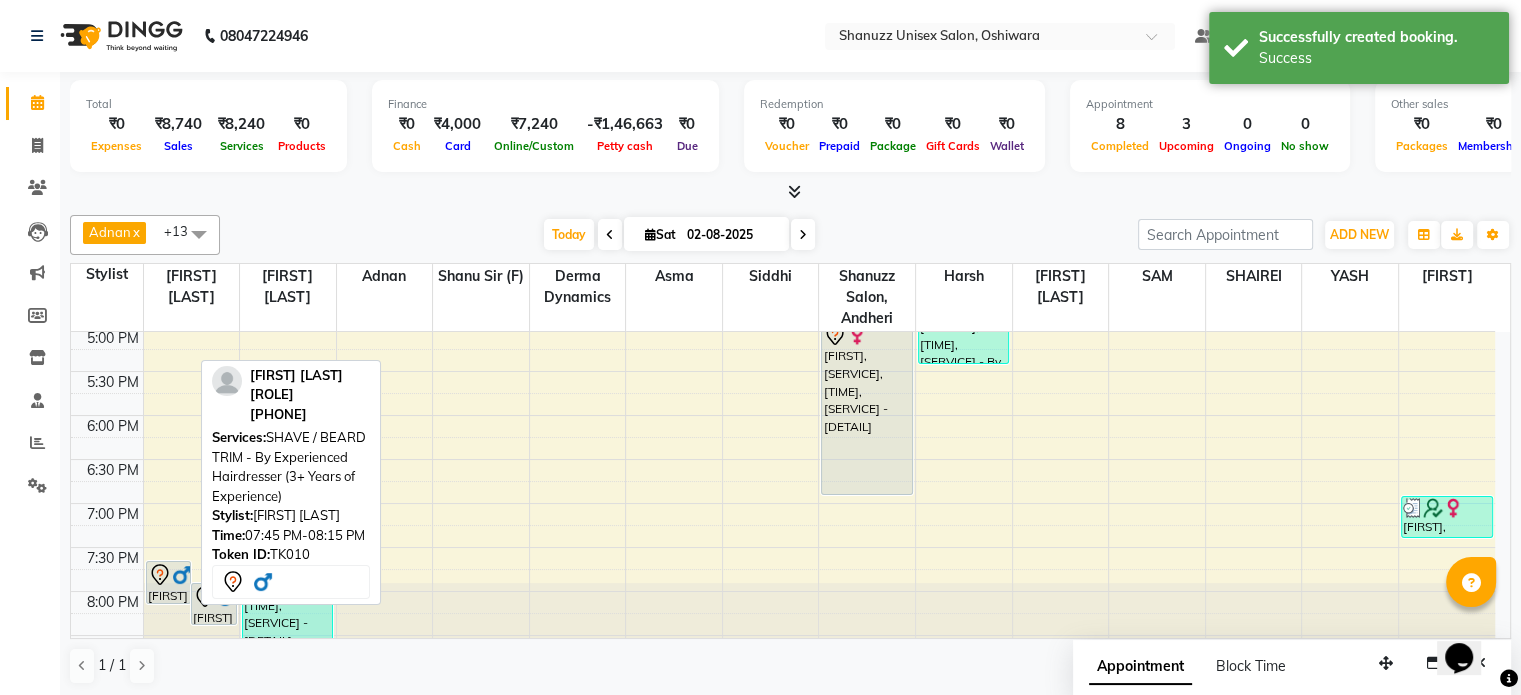 click 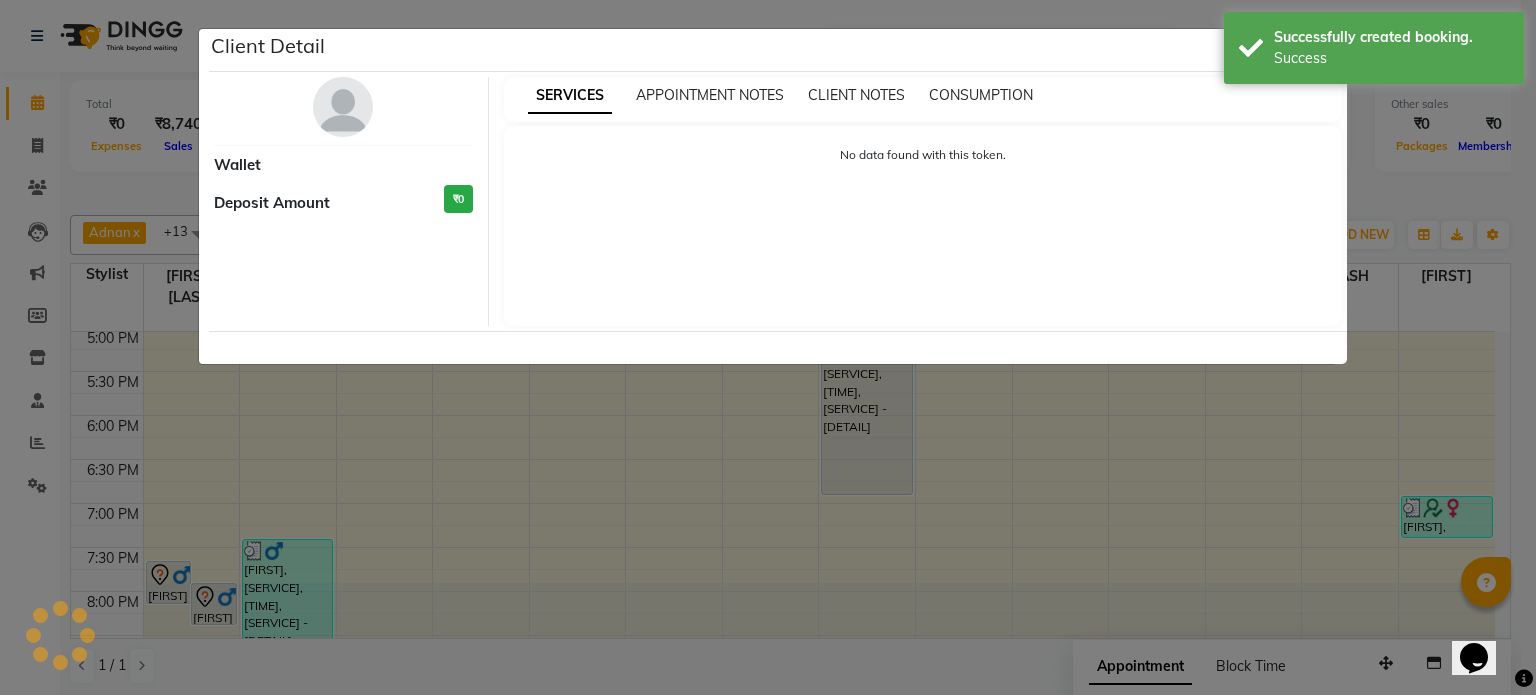 select on "7" 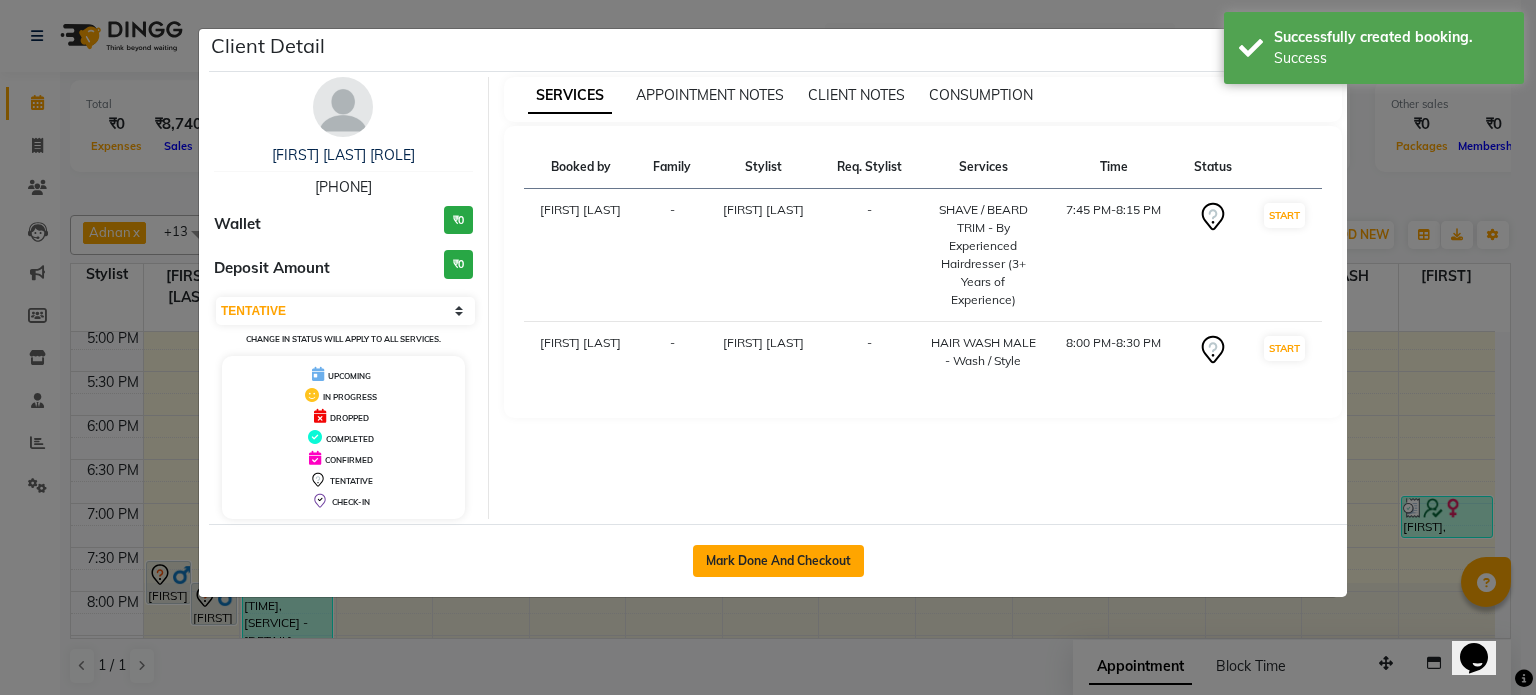 click on "Mark Done And Checkout" 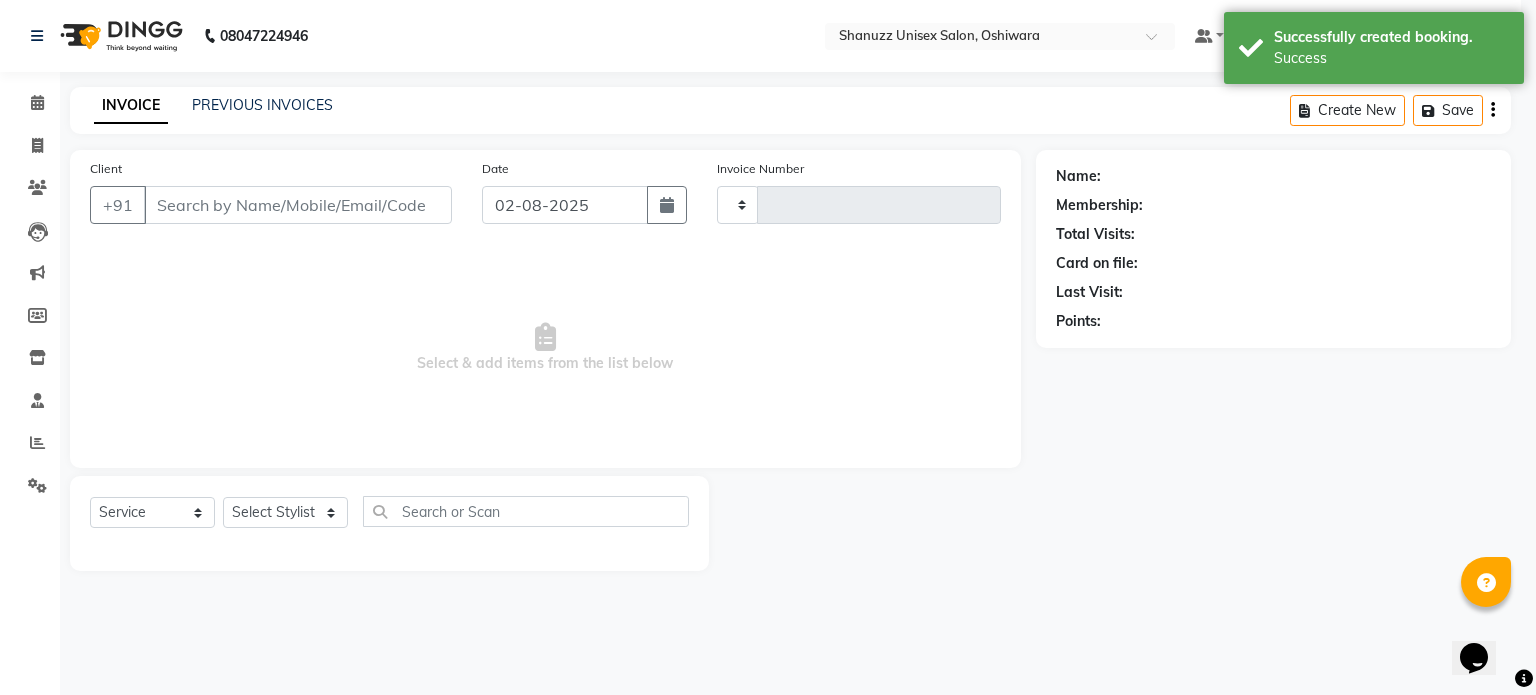 type on "1184" 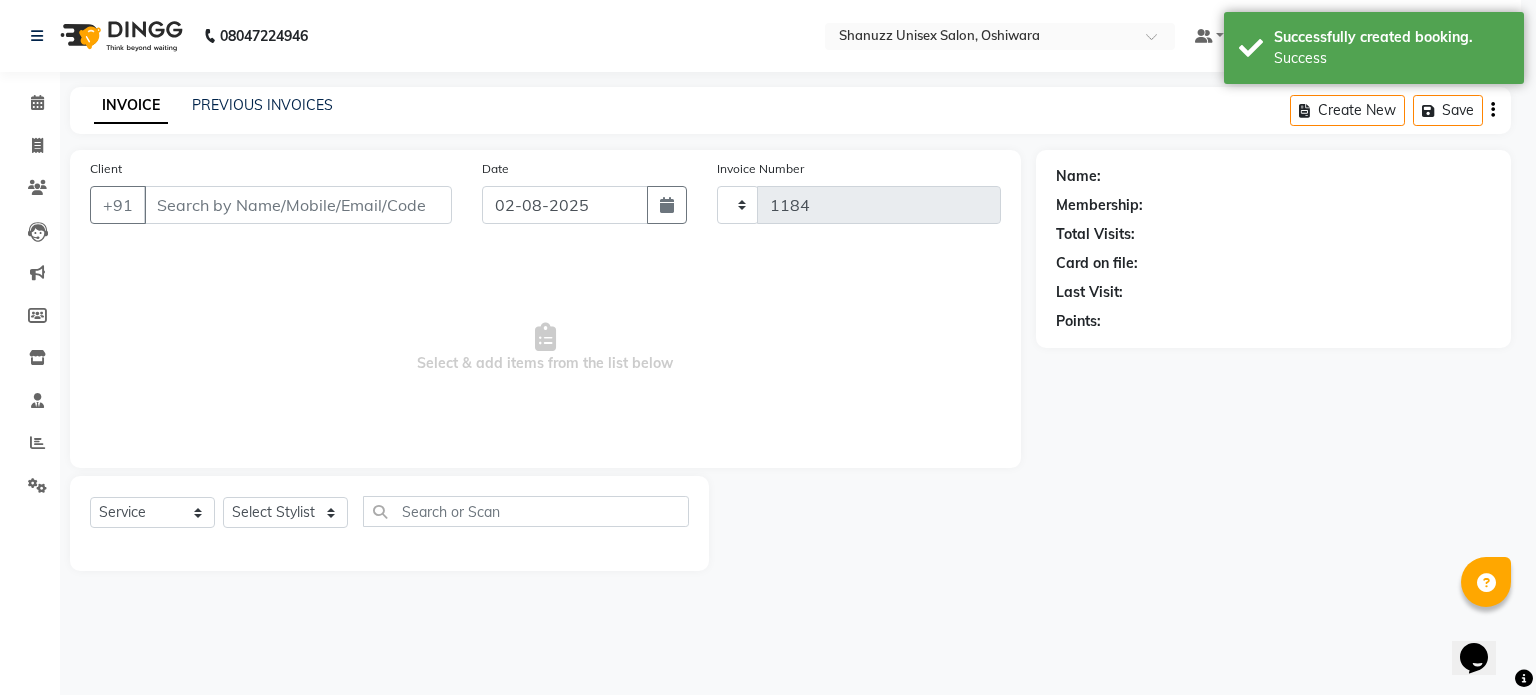 select on "7102" 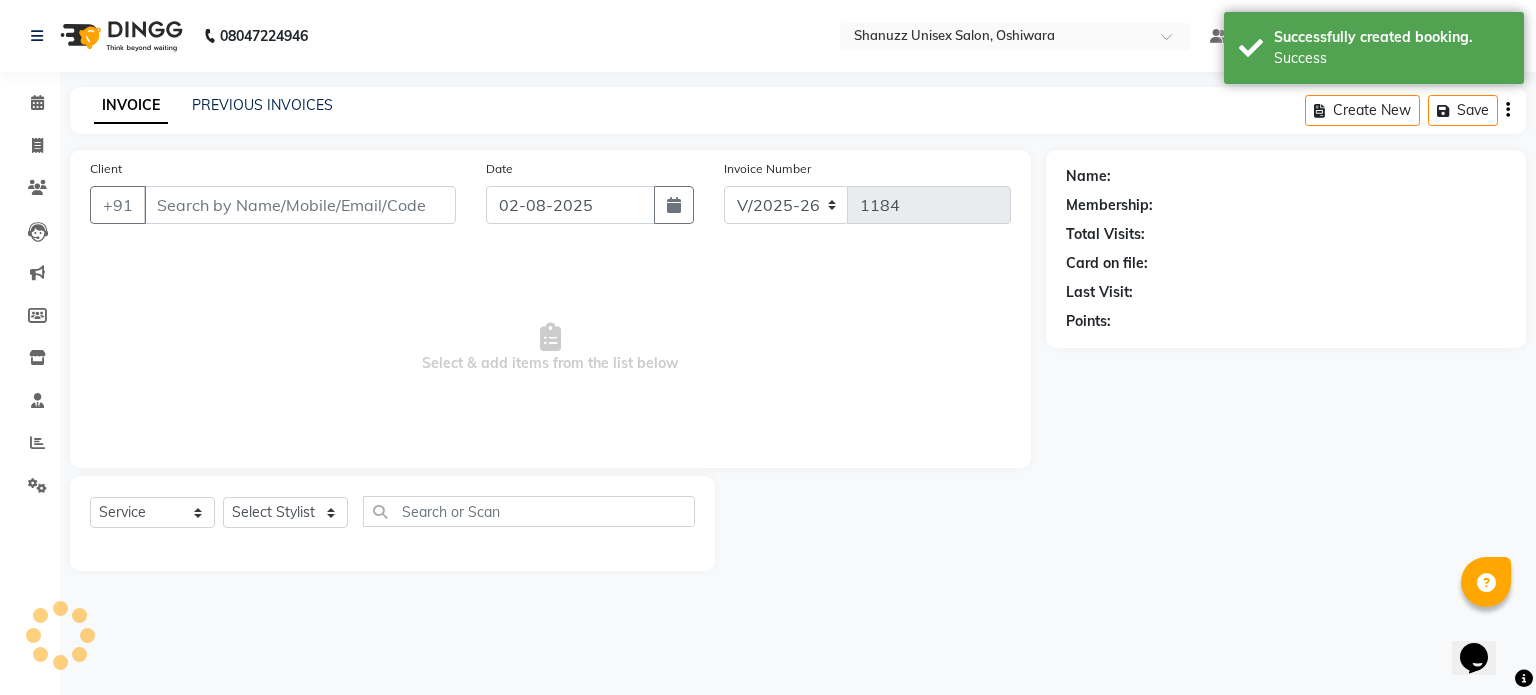 type on "9584984068" 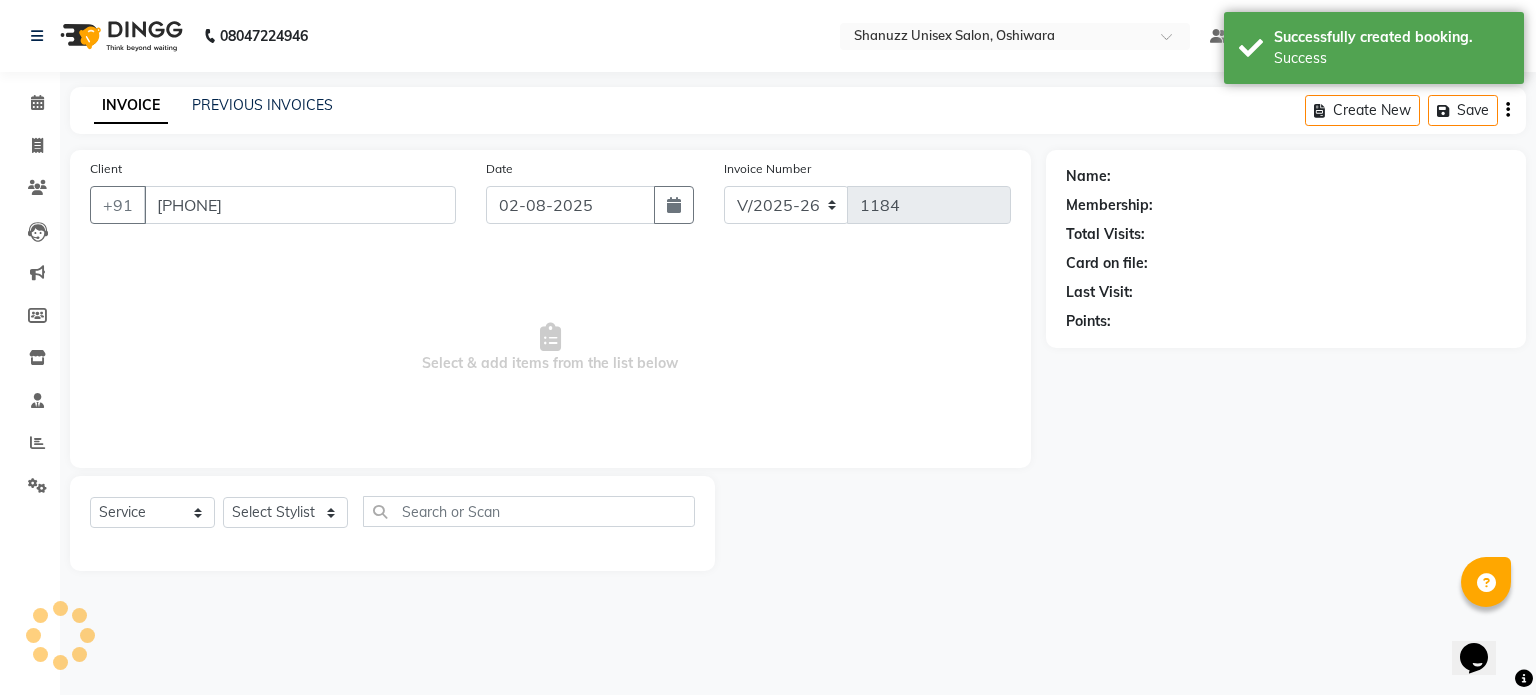 select on "59231" 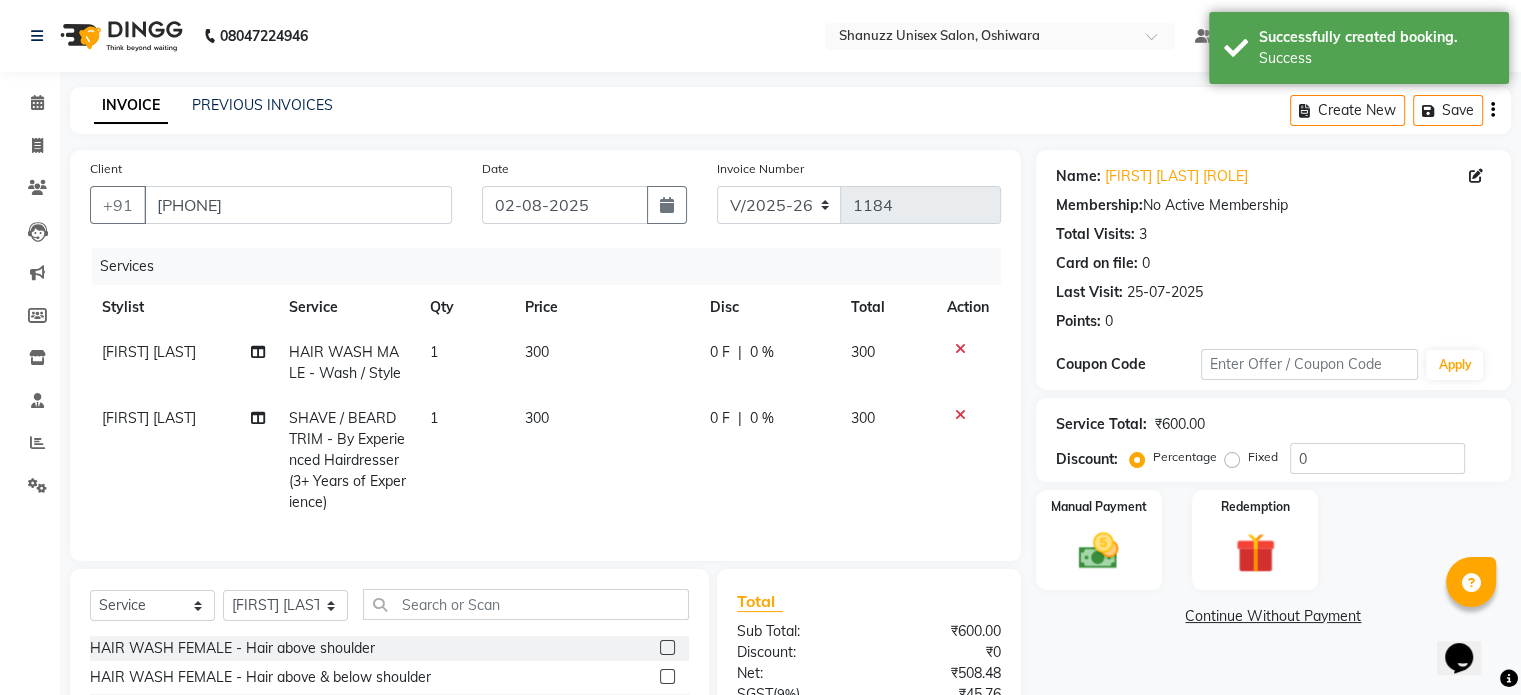scroll, scrollTop: 215, scrollLeft: 0, axis: vertical 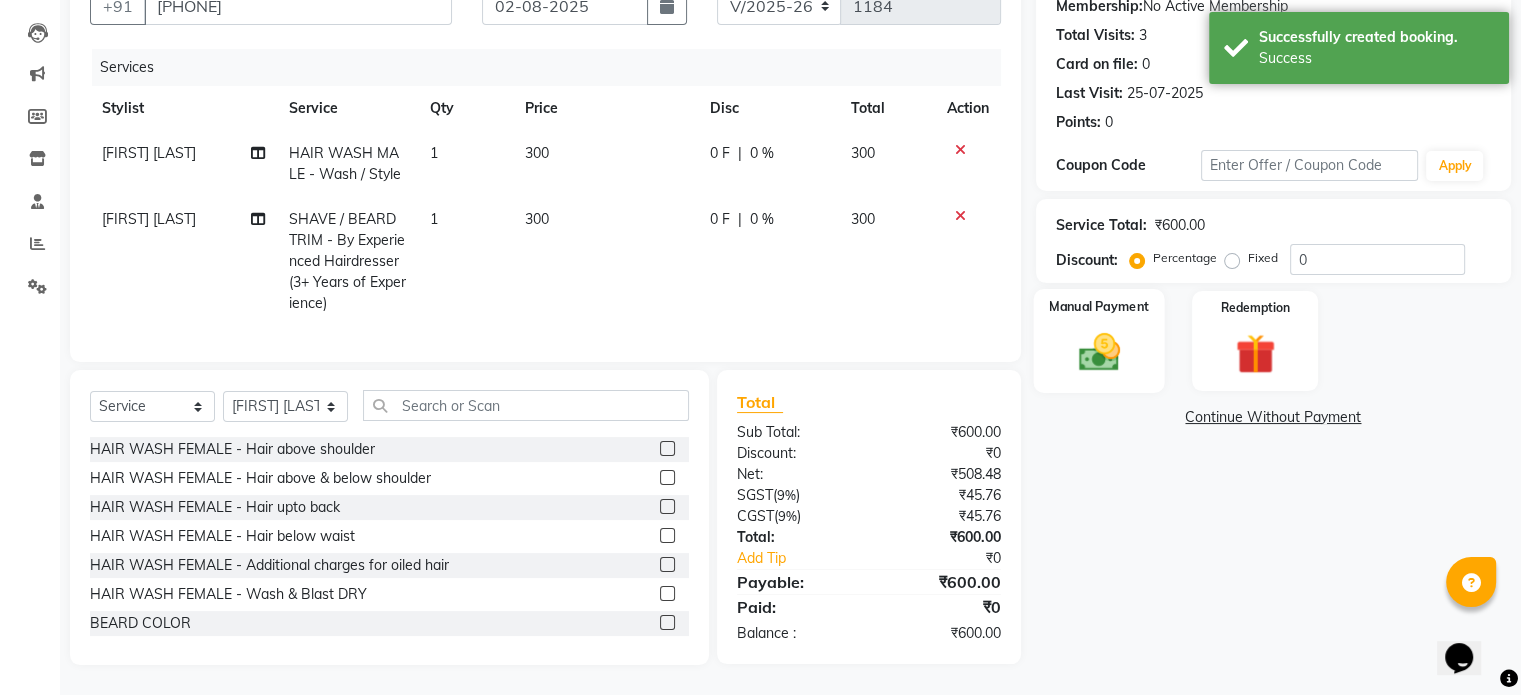 click 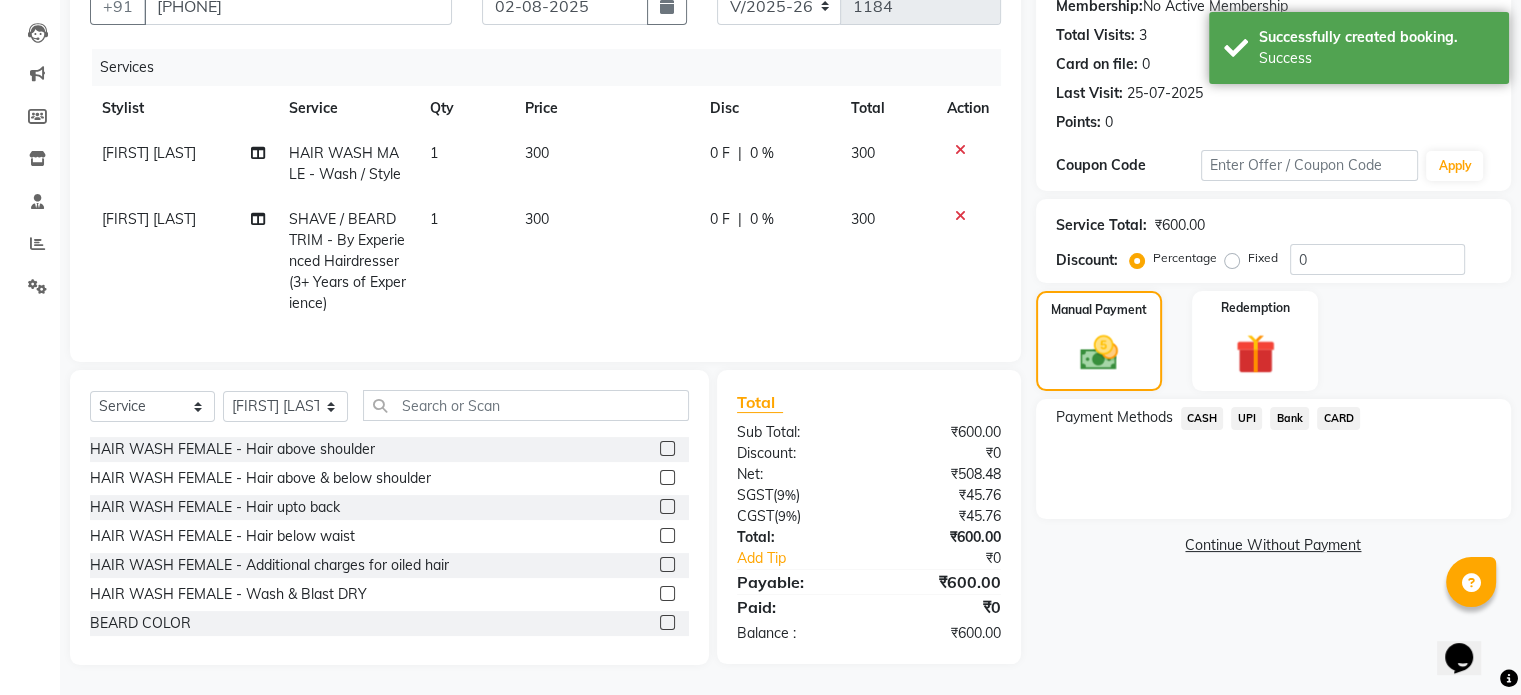 click on "UPI" 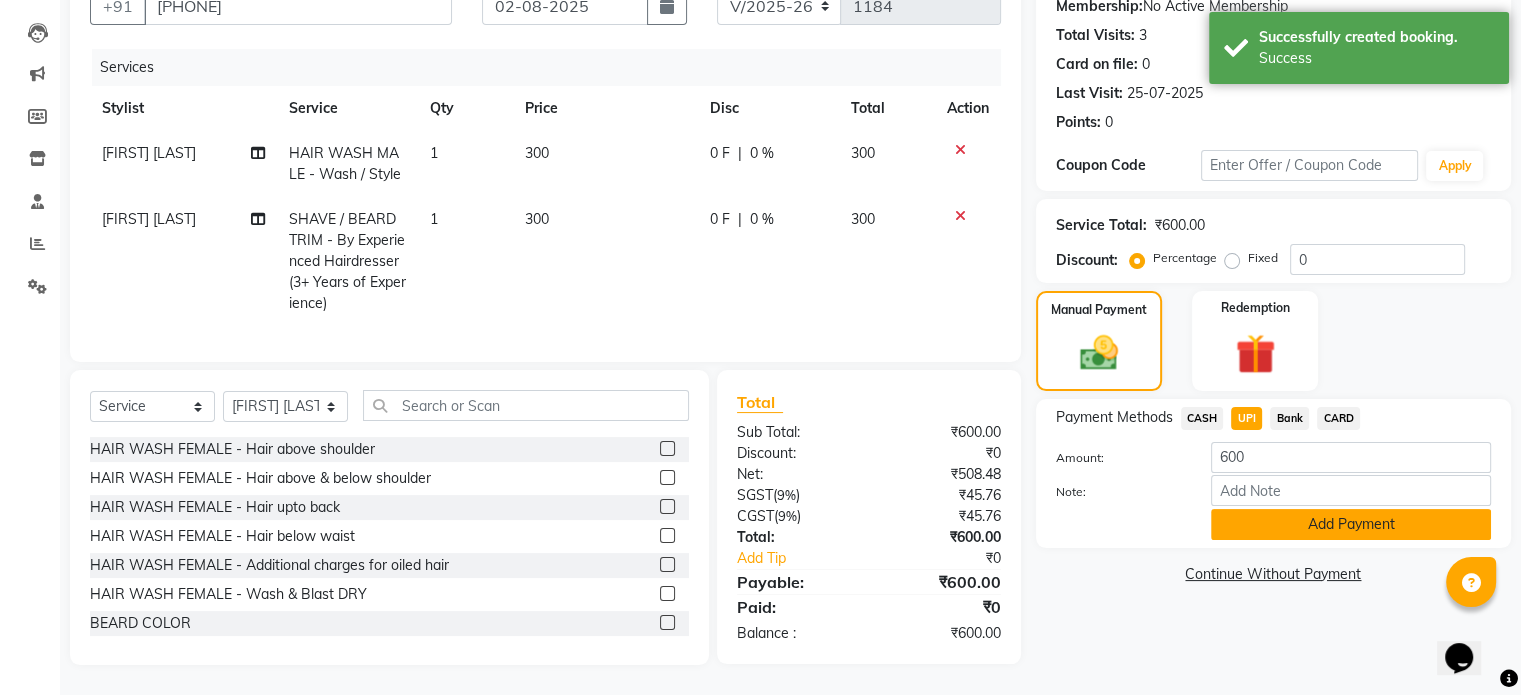 click on "Add Payment" 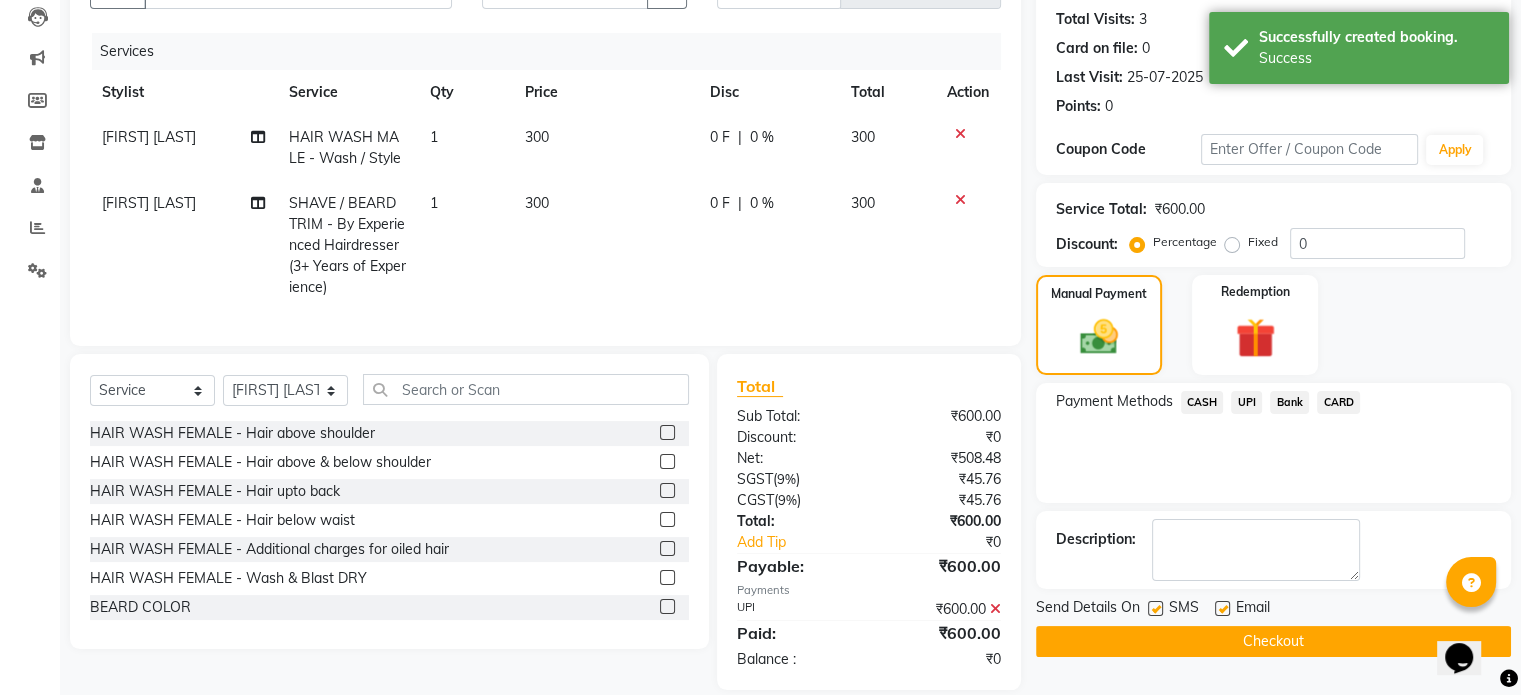 click on "Checkout" 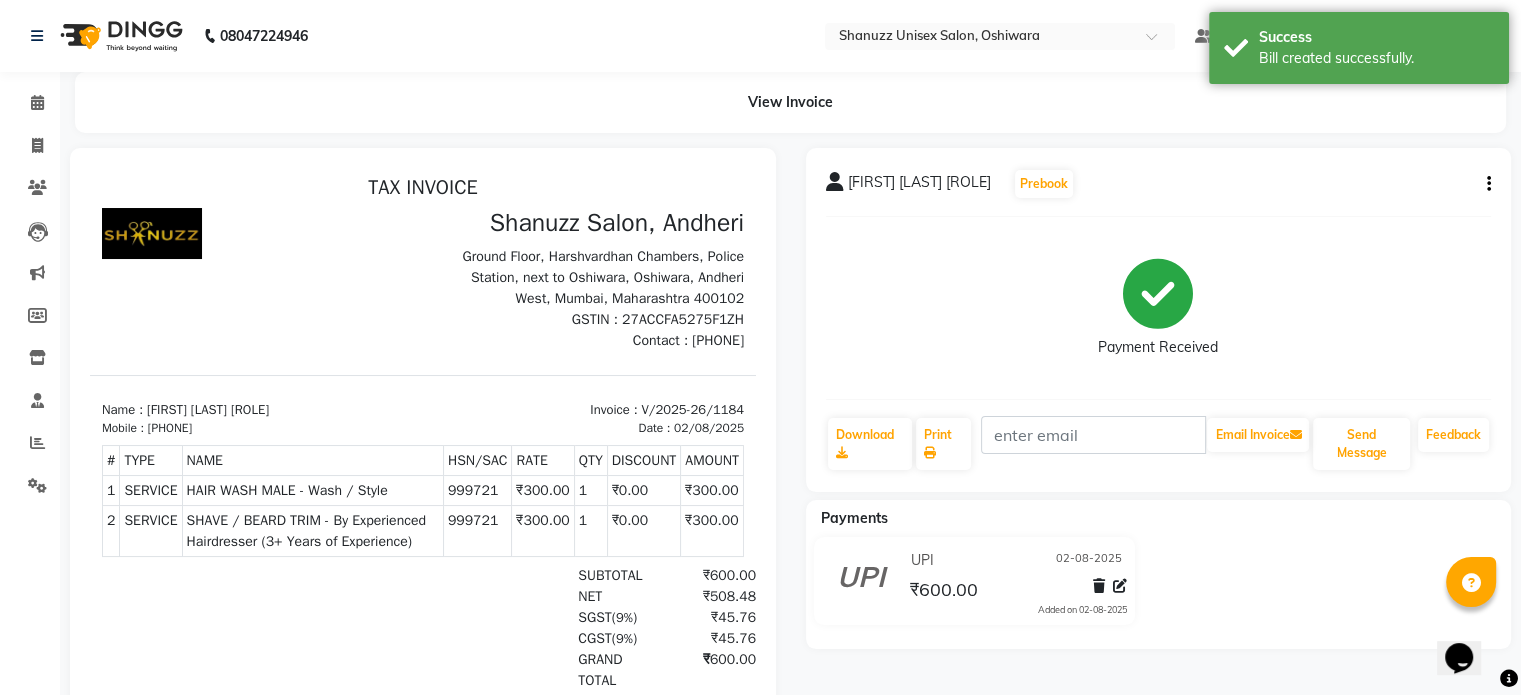 scroll, scrollTop: 0, scrollLeft: 0, axis: both 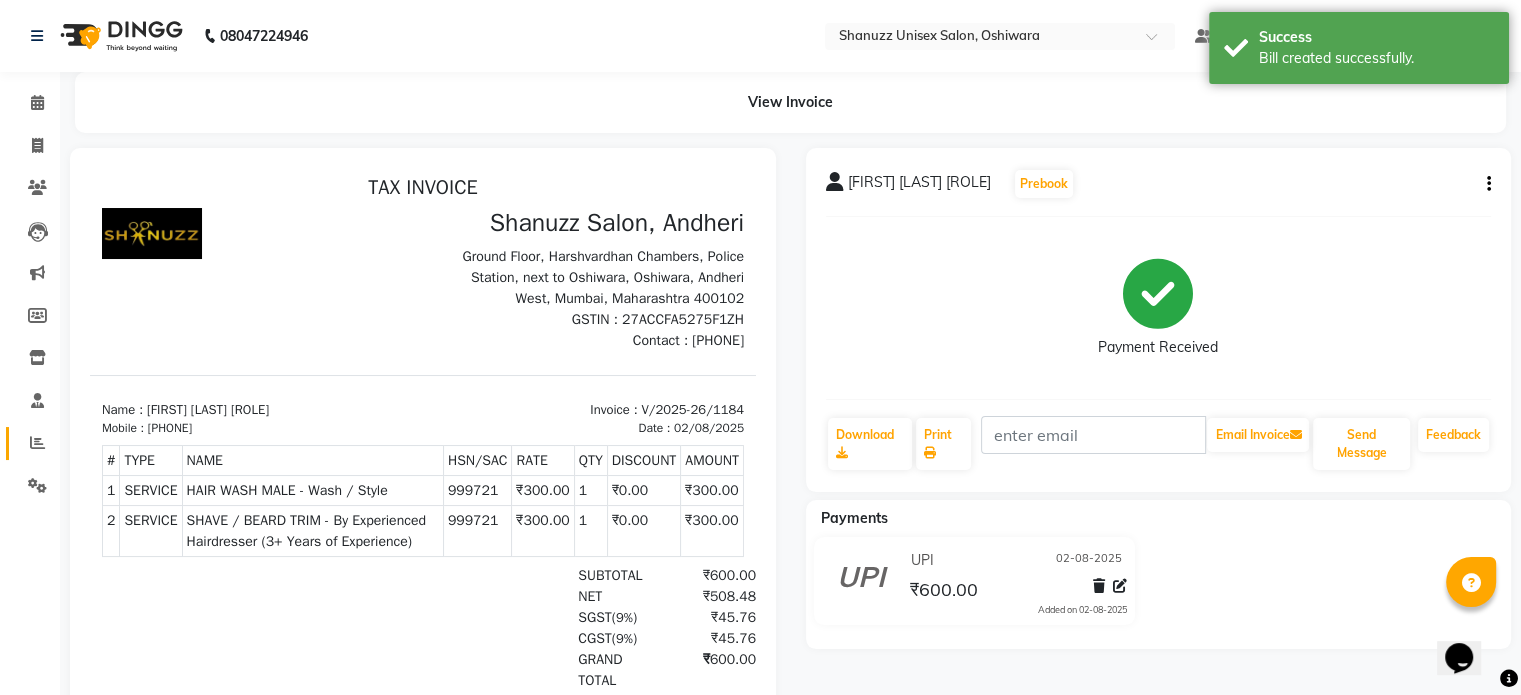 click on "Reports" 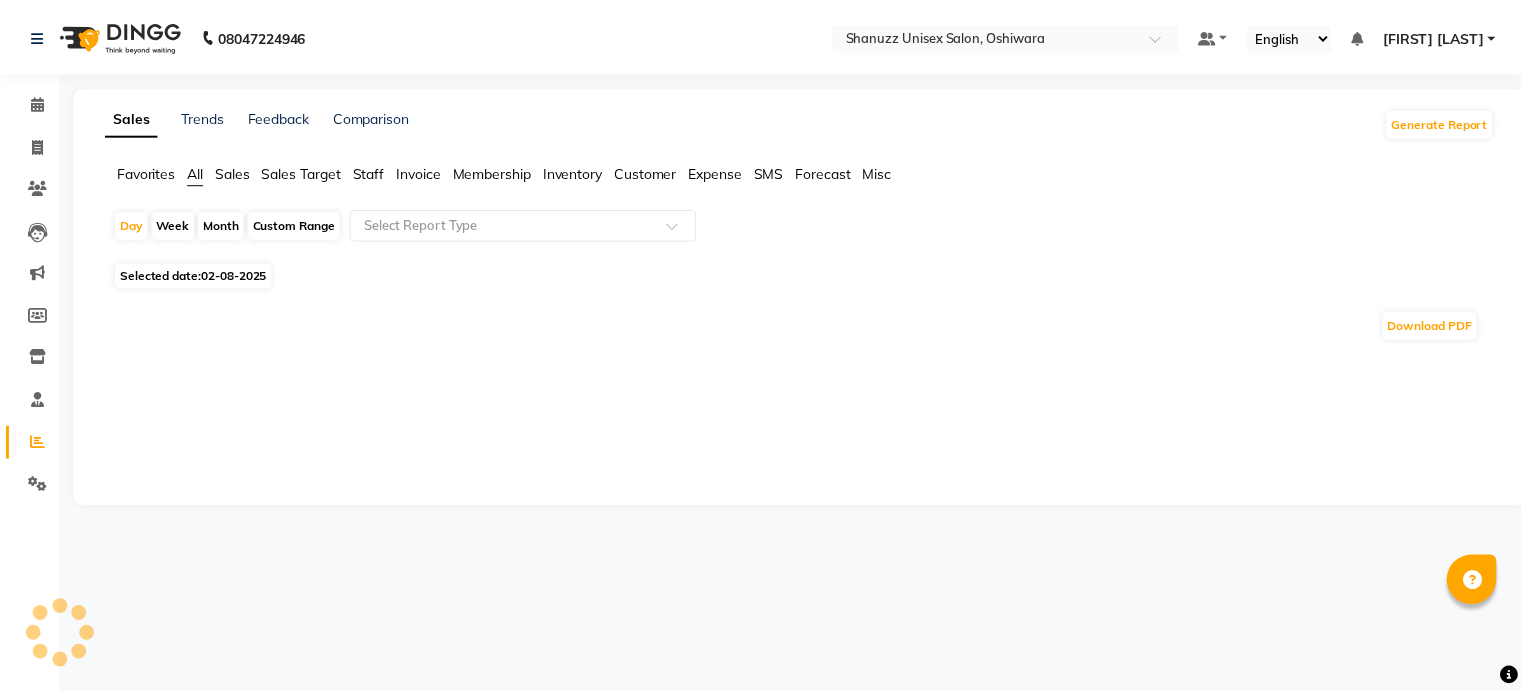 scroll, scrollTop: 0, scrollLeft: 0, axis: both 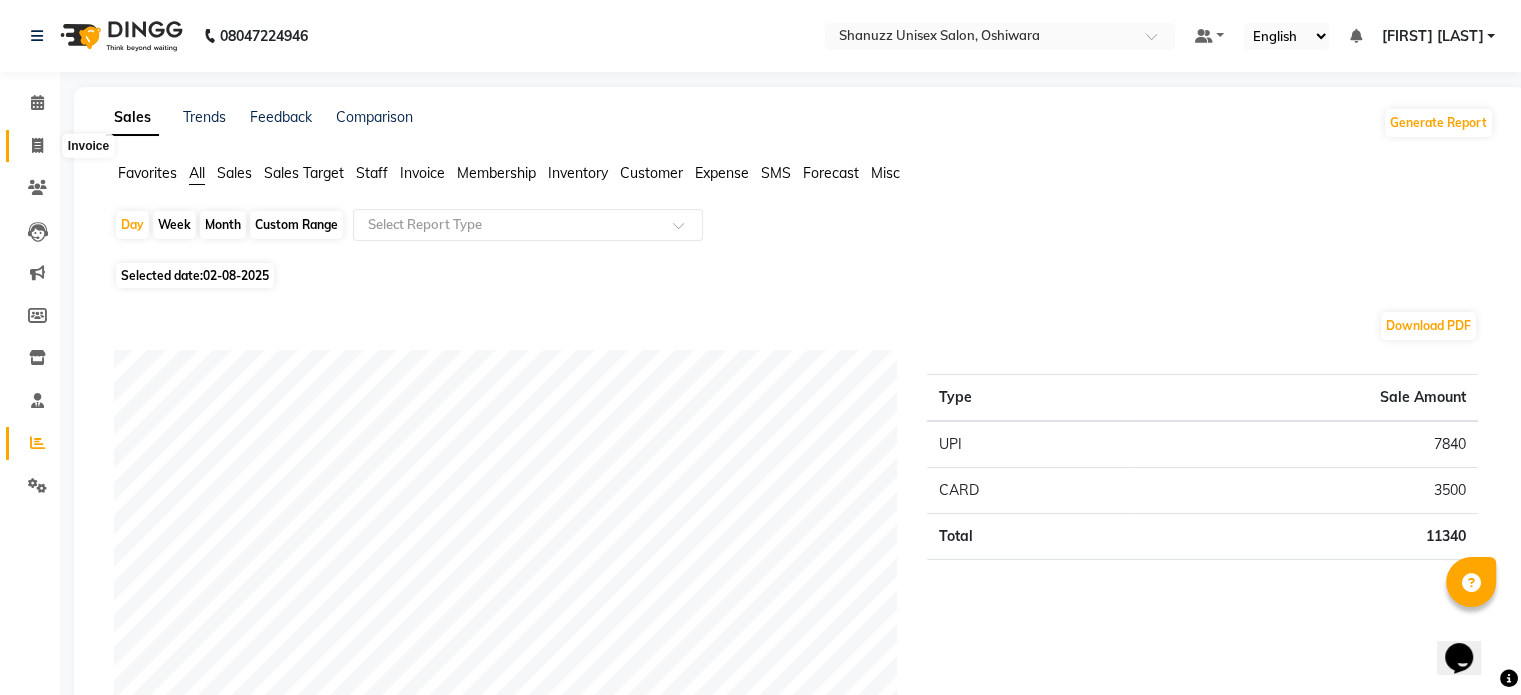 click 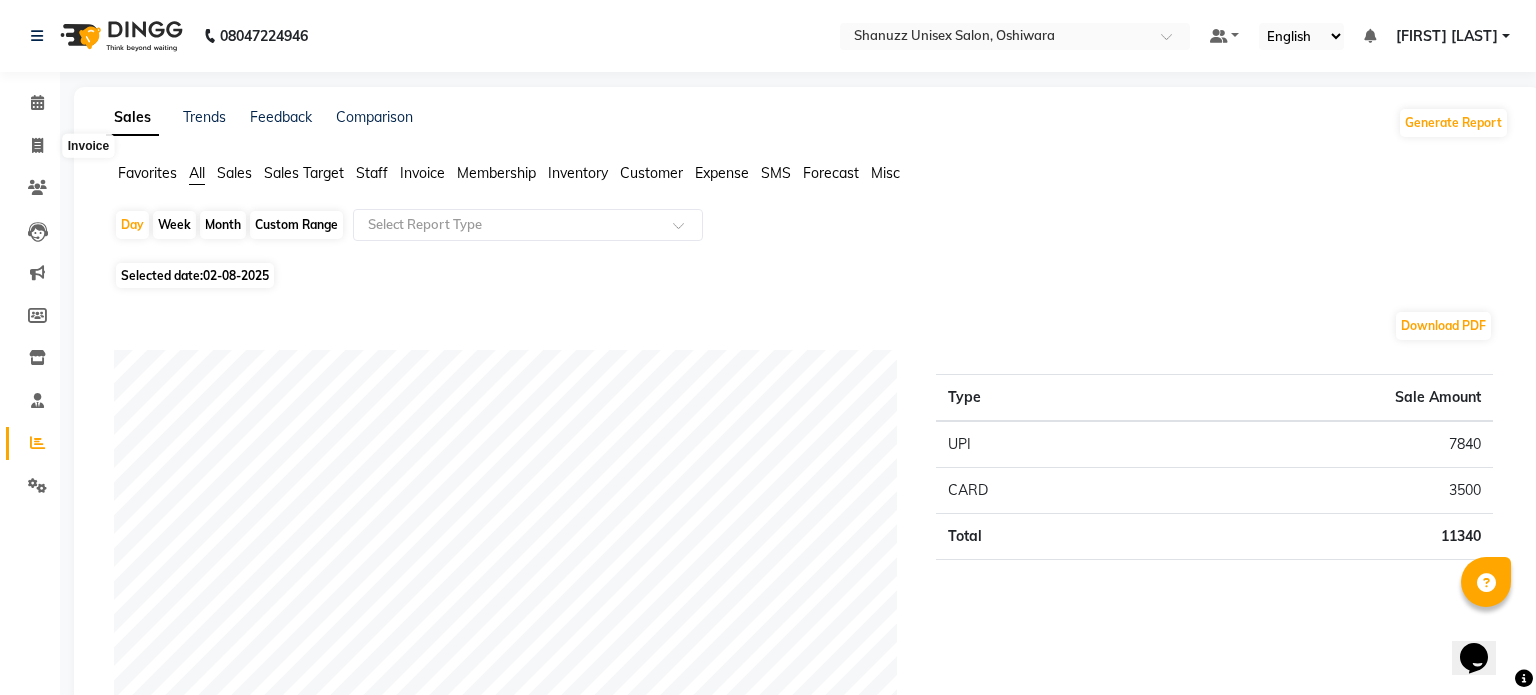 select on "7102" 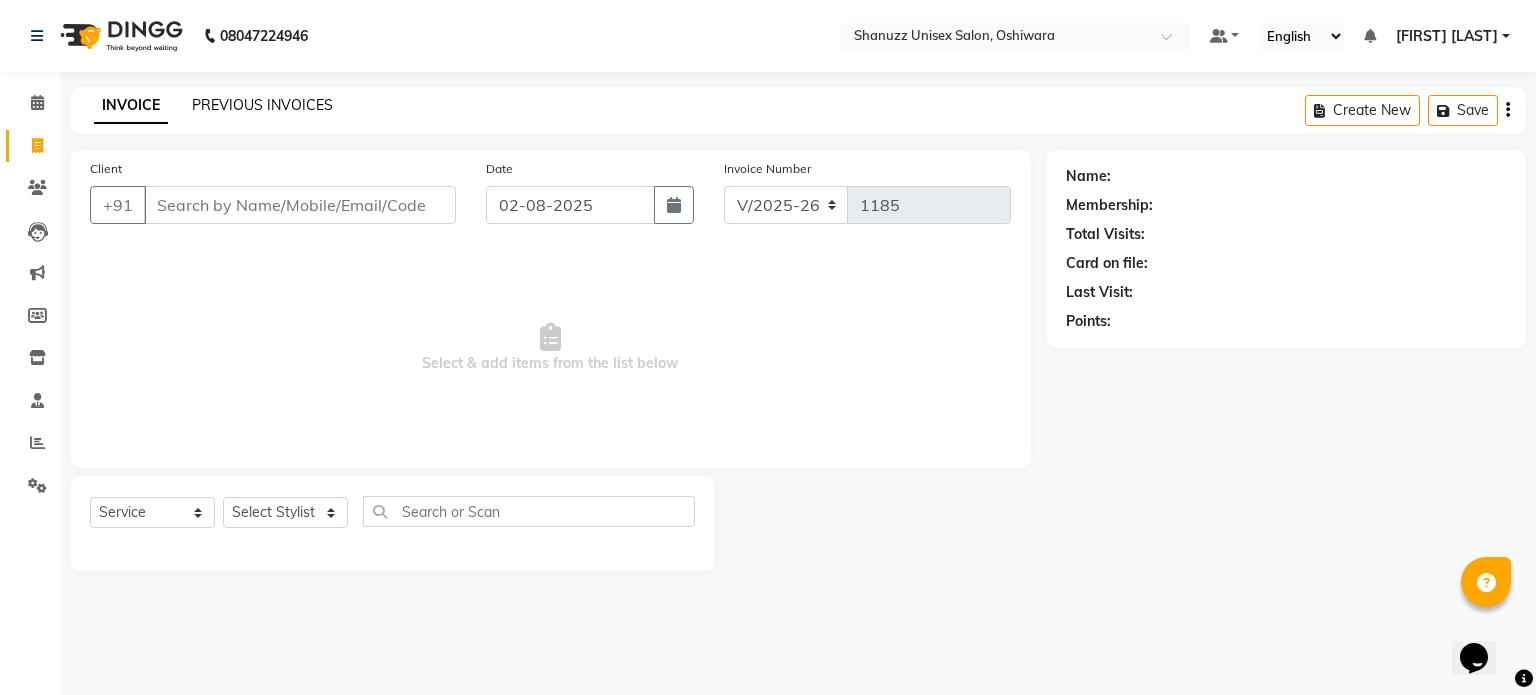 click on "PREVIOUS INVOICES" 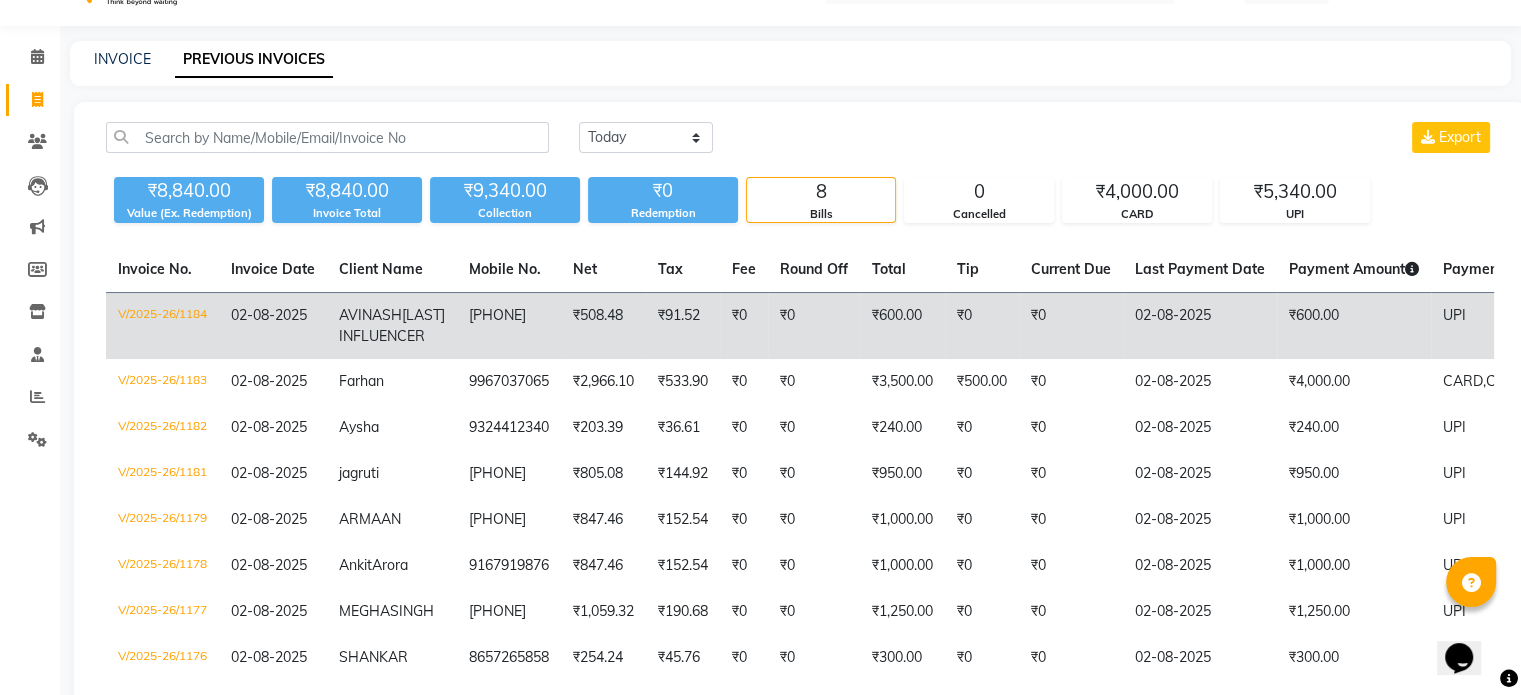 scroll, scrollTop: 55, scrollLeft: 0, axis: vertical 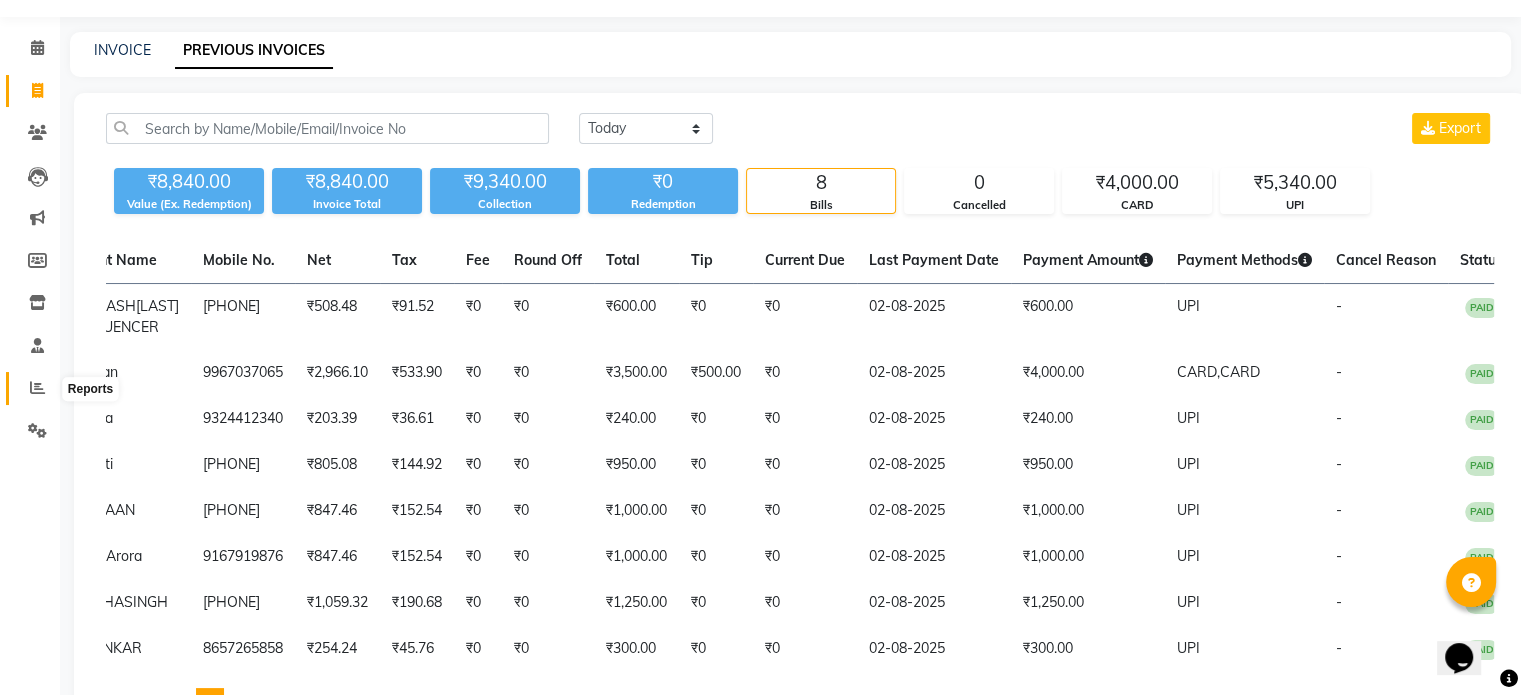click 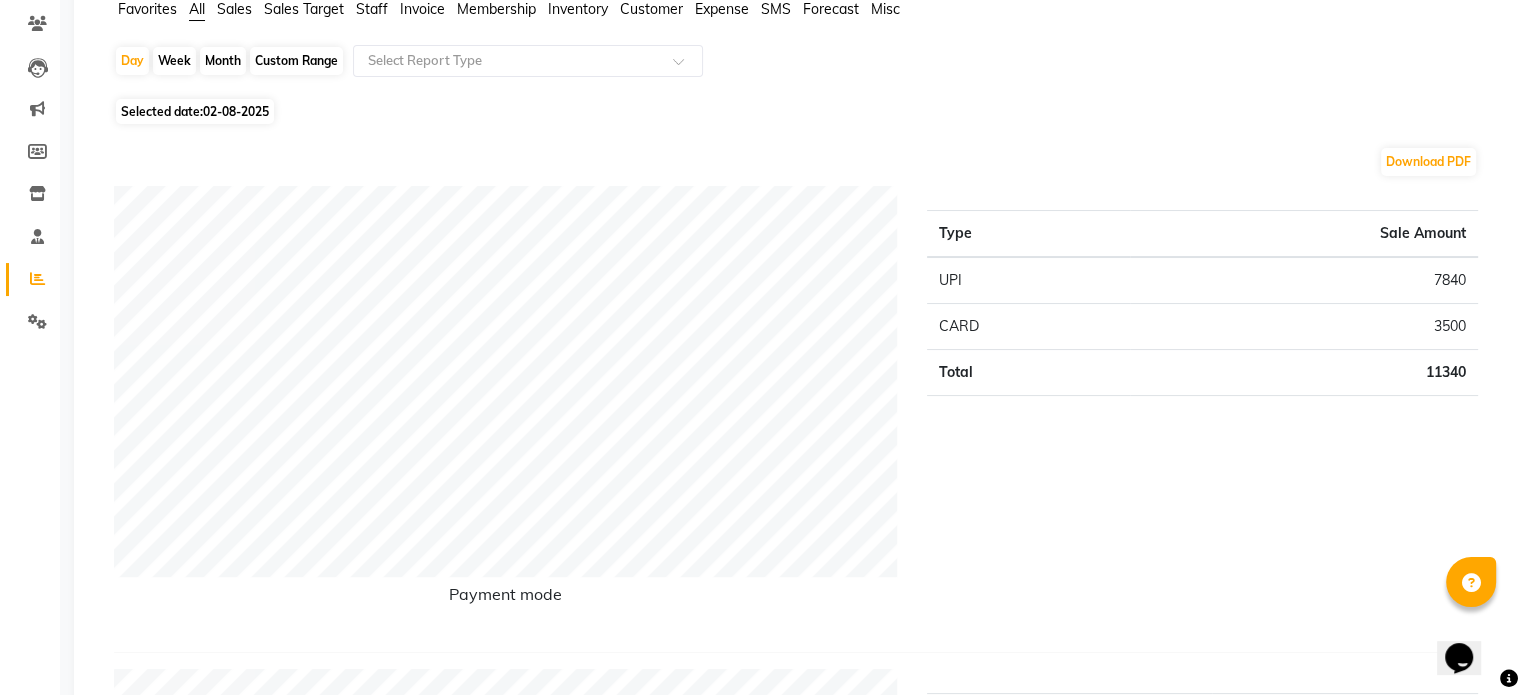 scroll, scrollTop: 0, scrollLeft: 0, axis: both 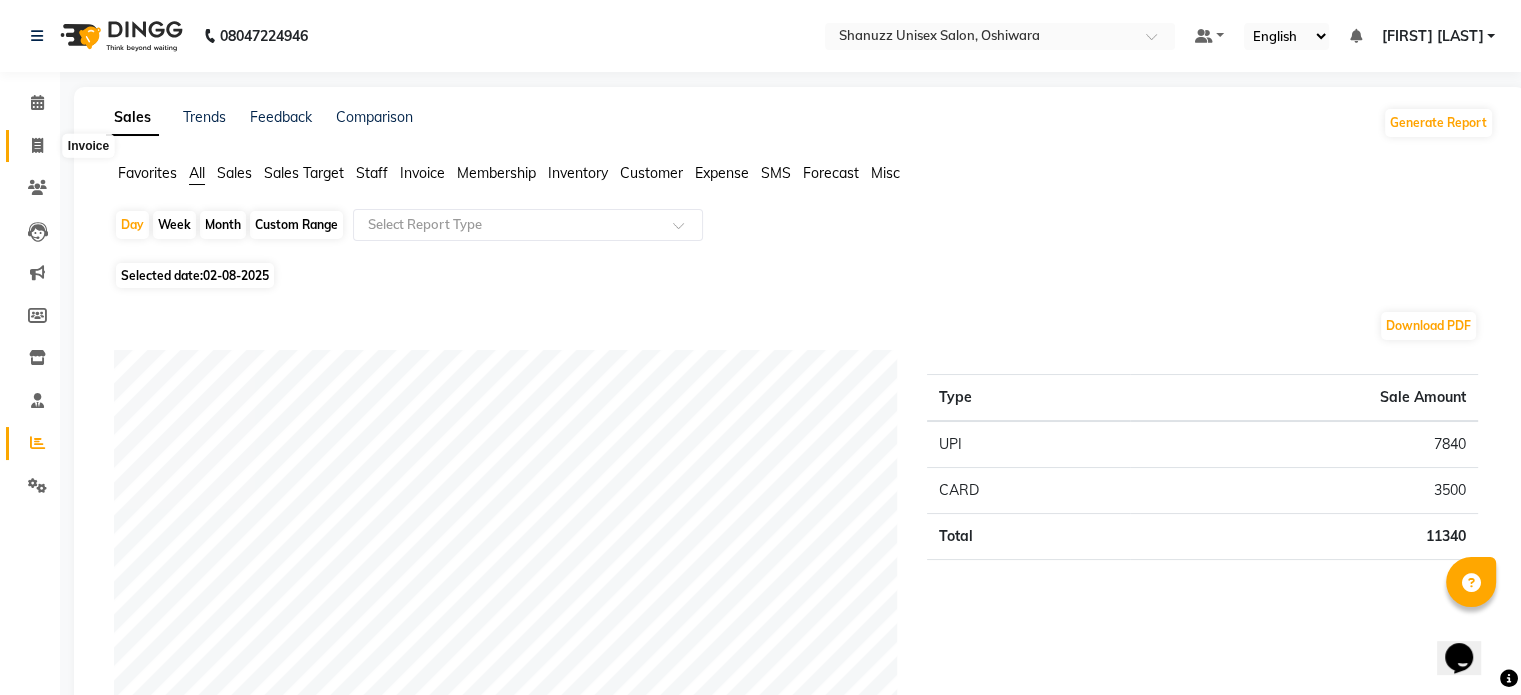 click 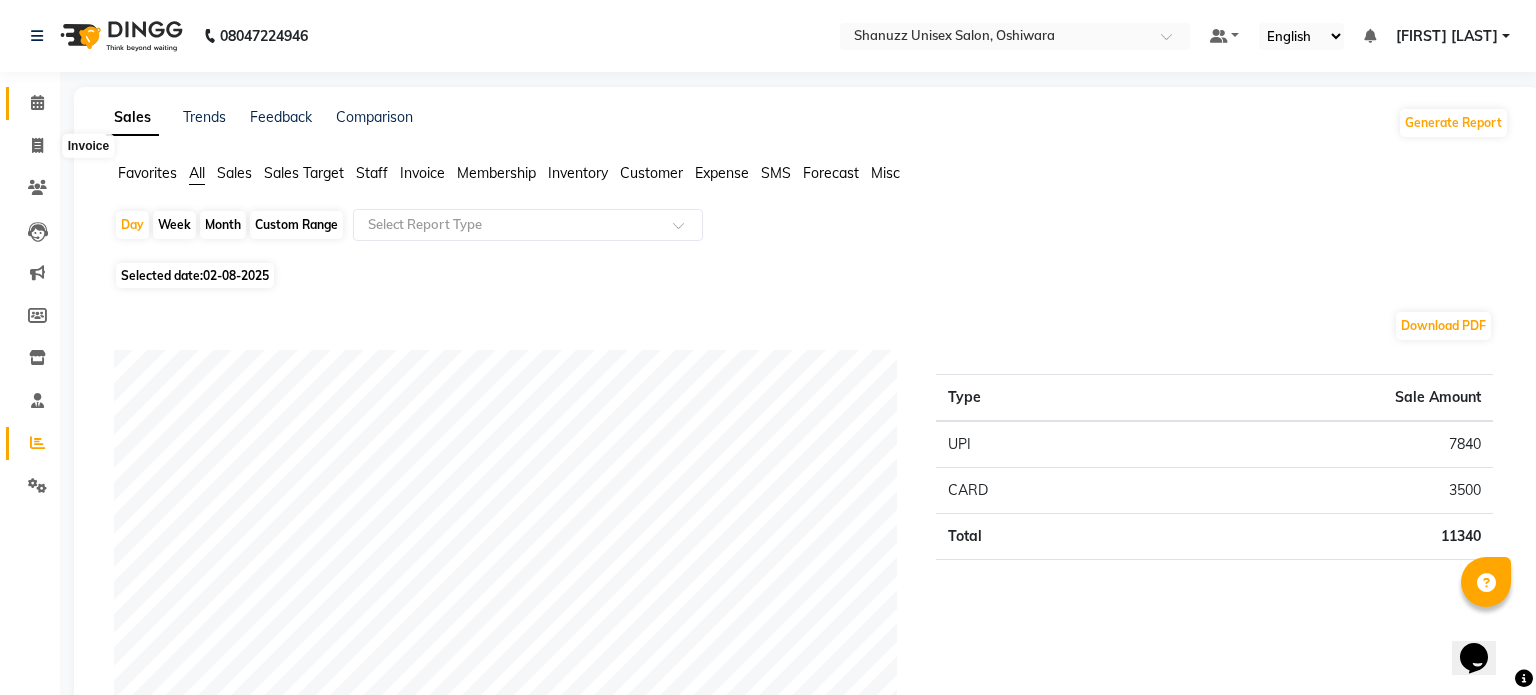 select on "7102" 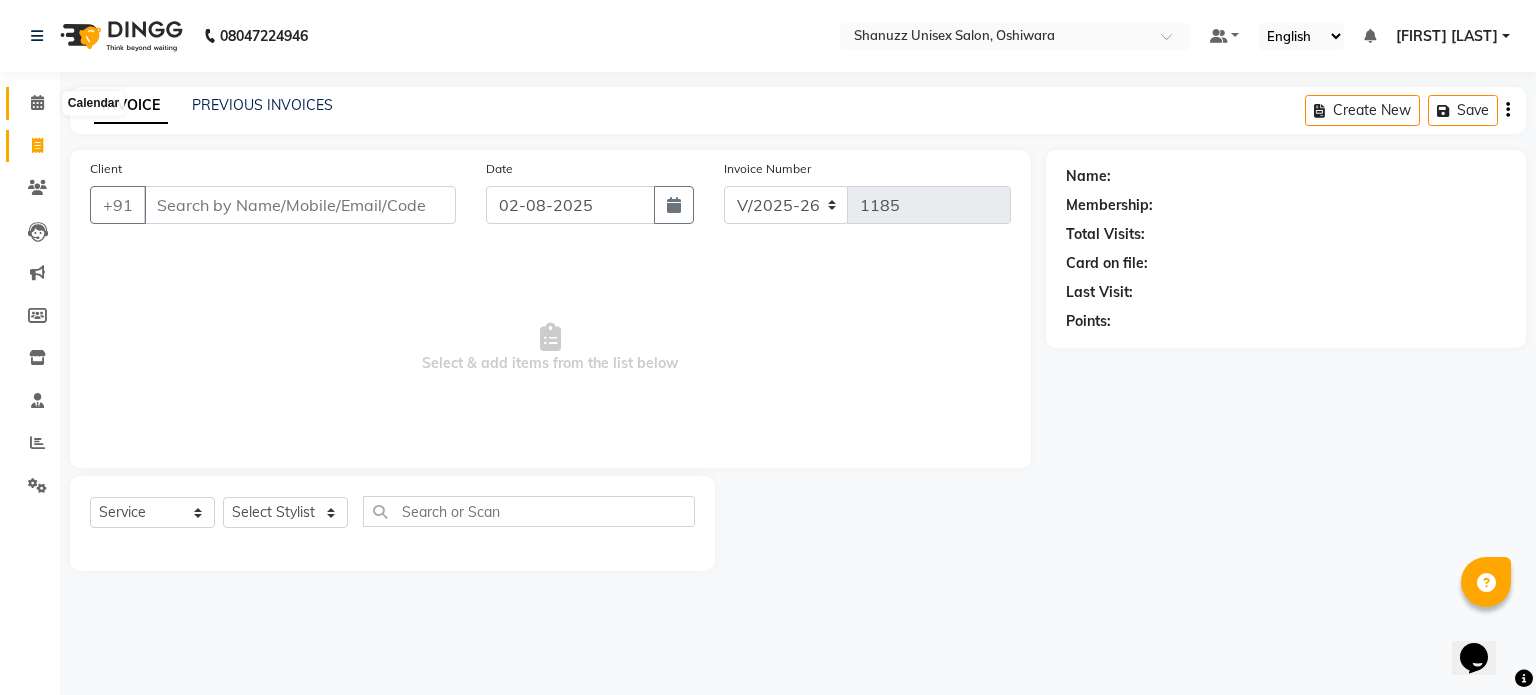 drag, startPoint x: 39, startPoint y: 123, endPoint x: 36, endPoint y: 103, distance: 20.22375 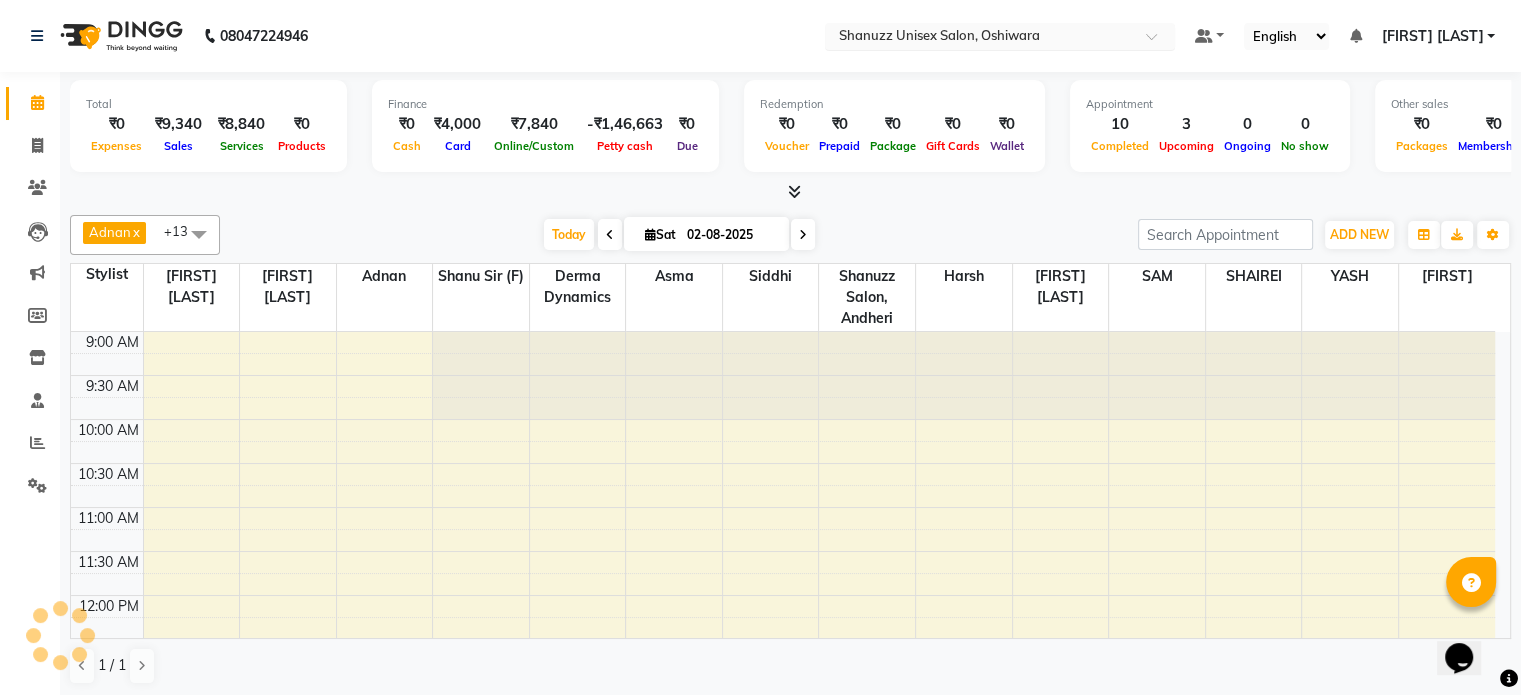 scroll, scrollTop: 0, scrollLeft: 0, axis: both 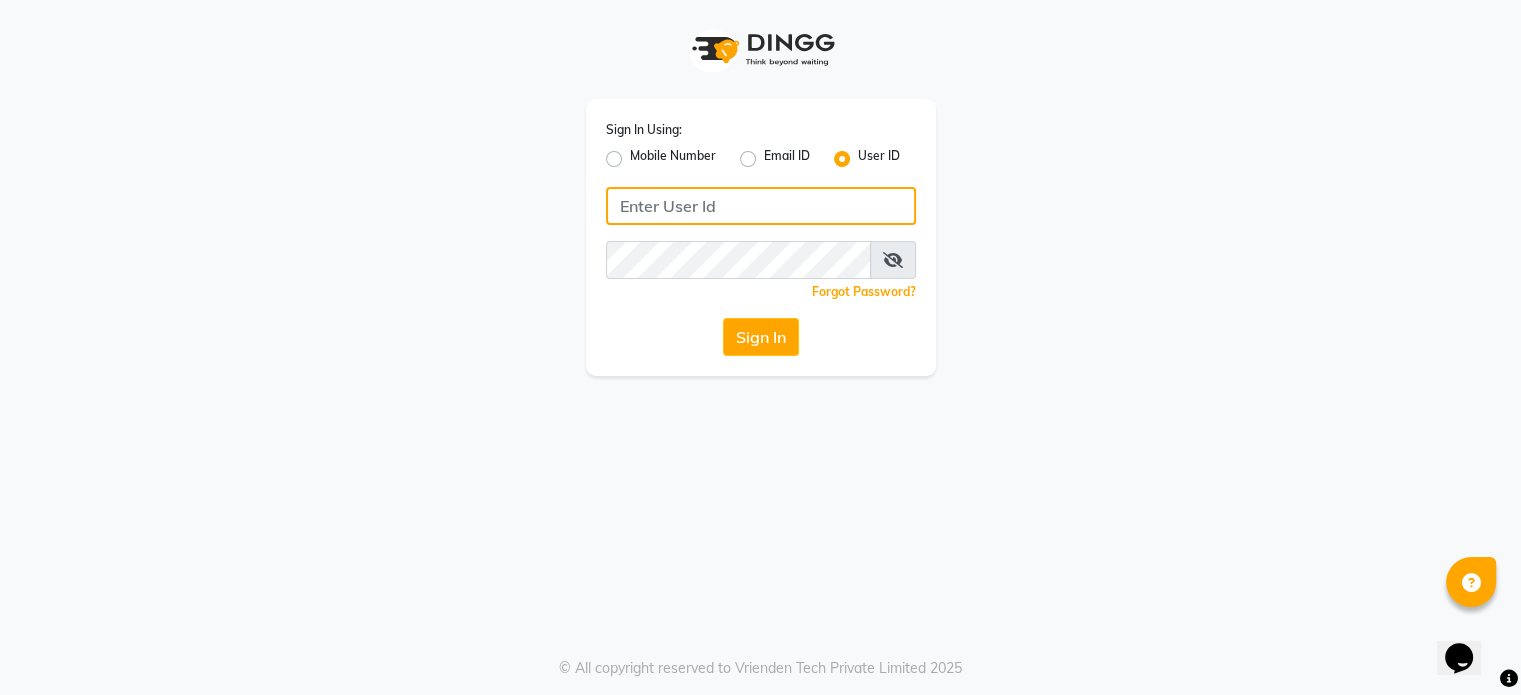 type on "shanuzz" 